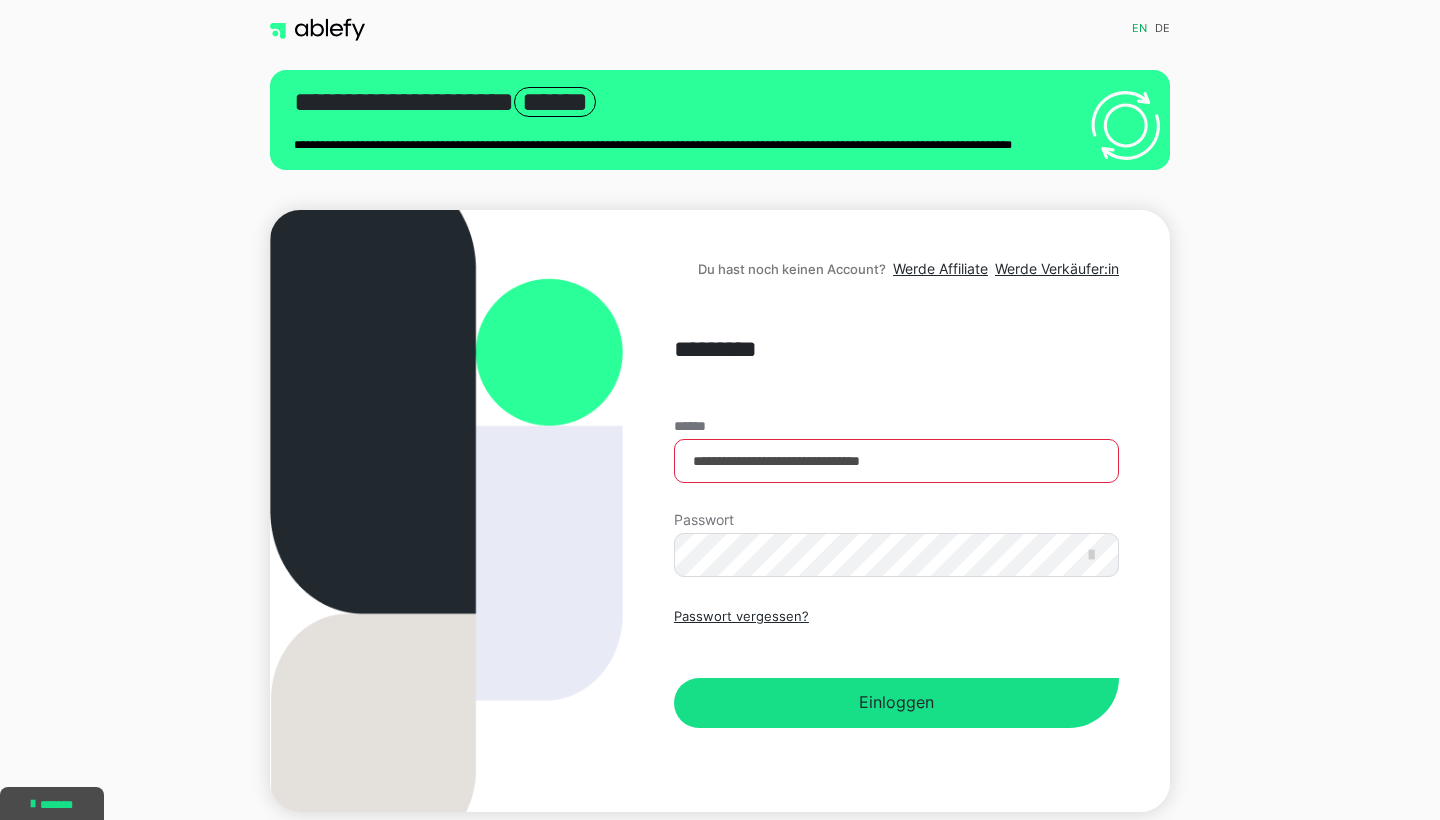 click on "Einloggen" at bounding box center [896, 703] 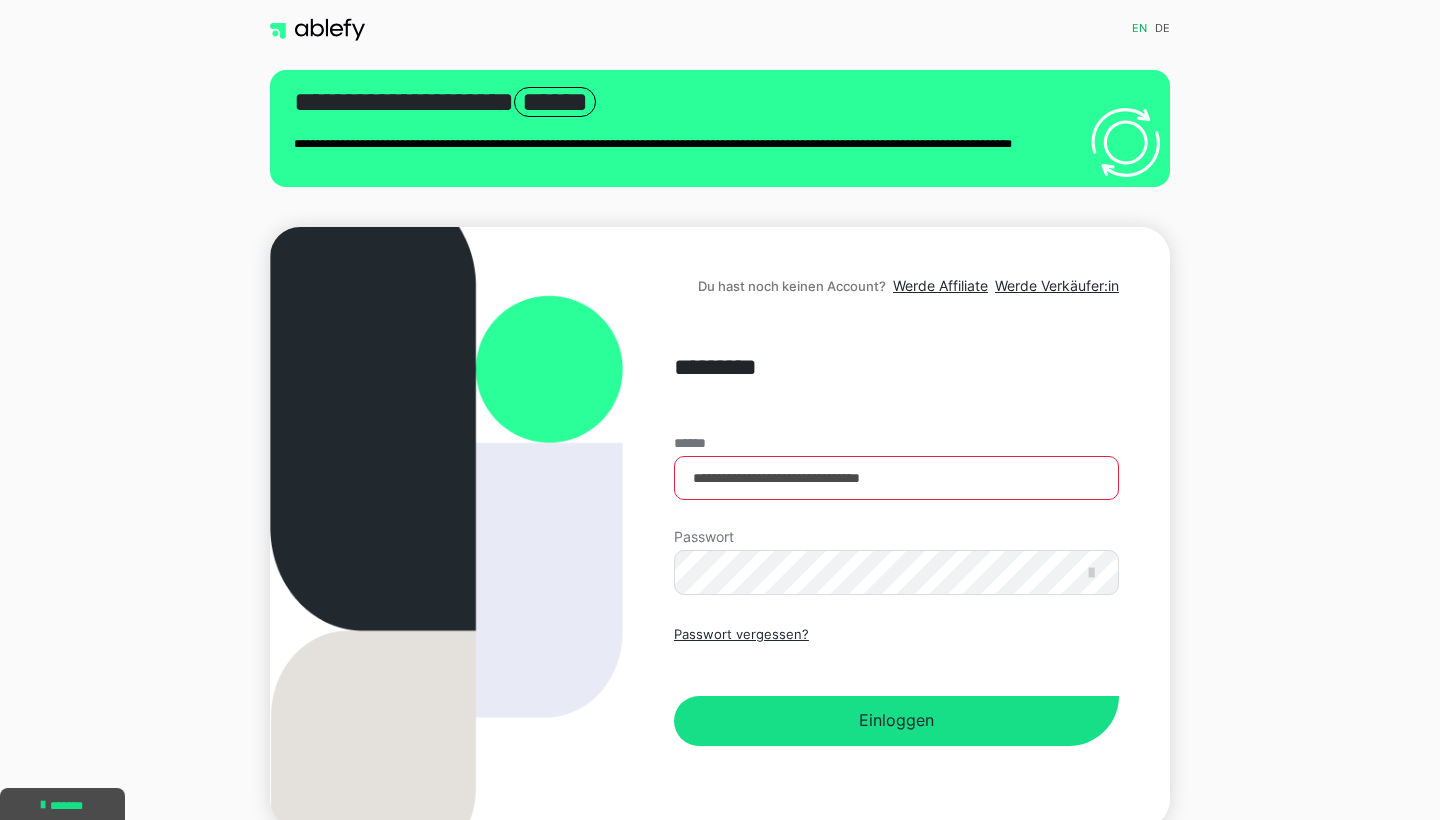 scroll, scrollTop: 0, scrollLeft: 0, axis: both 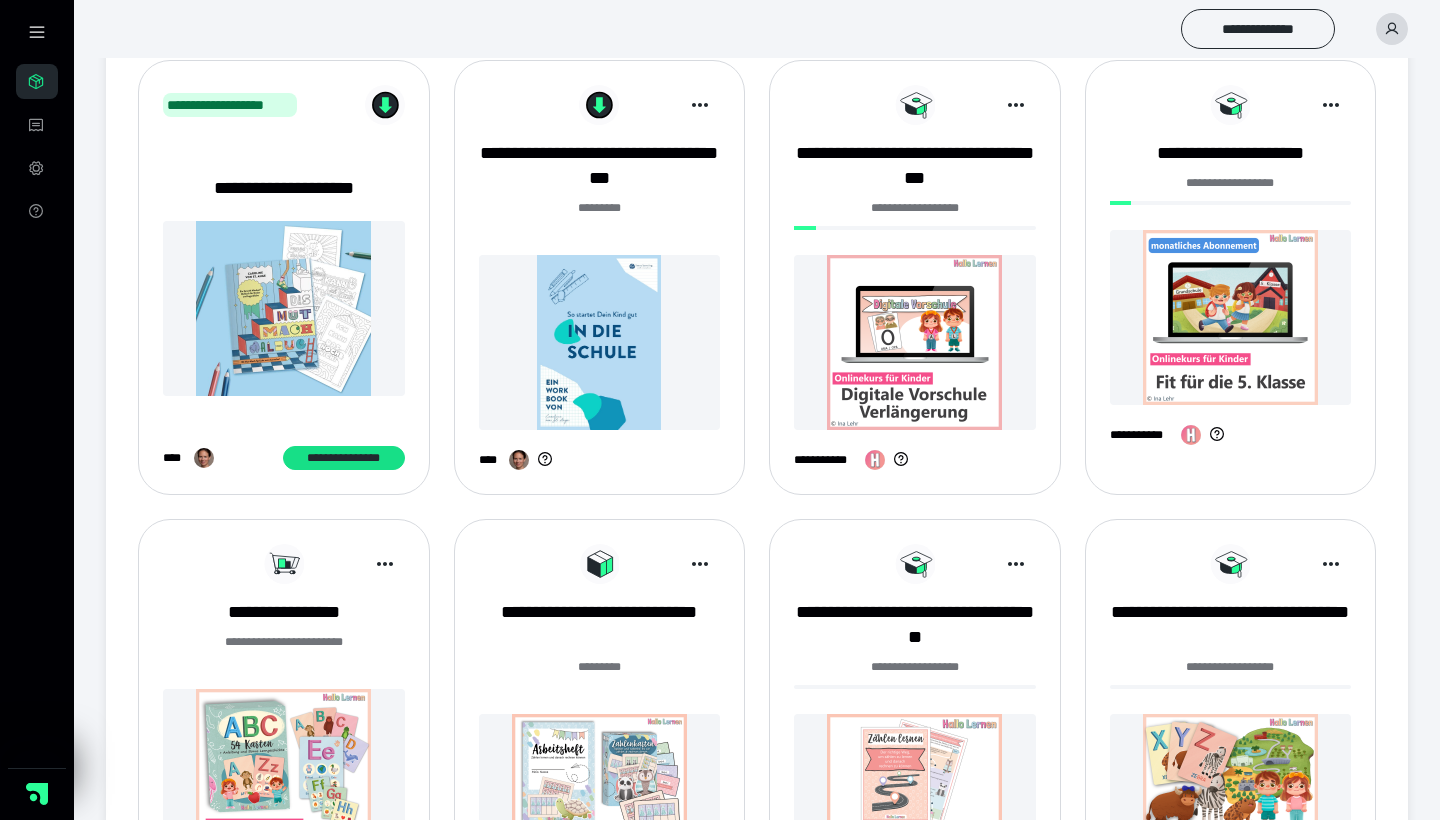 click at bounding box center (915, 342) 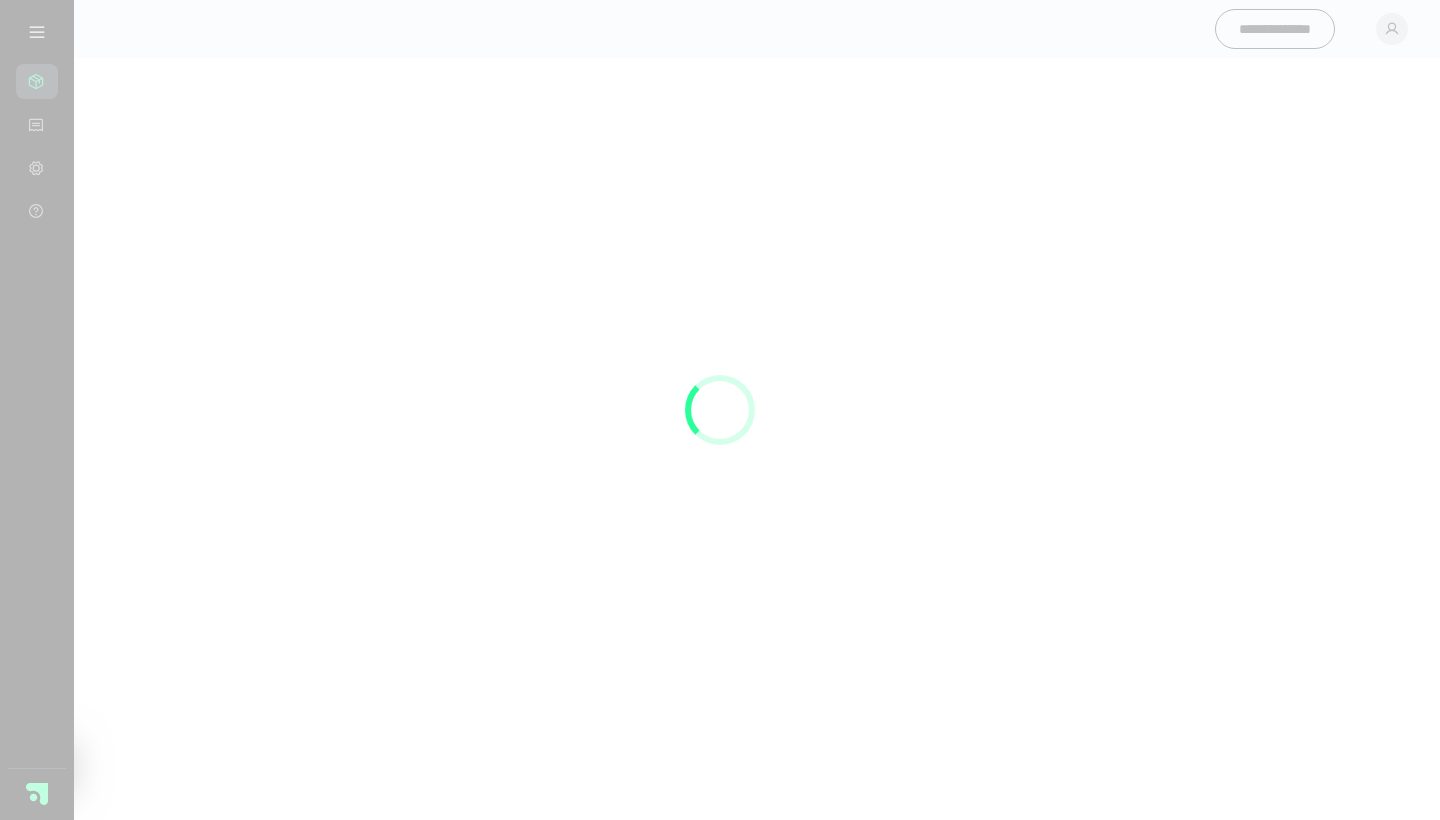 scroll, scrollTop: 0, scrollLeft: 0, axis: both 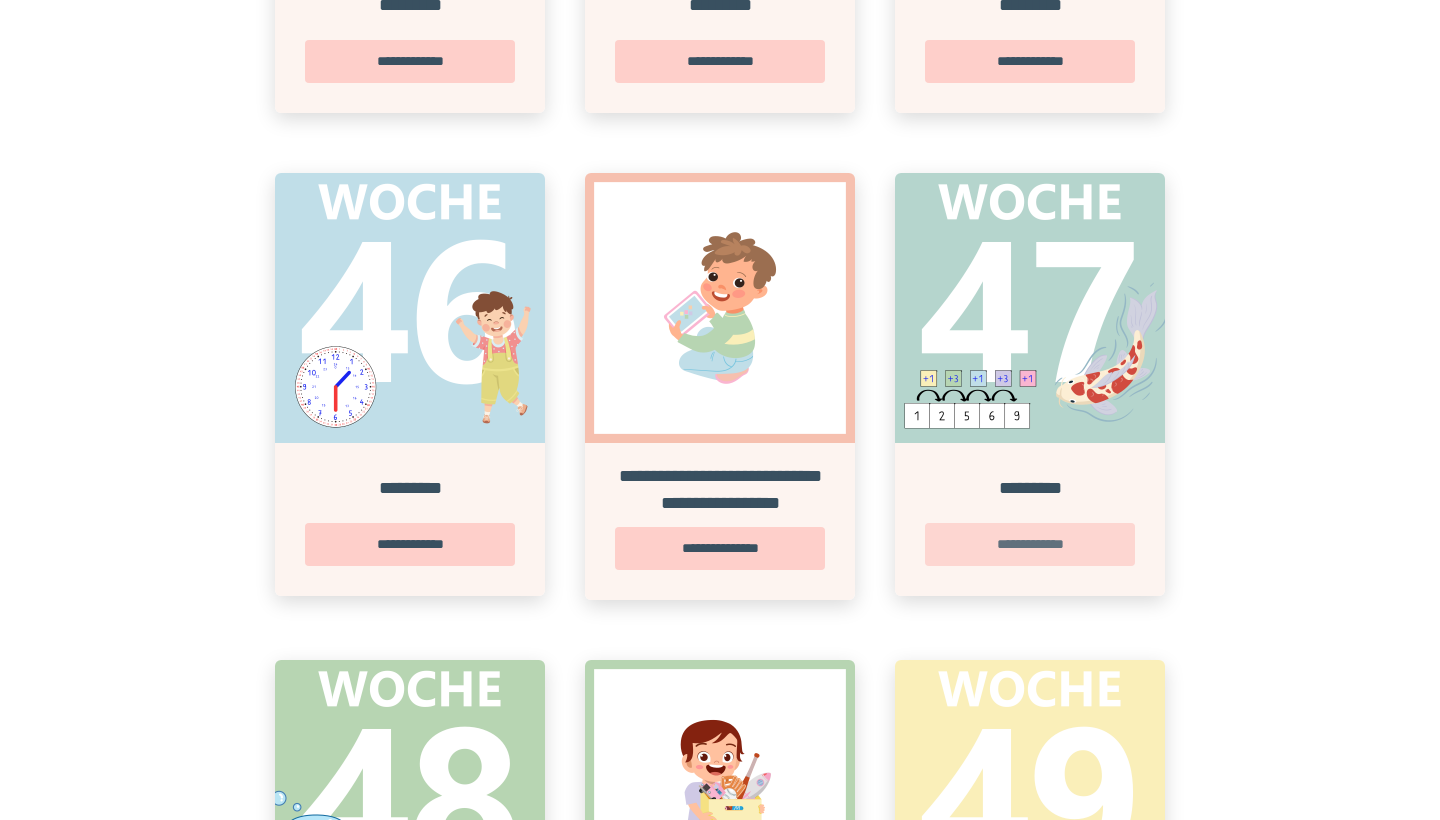 click on "**********" at bounding box center [1030, 544] 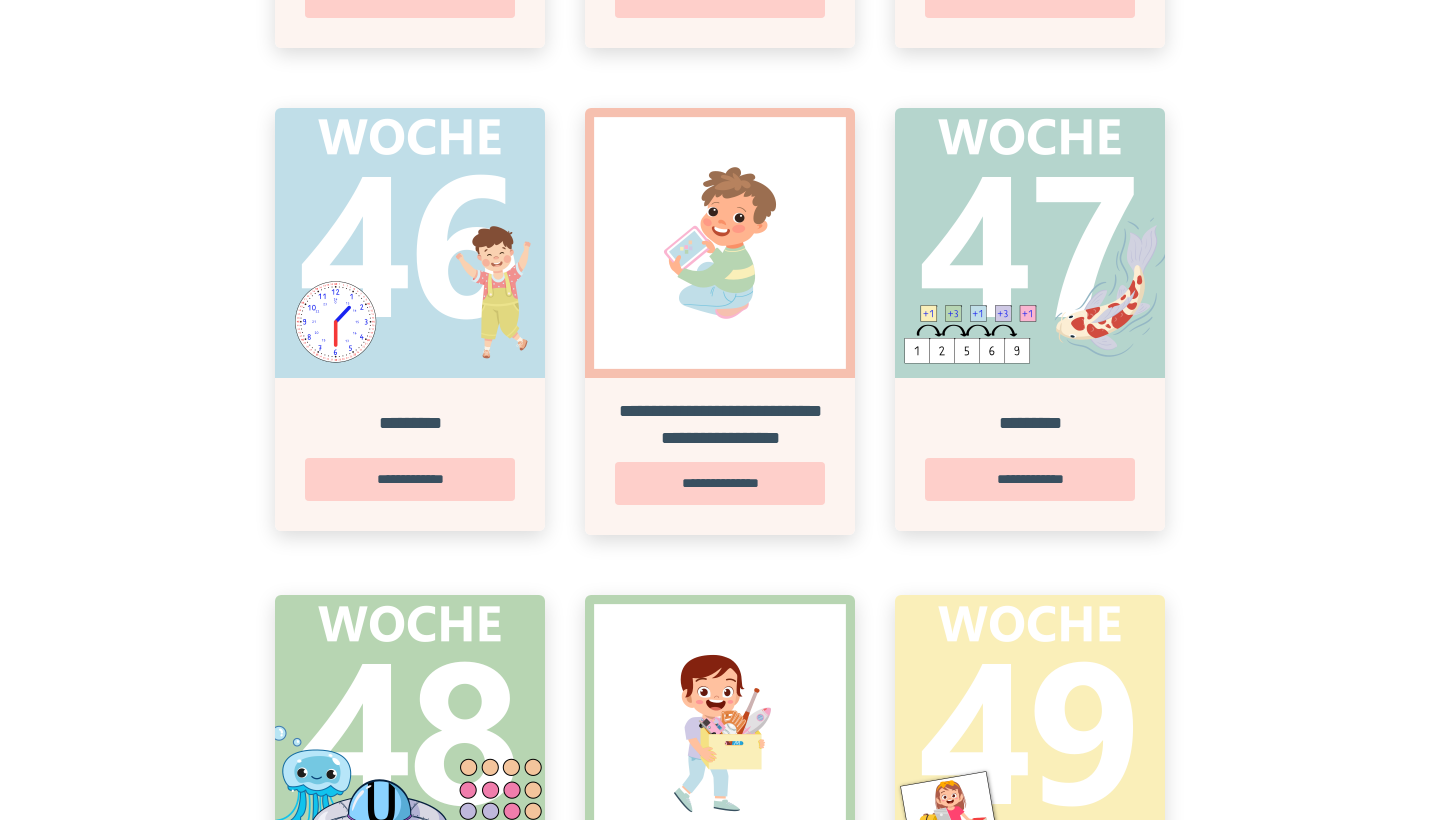 scroll, scrollTop: 0, scrollLeft: 0, axis: both 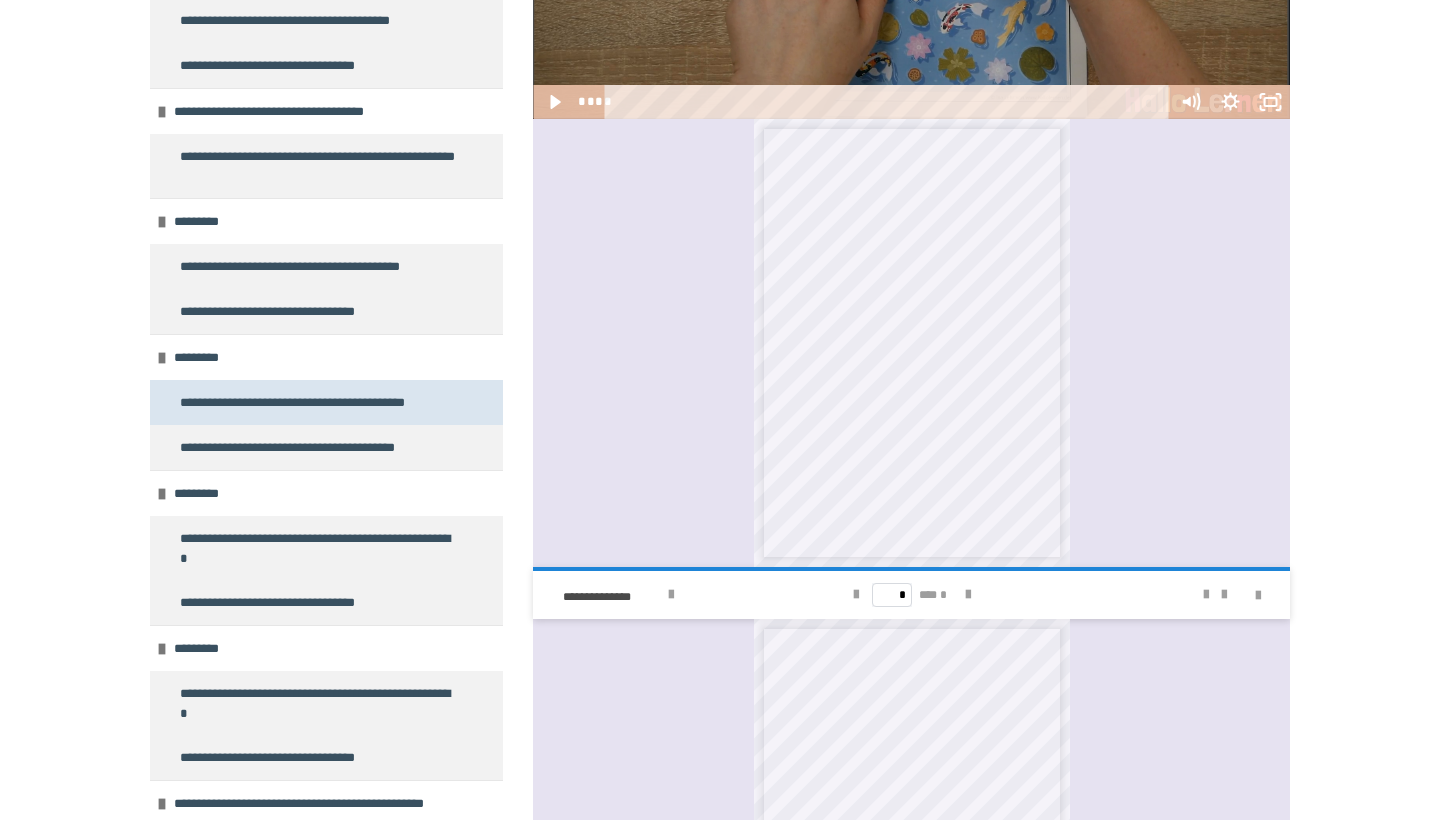 click on "**********" at bounding box center (307, 402) 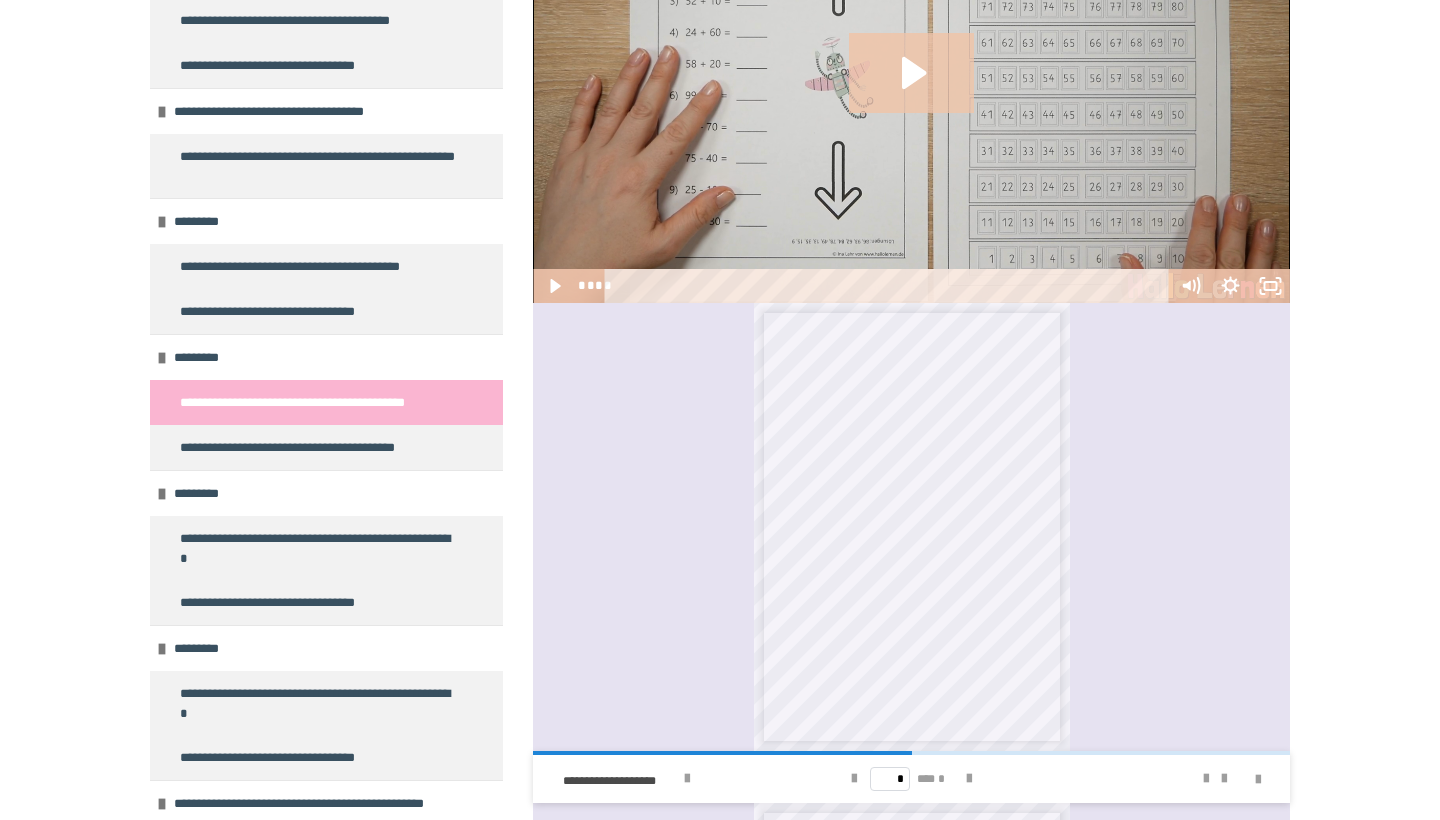 scroll, scrollTop: 2981, scrollLeft: 0, axis: vertical 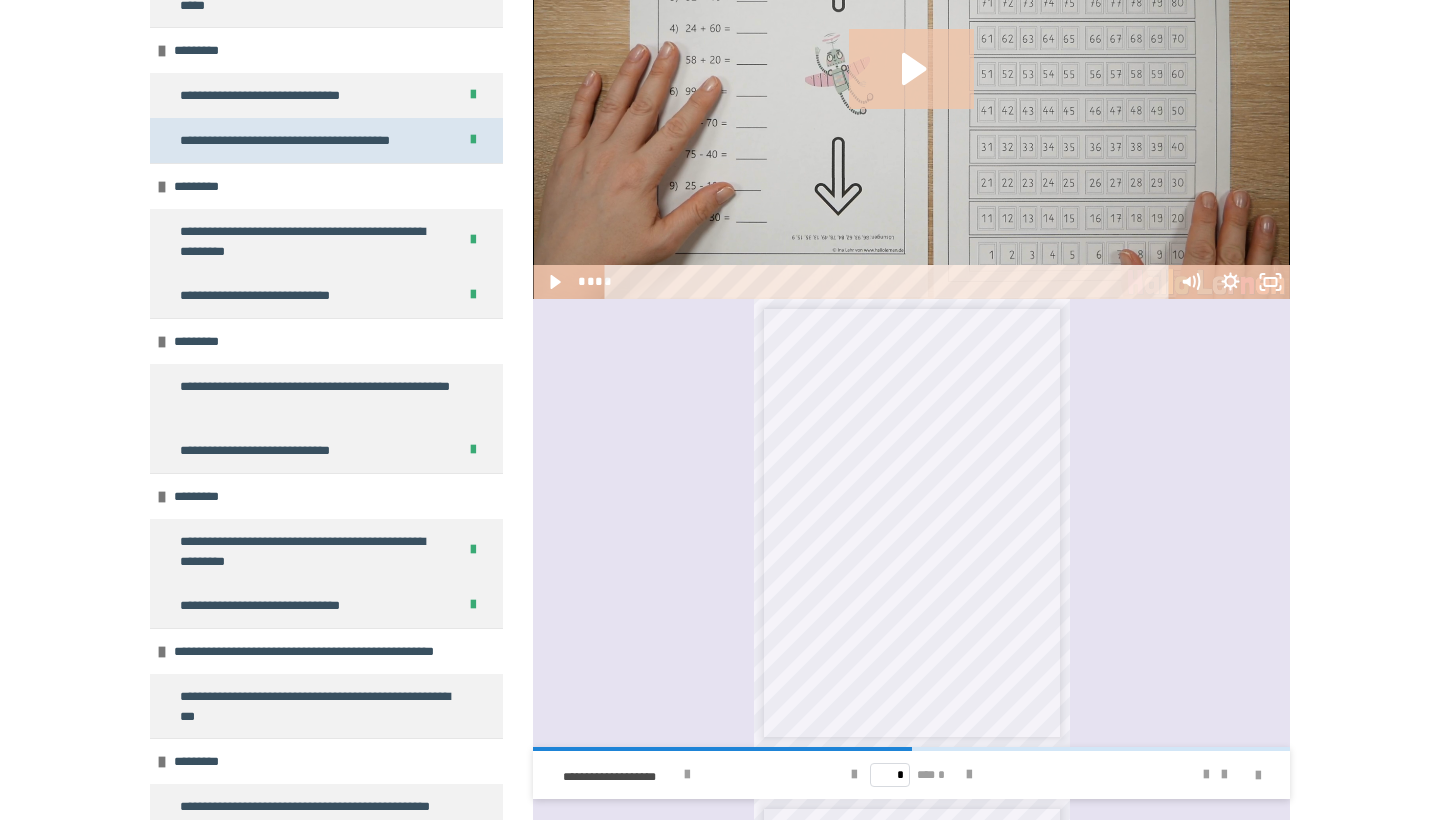 click on "**********" at bounding box center (294, 140) 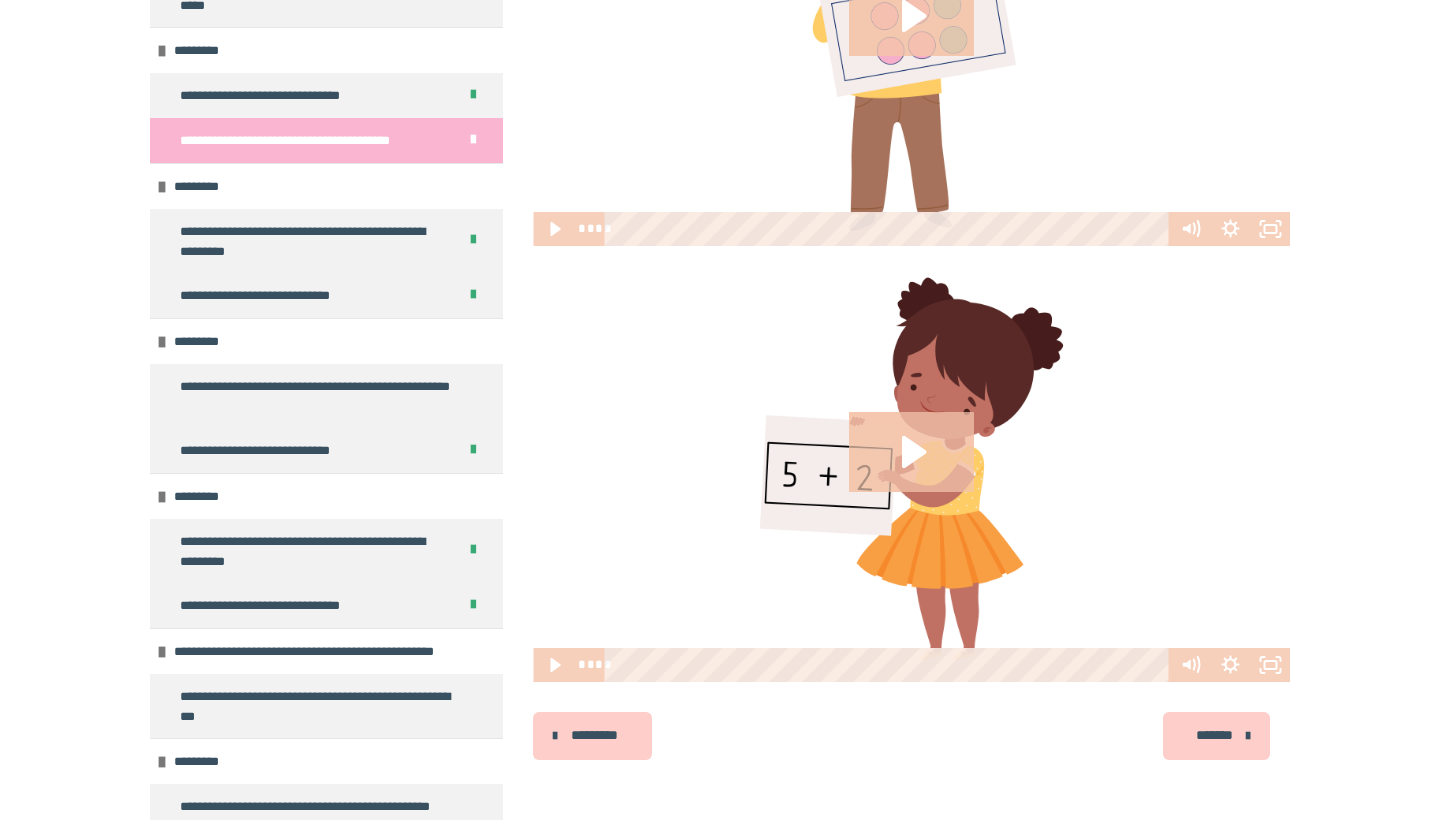 scroll, scrollTop: 3025, scrollLeft: 0, axis: vertical 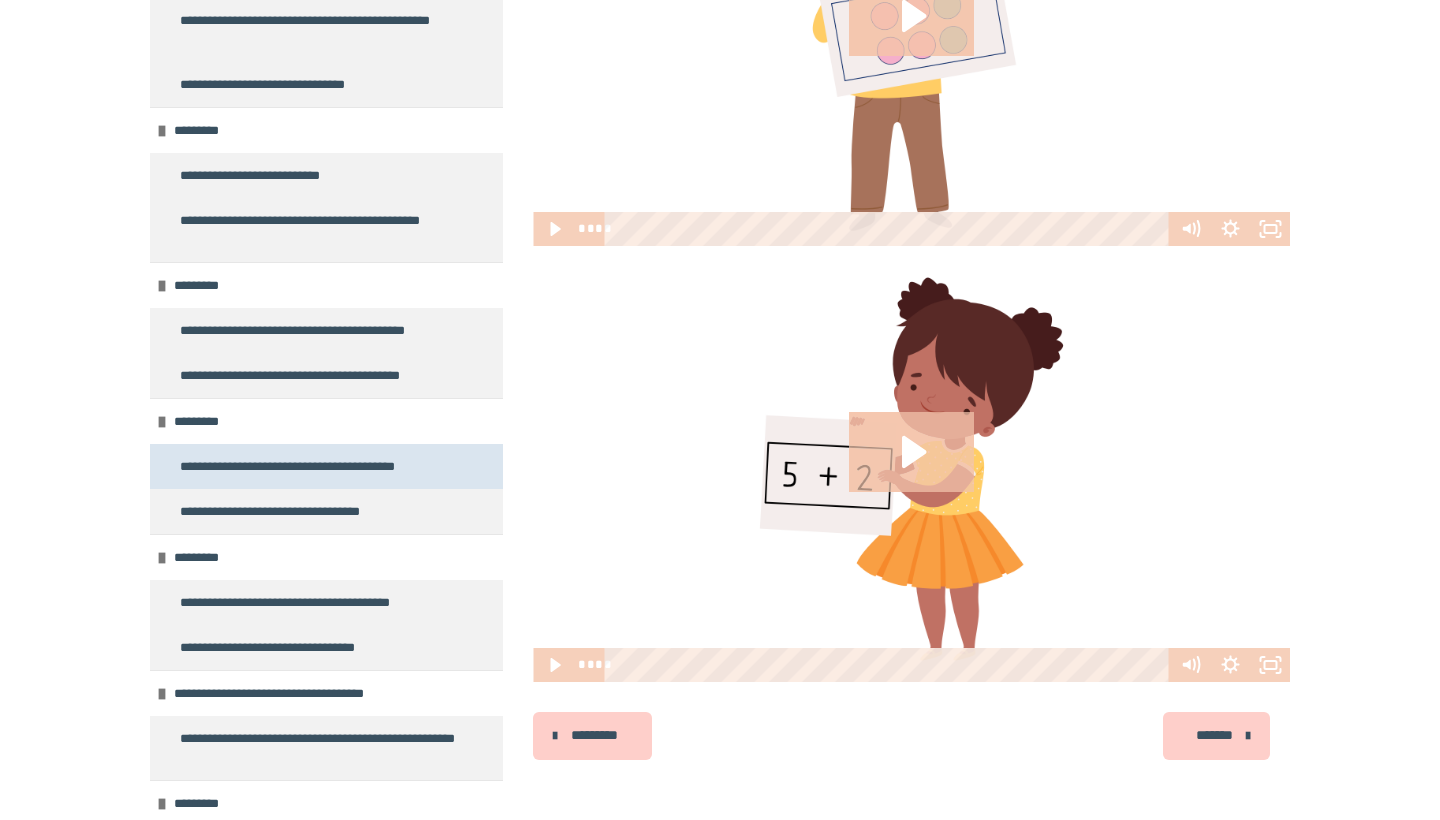 click on "**********" at bounding box center (299, 466) 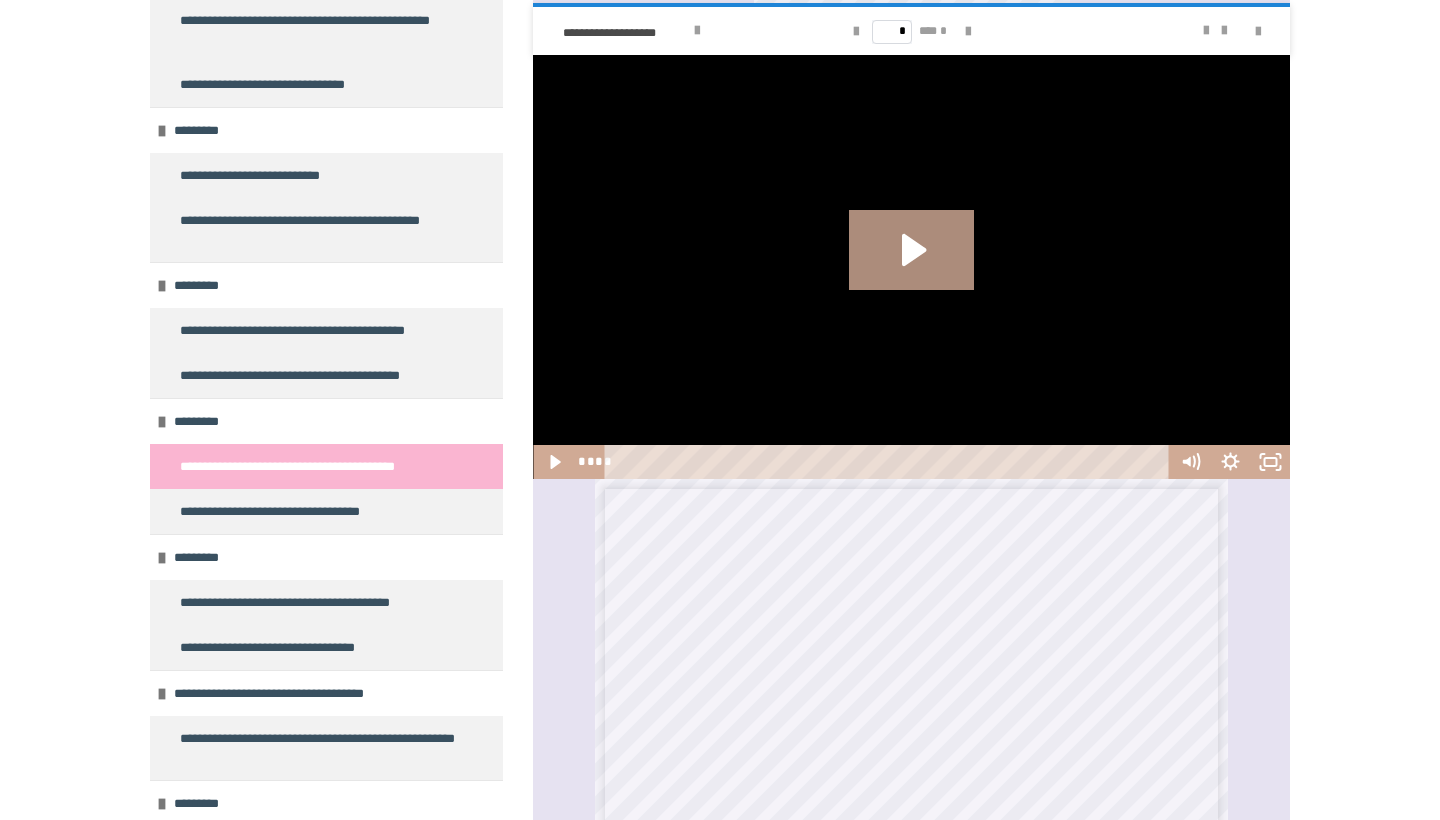 scroll, scrollTop: 5338, scrollLeft: 0, axis: vertical 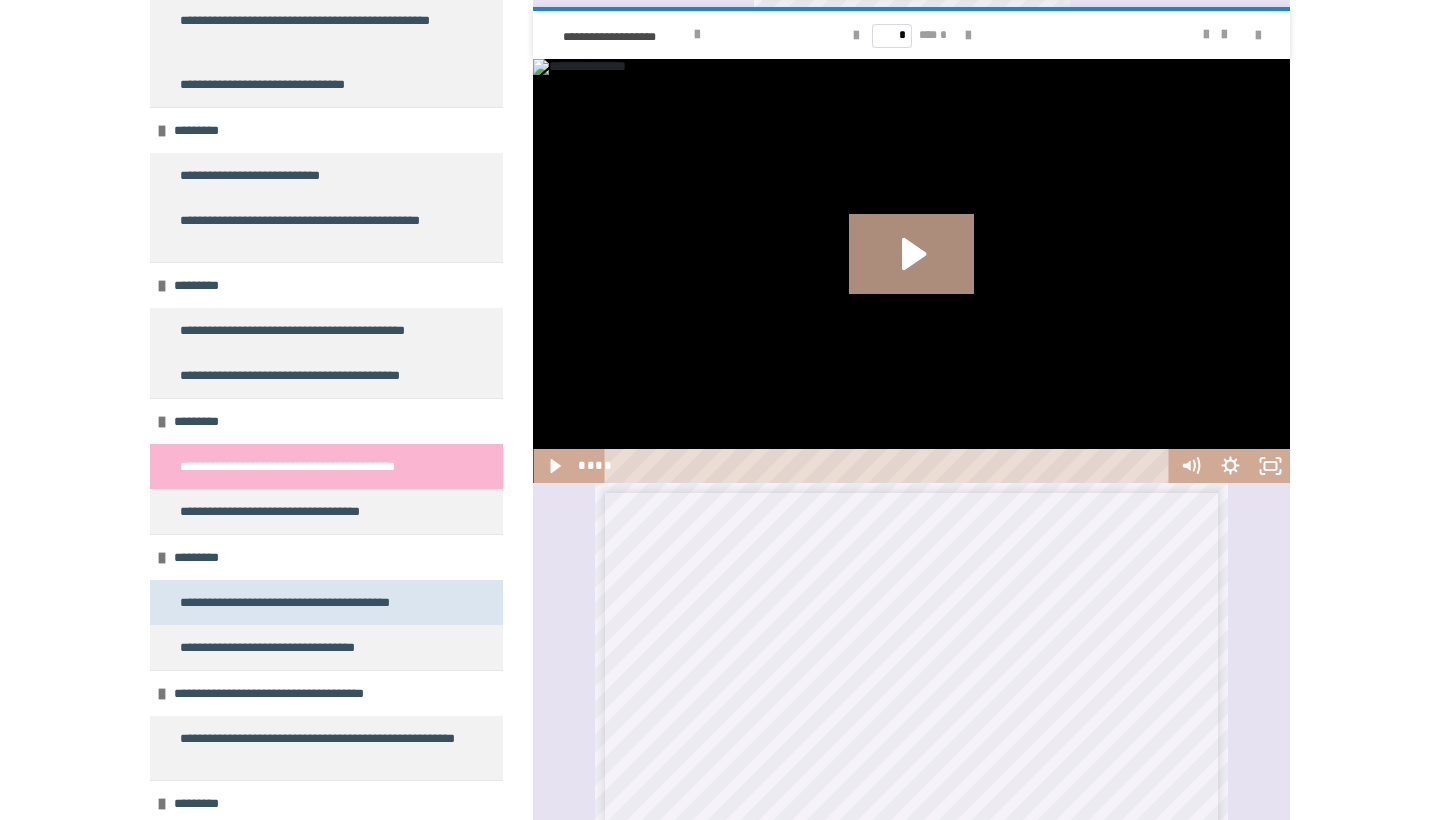 click on "**********" at bounding box center (299, 602) 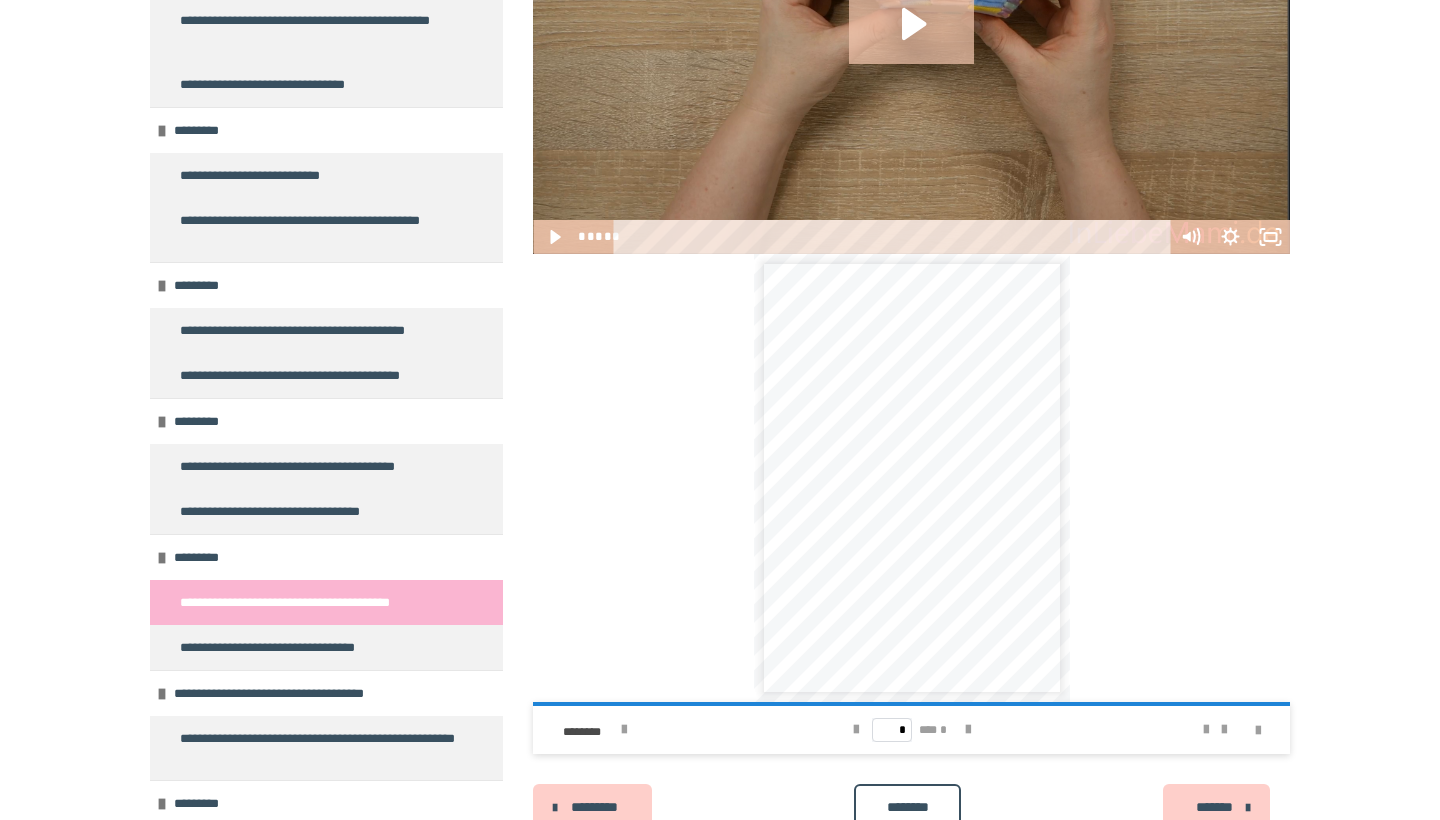 scroll, scrollTop: 3543, scrollLeft: 0, axis: vertical 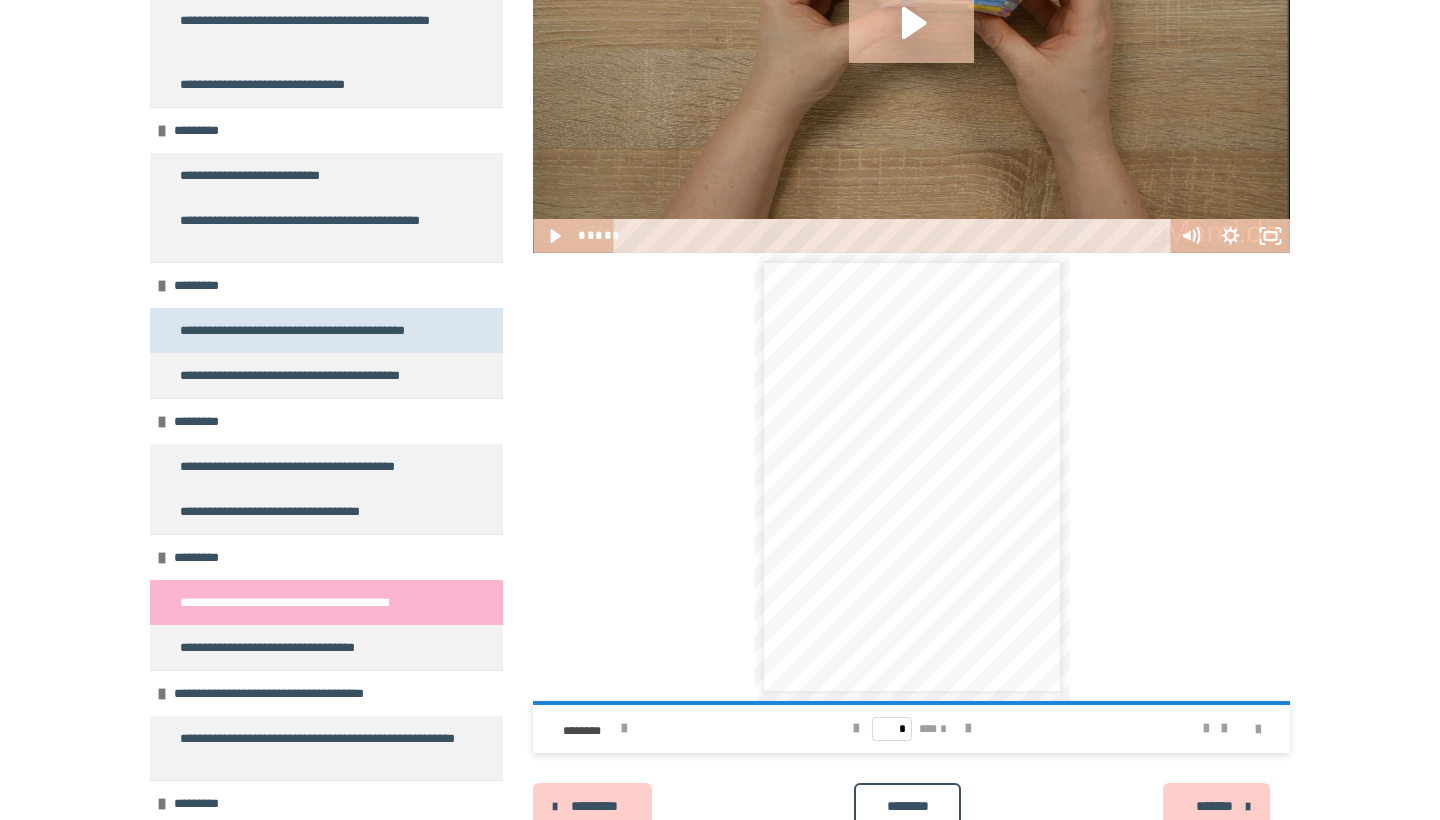 click on "**********" at bounding box center (307, 330) 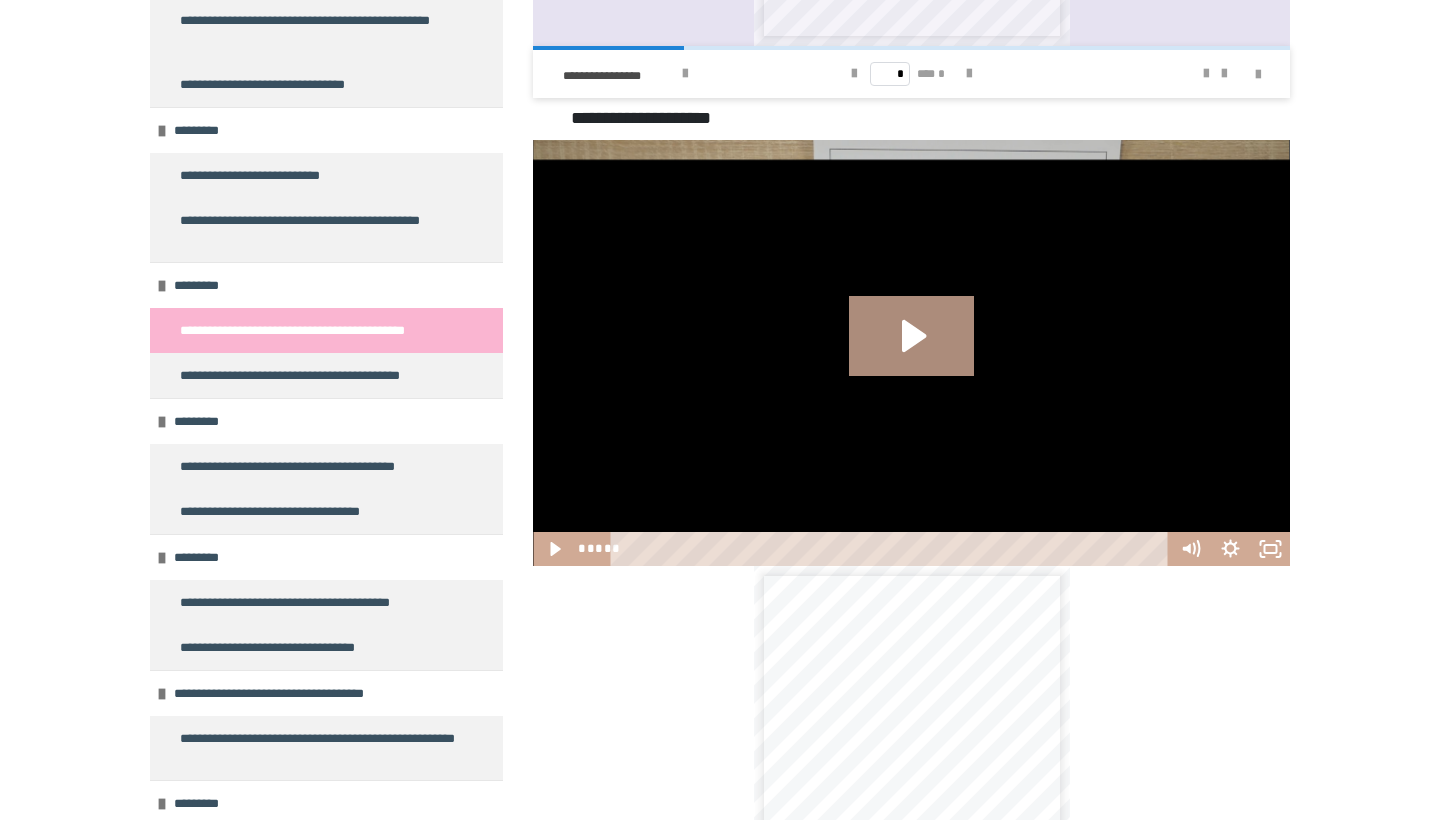 scroll, scrollTop: 3279, scrollLeft: 0, axis: vertical 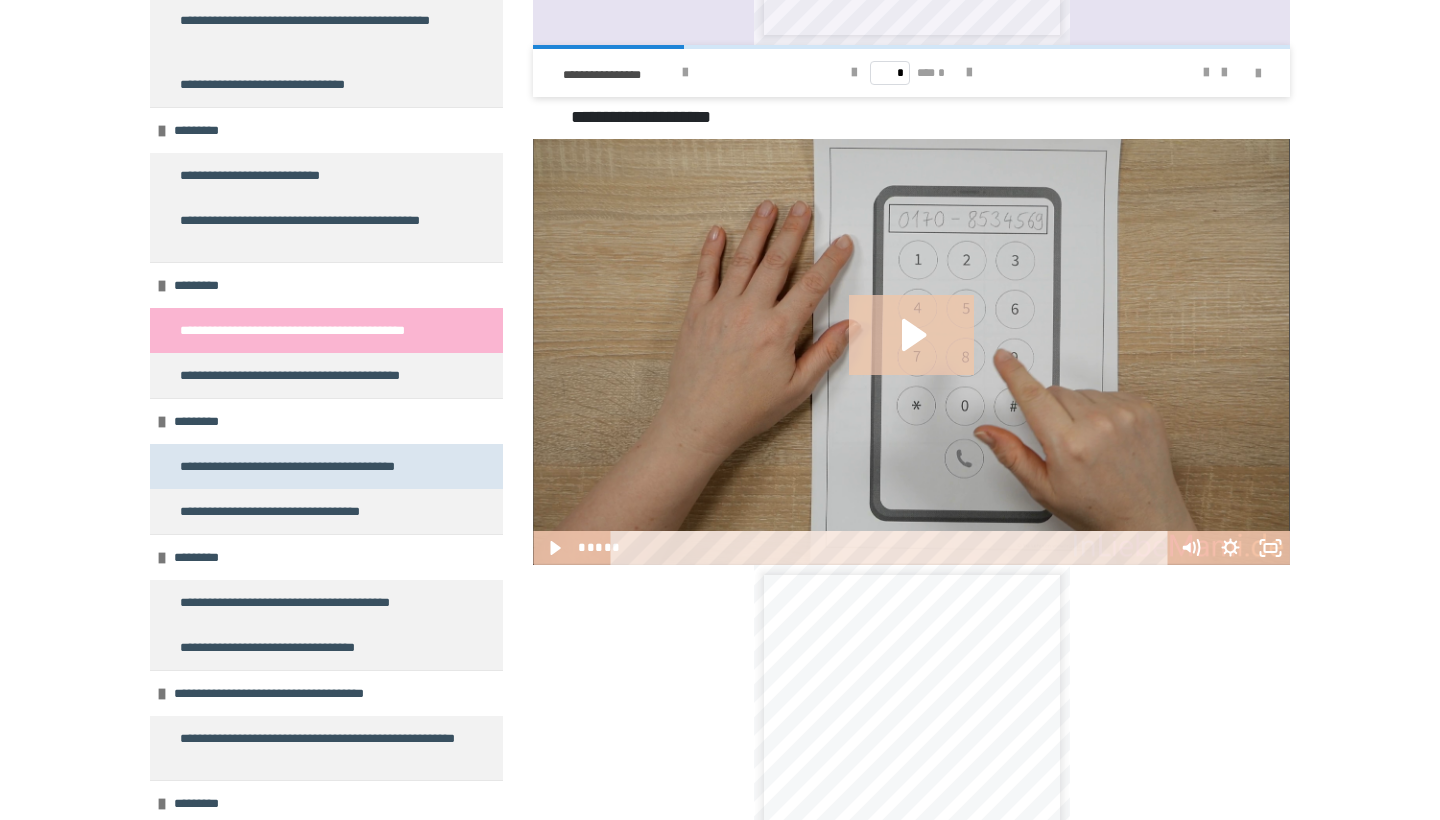 click on "**********" at bounding box center [299, 466] 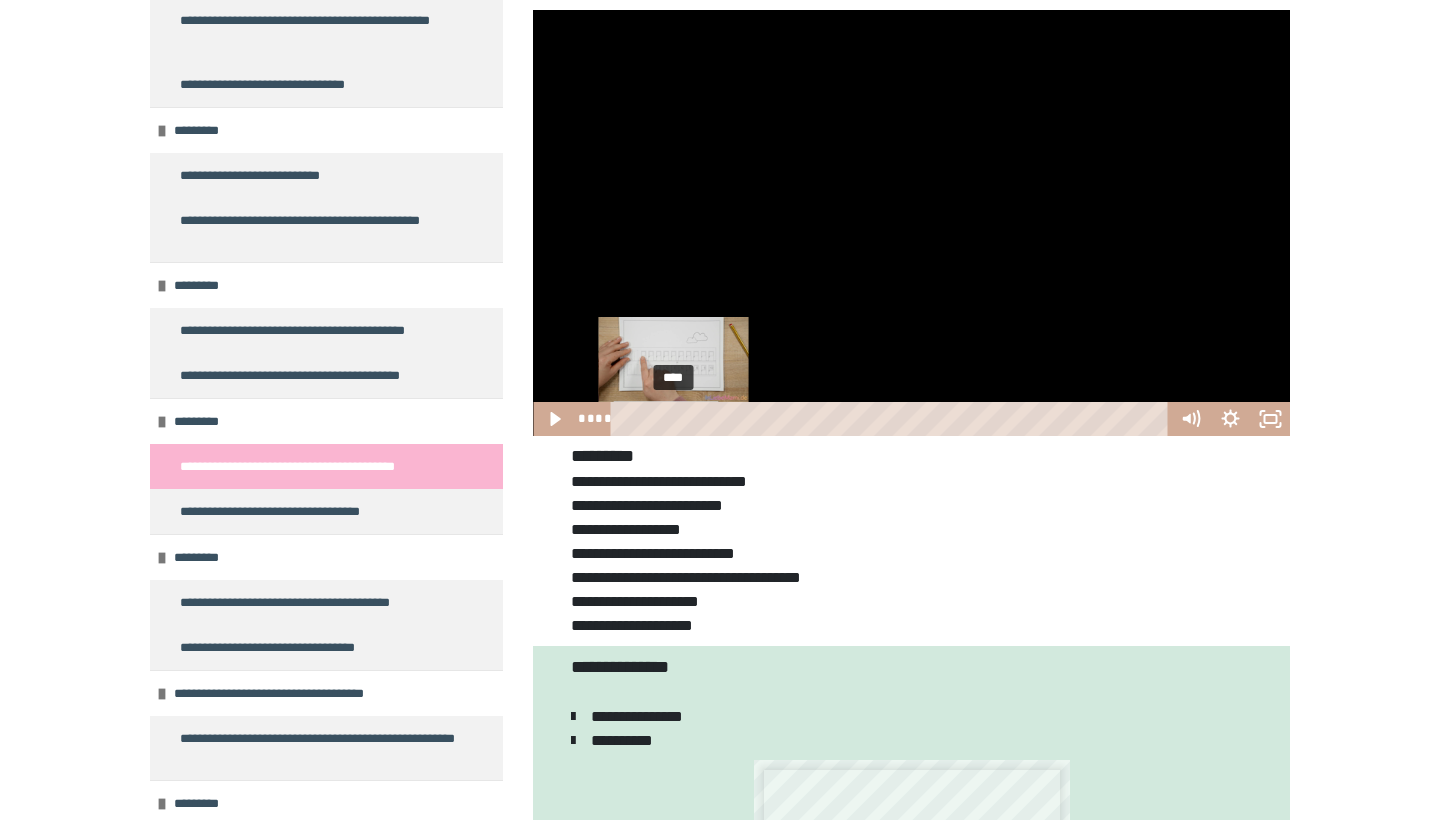 drag, startPoint x: 627, startPoint y: 416, endPoint x: 674, endPoint y: 414, distance: 47.042534 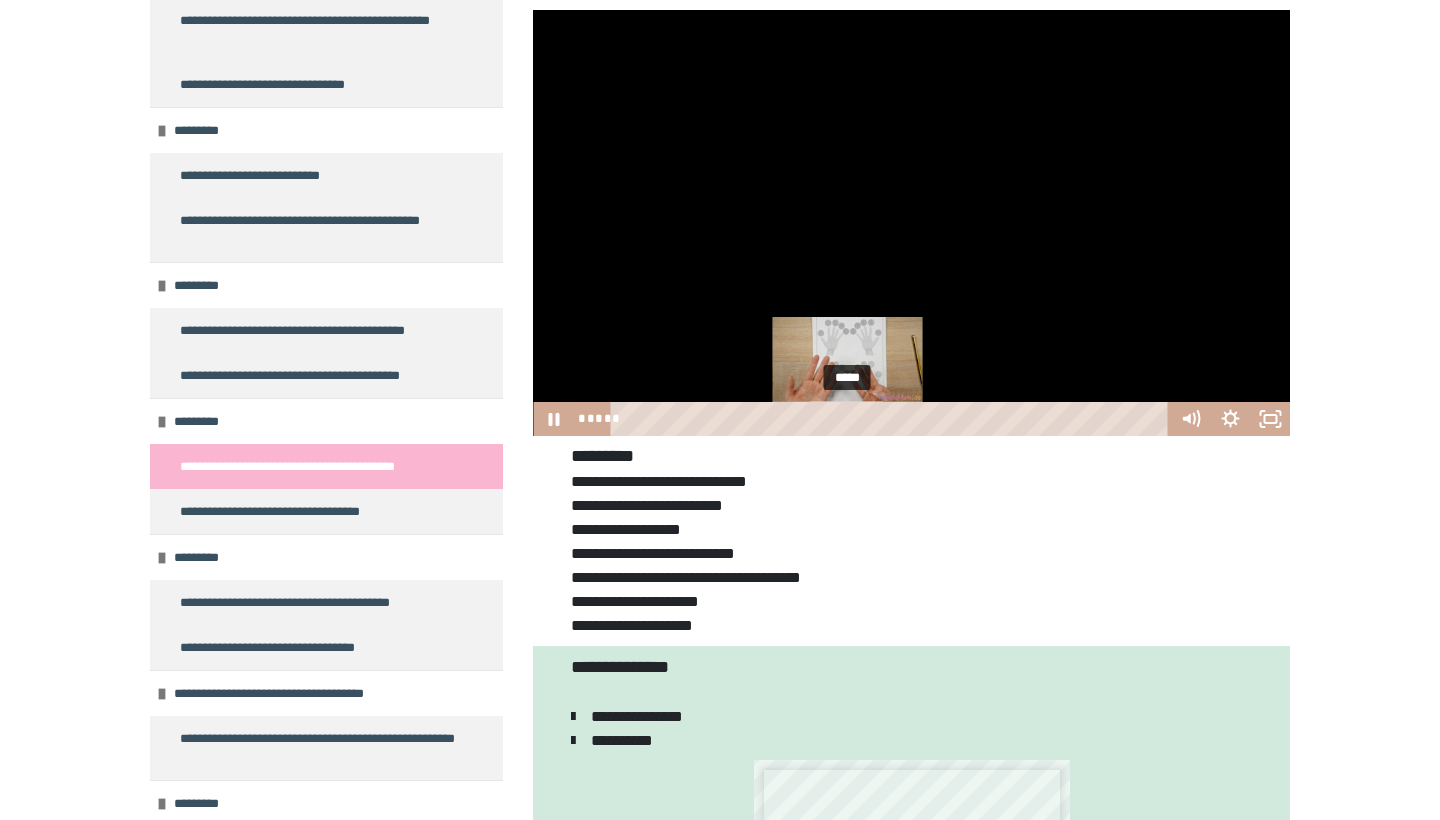 click on "*****" at bounding box center (893, 419) 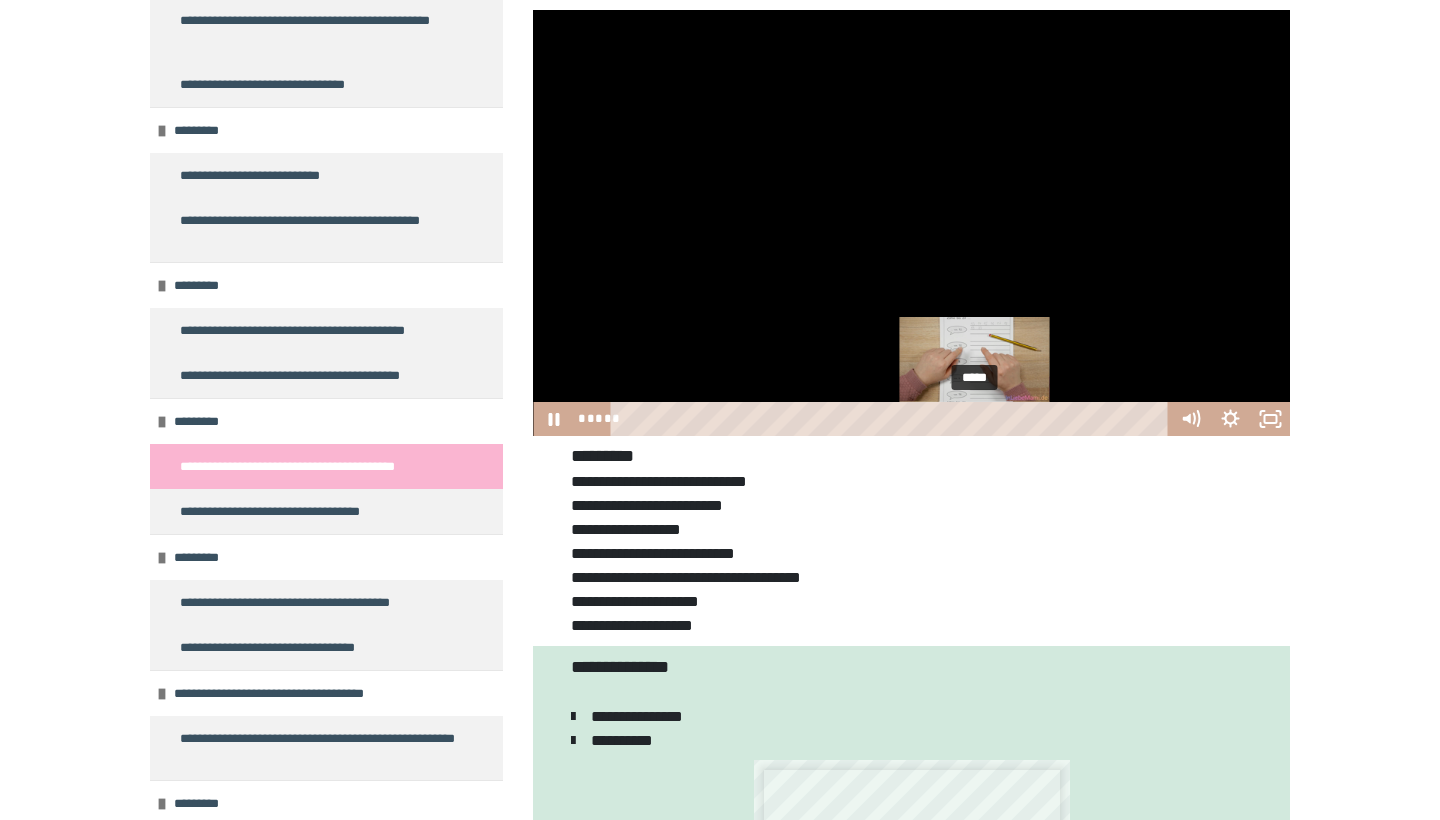 drag, startPoint x: 674, startPoint y: 414, endPoint x: 976, endPoint y: 413, distance: 302.00165 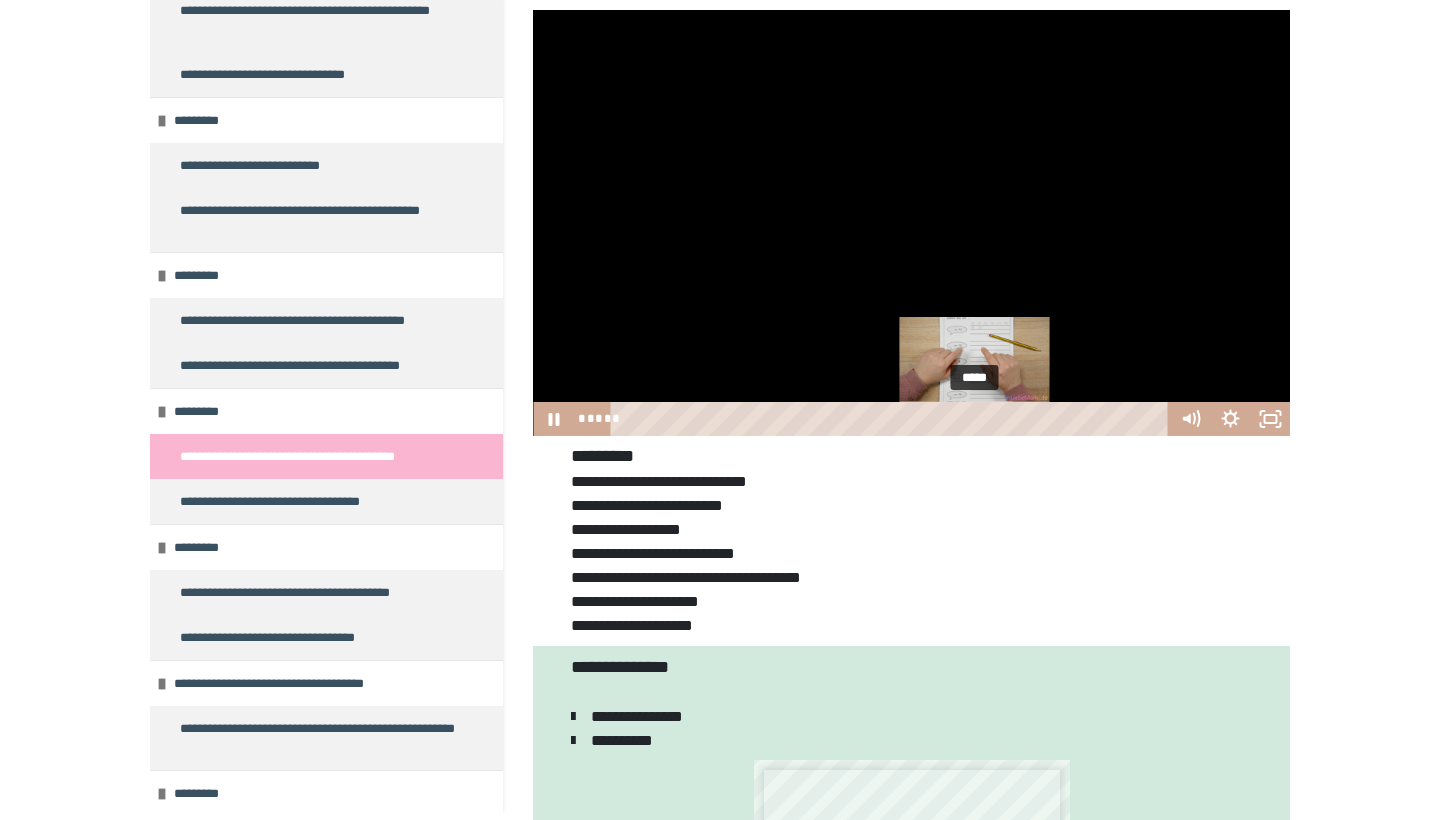 scroll, scrollTop: 120, scrollLeft: 0, axis: vertical 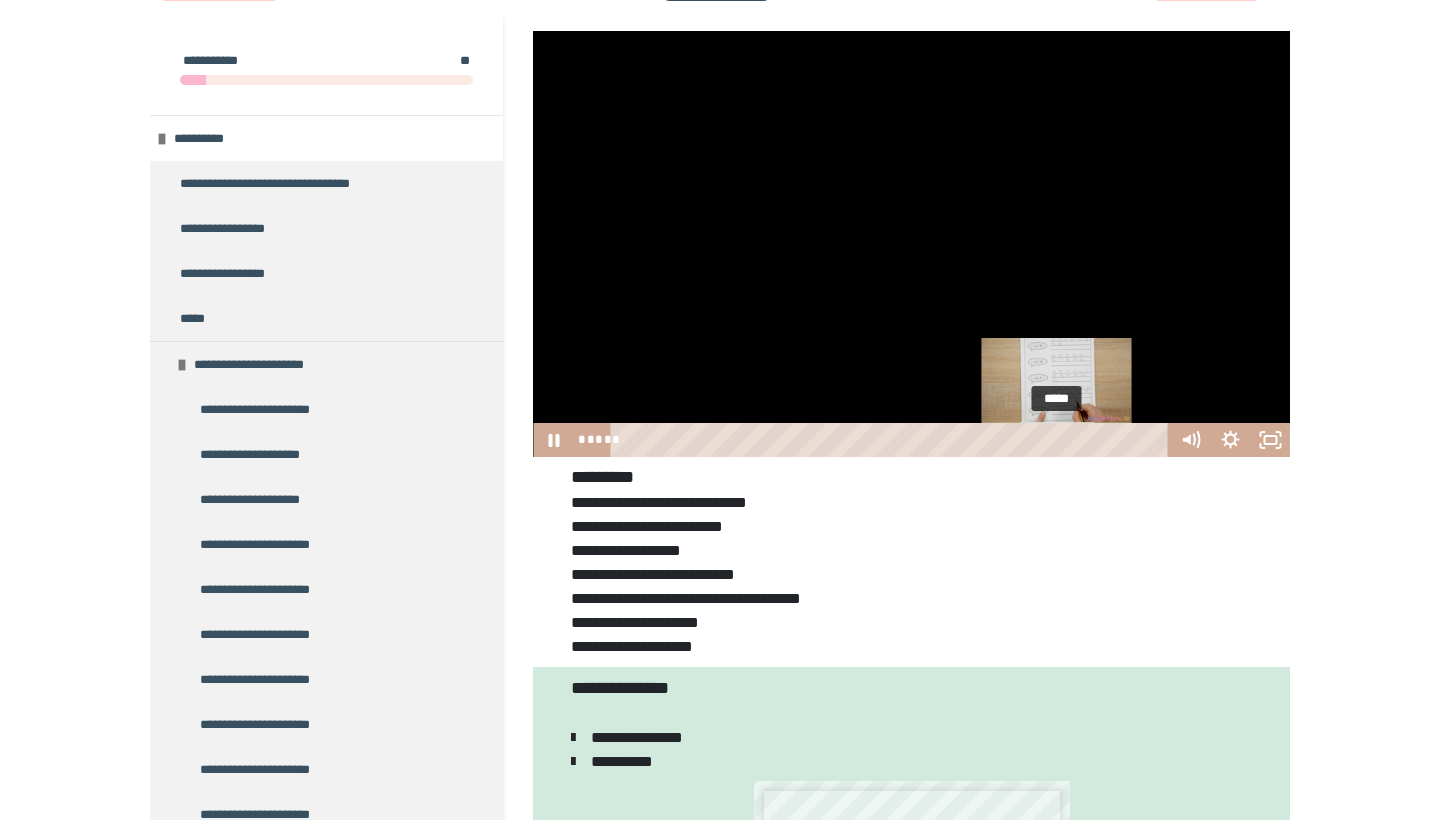 click on "*****" at bounding box center (893, 440) 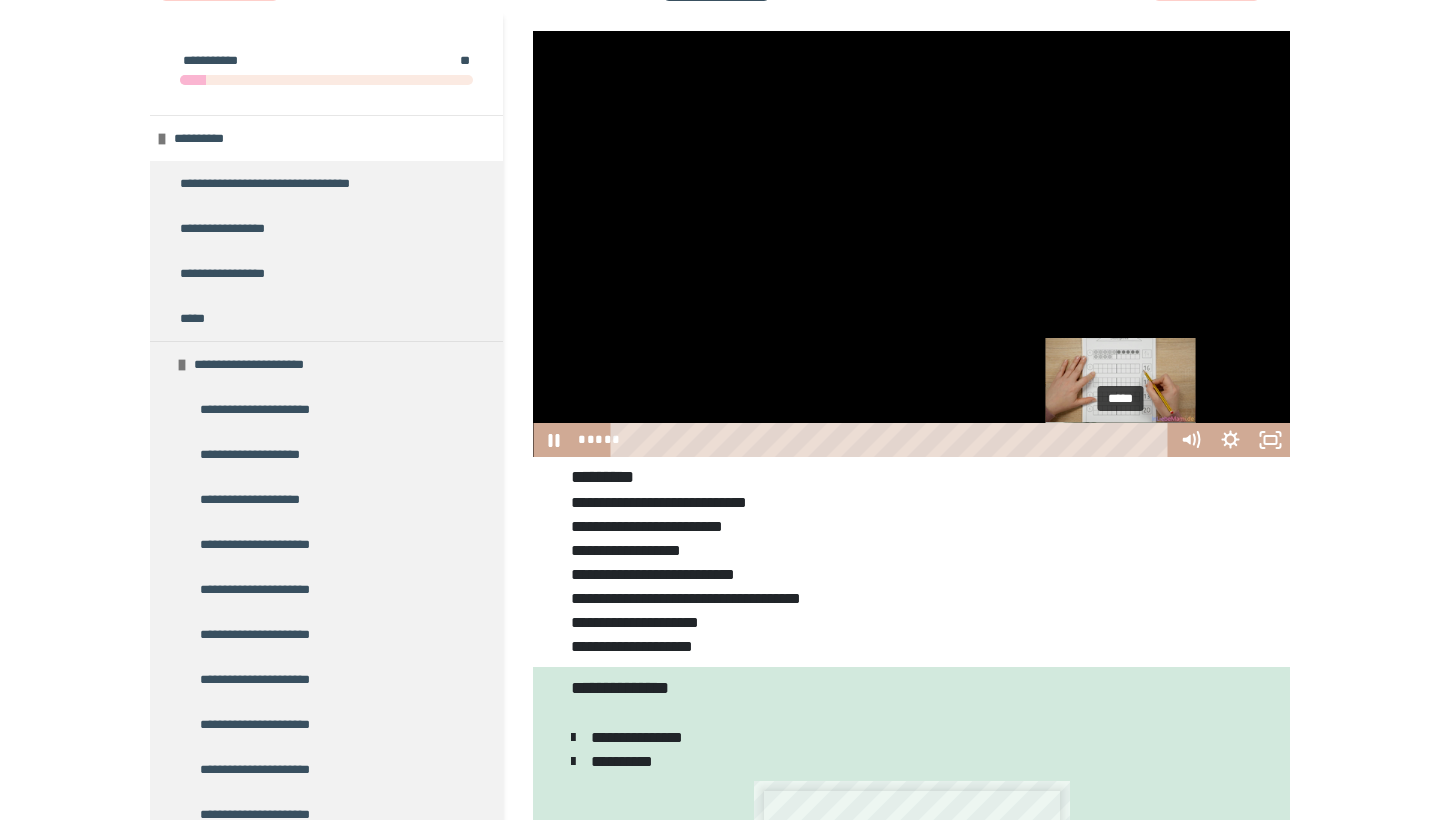 drag, startPoint x: 1058, startPoint y: 443, endPoint x: 1122, endPoint y: 440, distance: 64.070274 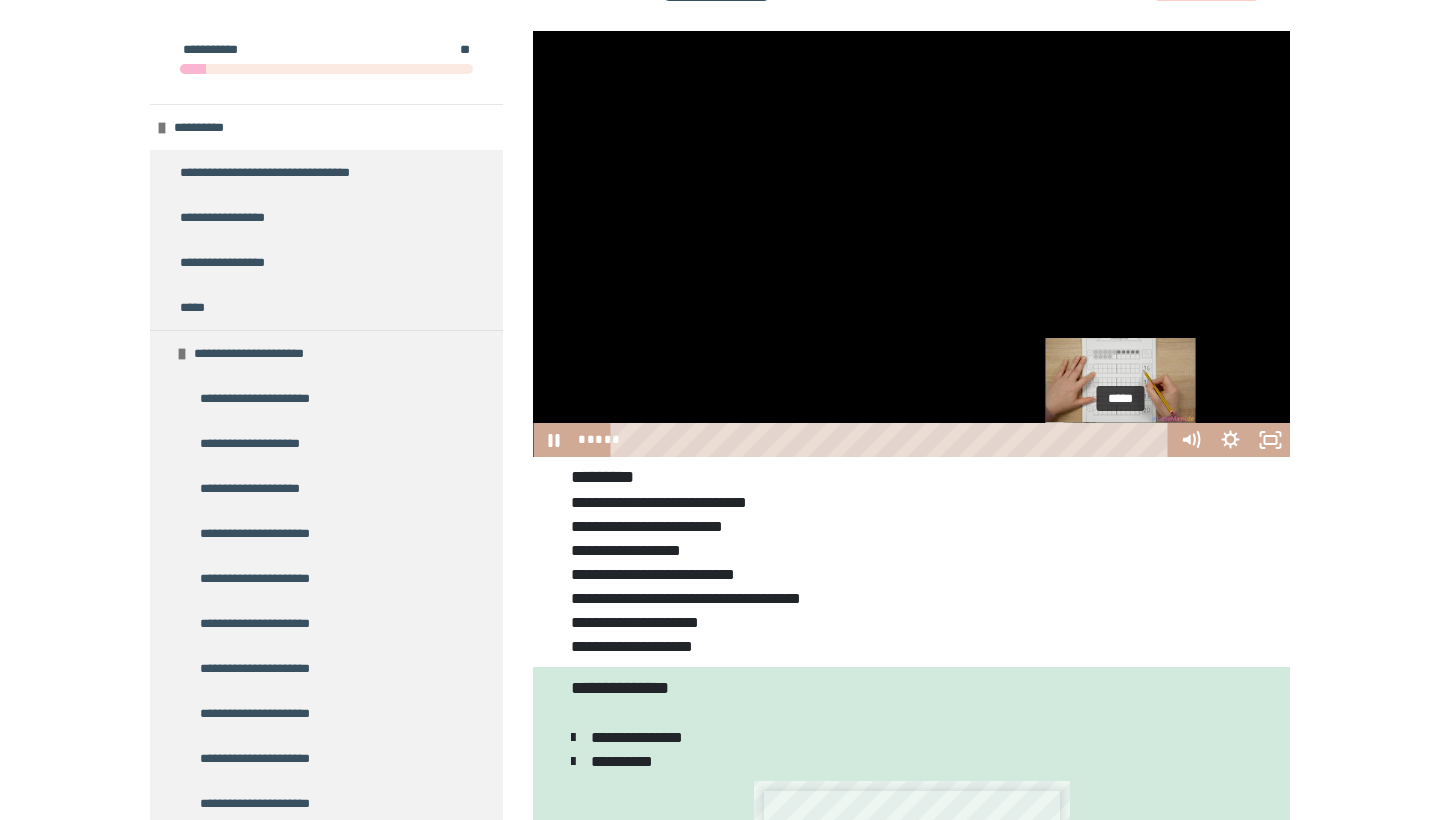 scroll, scrollTop: 272, scrollLeft: 0, axis: vertical 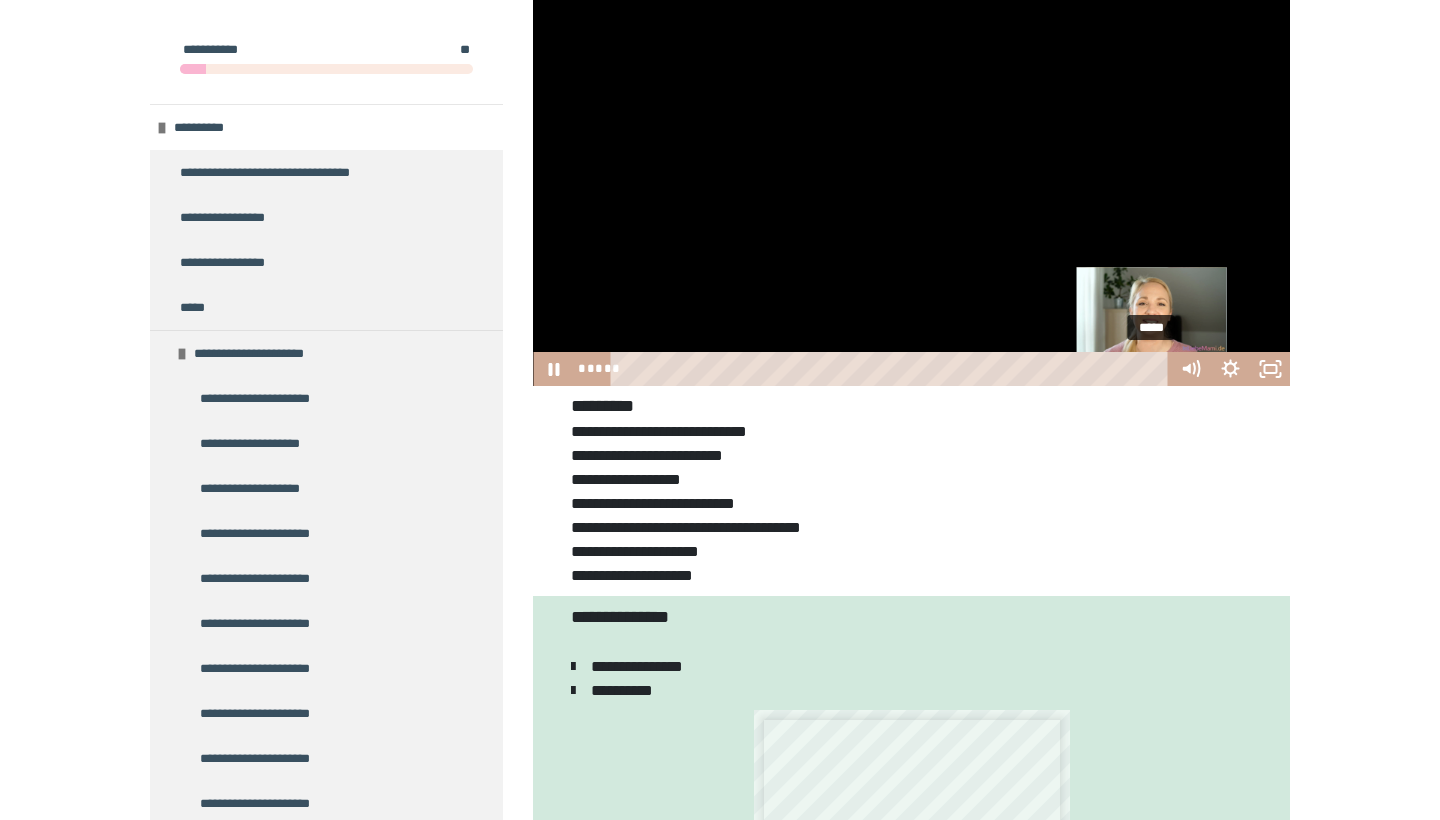 drag, startPoint x: 1123, startPoint y: 368, endPoint x: 1154, endPoint y: 367, distance: 31.016125 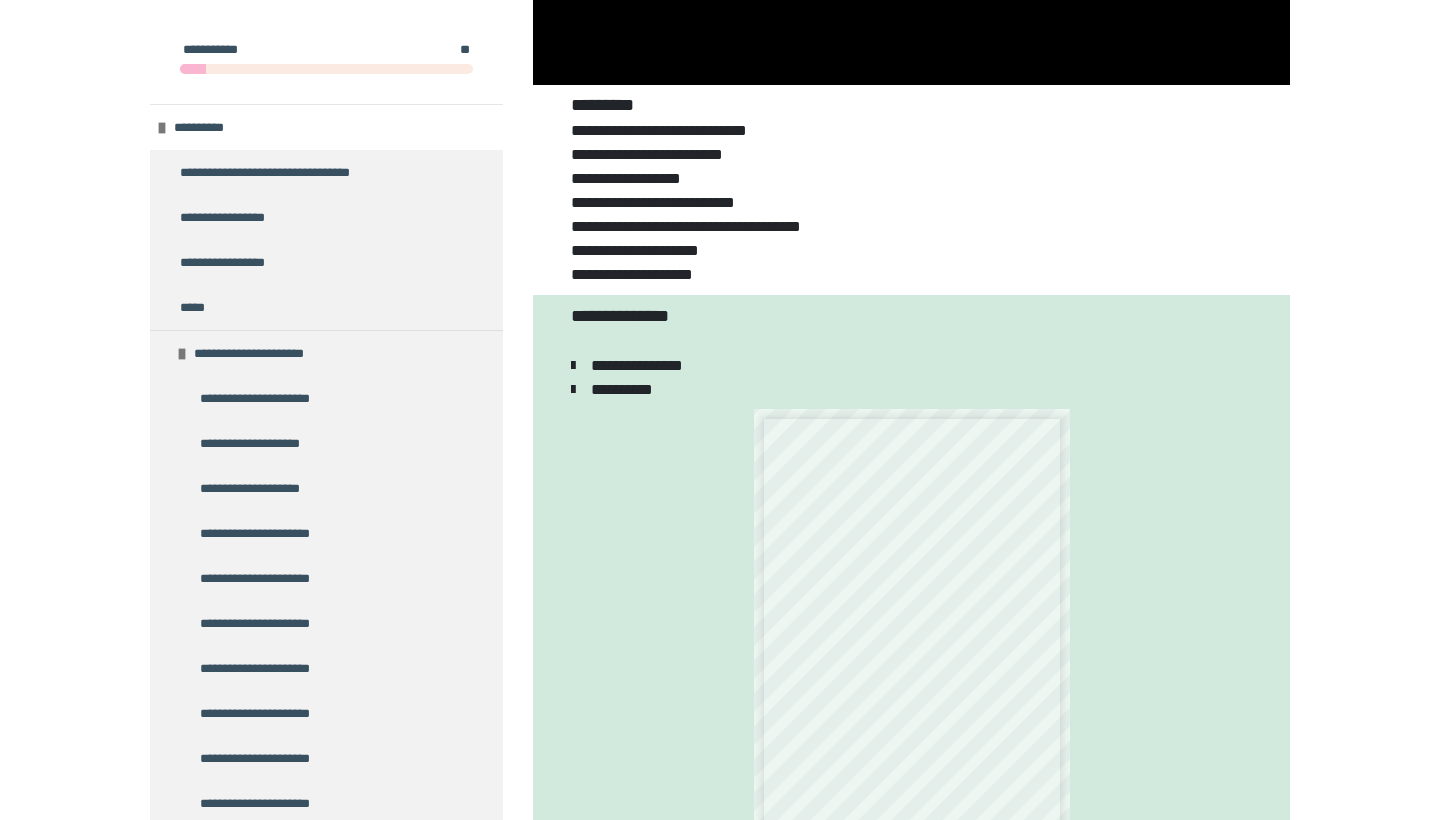 scroll, scrollTop: 586, scrollLeft: 0, axis: vertical 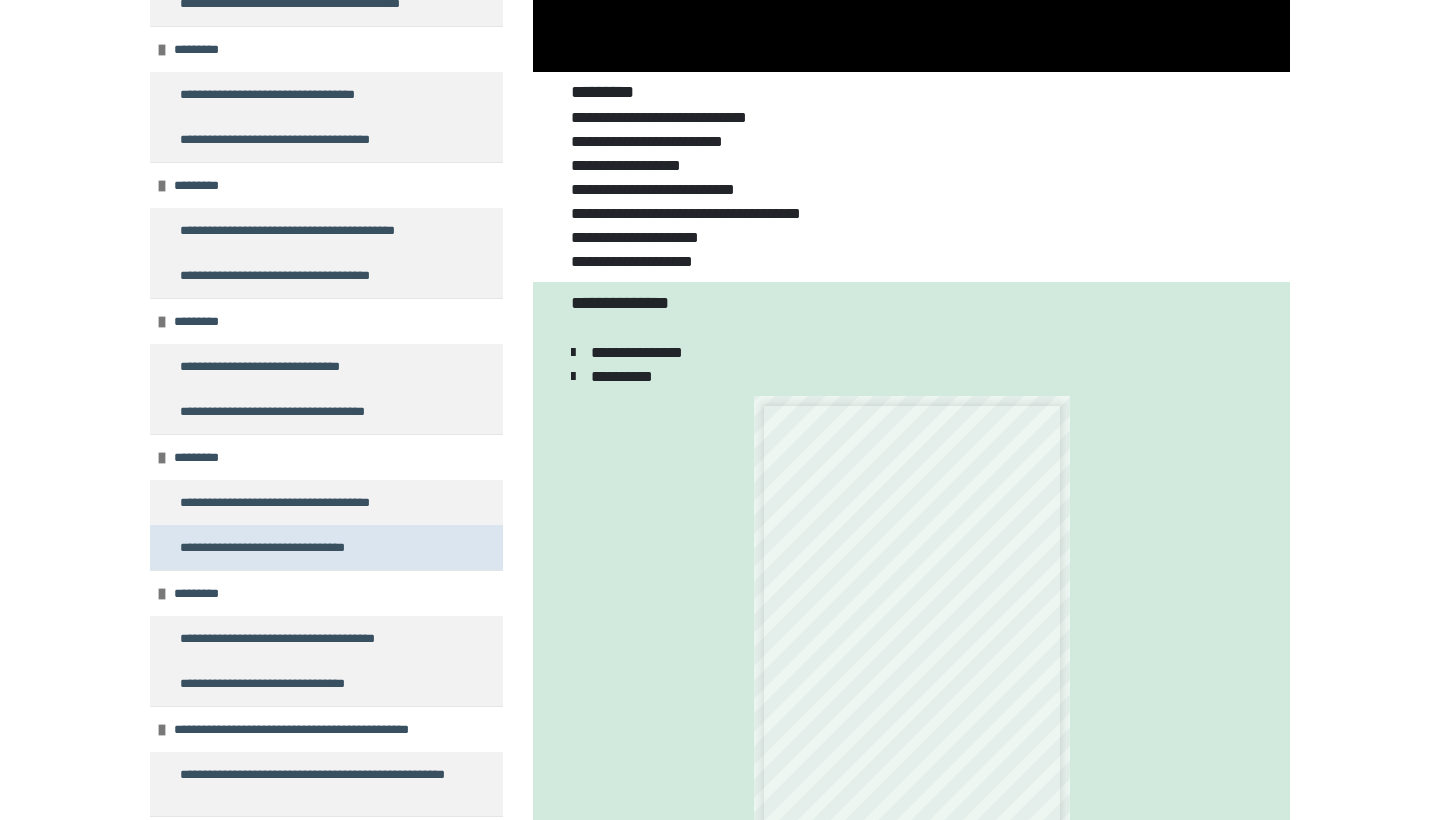 click on "**********" at bounding box center [271, 547] 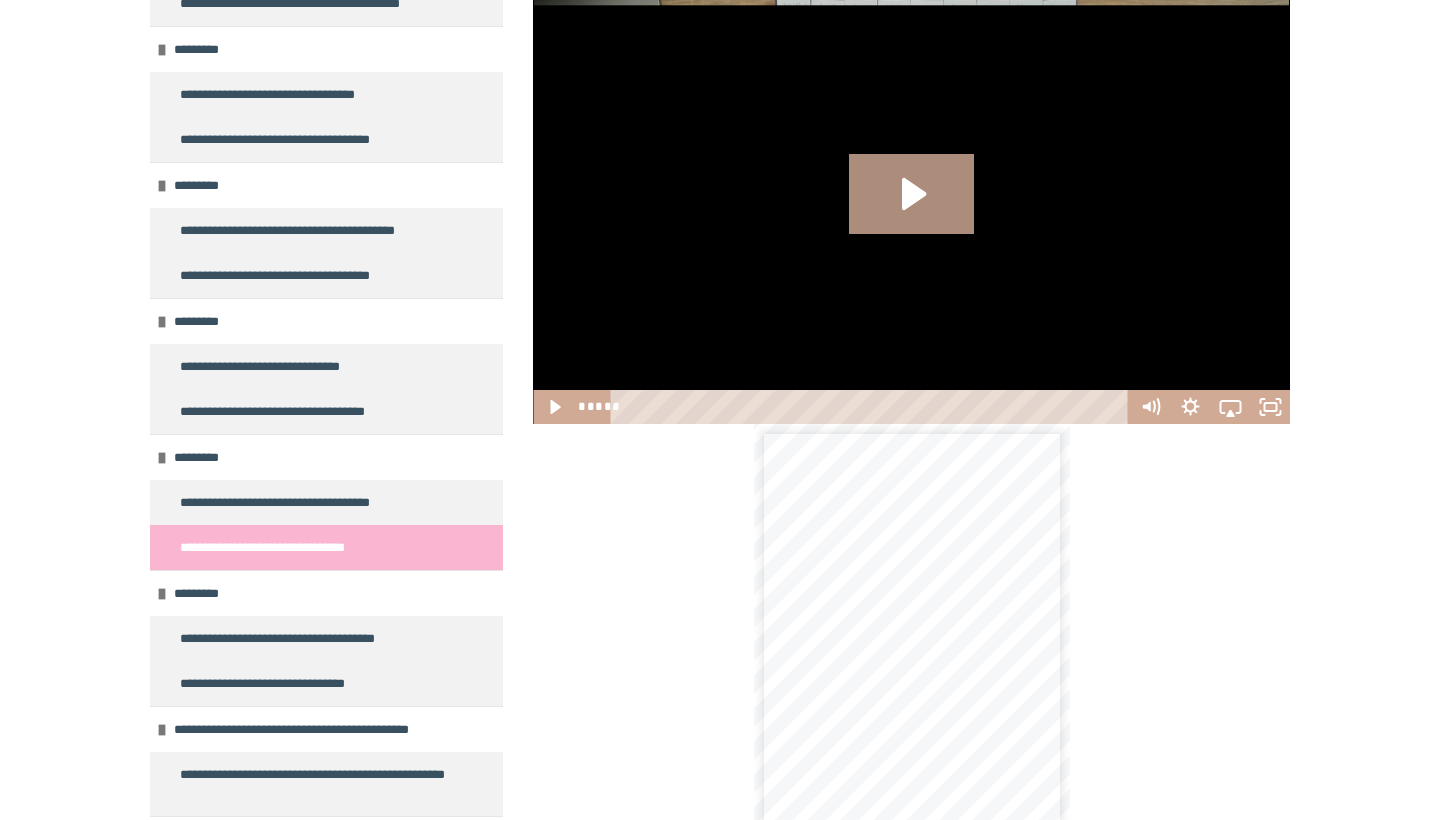 scroll, scrollTop: 7703, scrollLeft: 0, axis: vertical 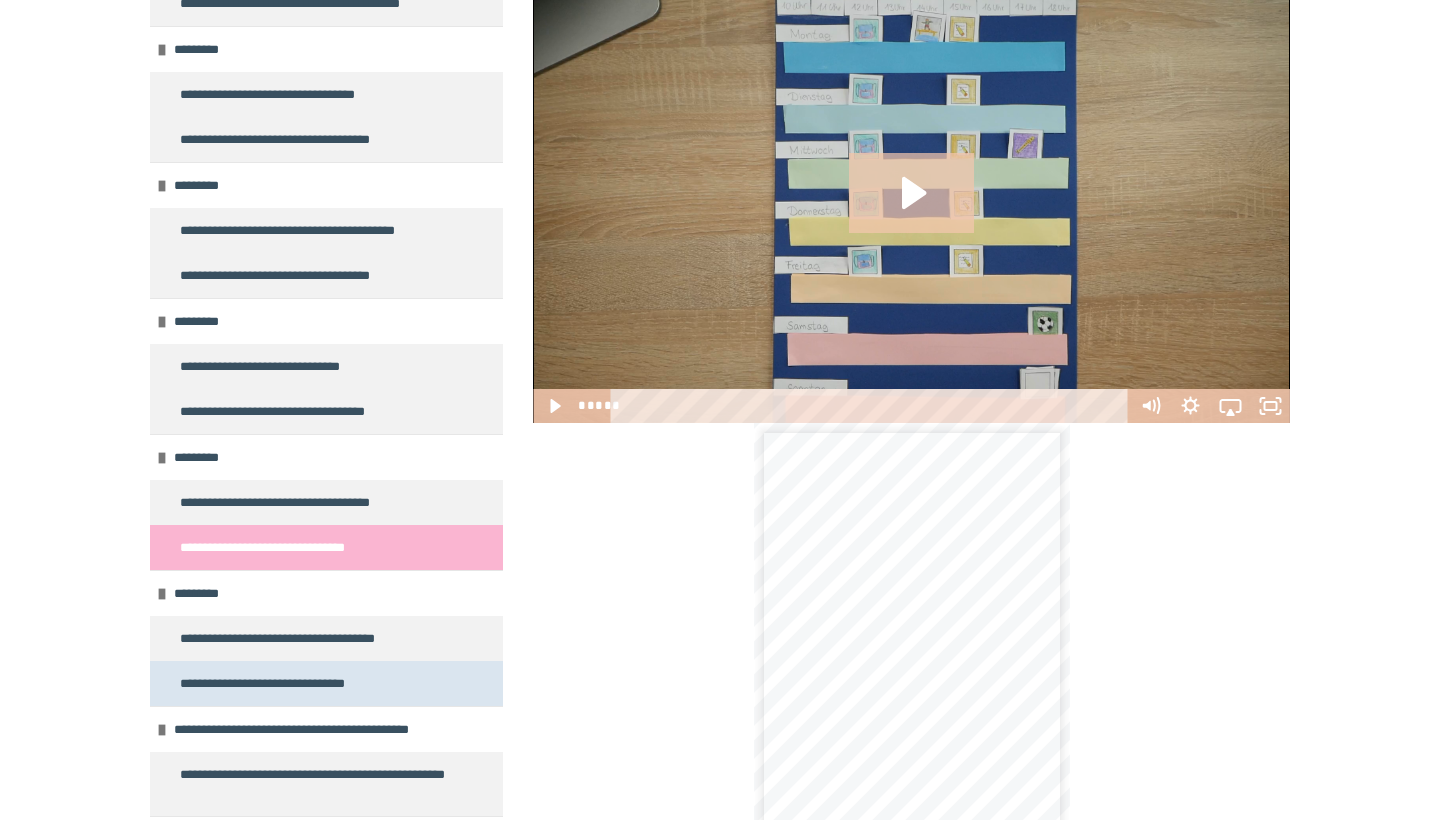 click on "**********" at bounding box center (271, 683) 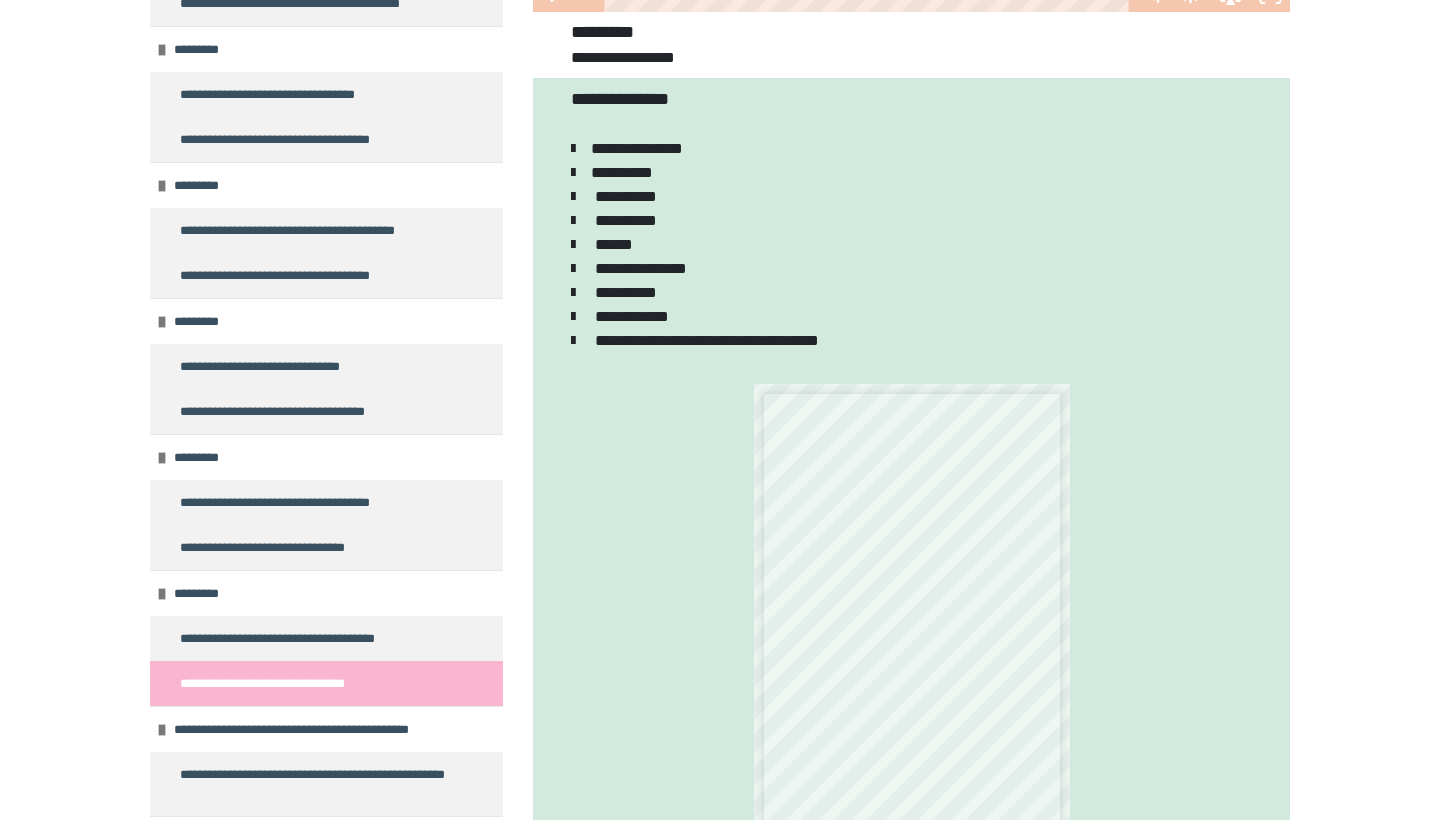 scroll, scrollTop: 652, scrollLeft: 0, axis: vertical 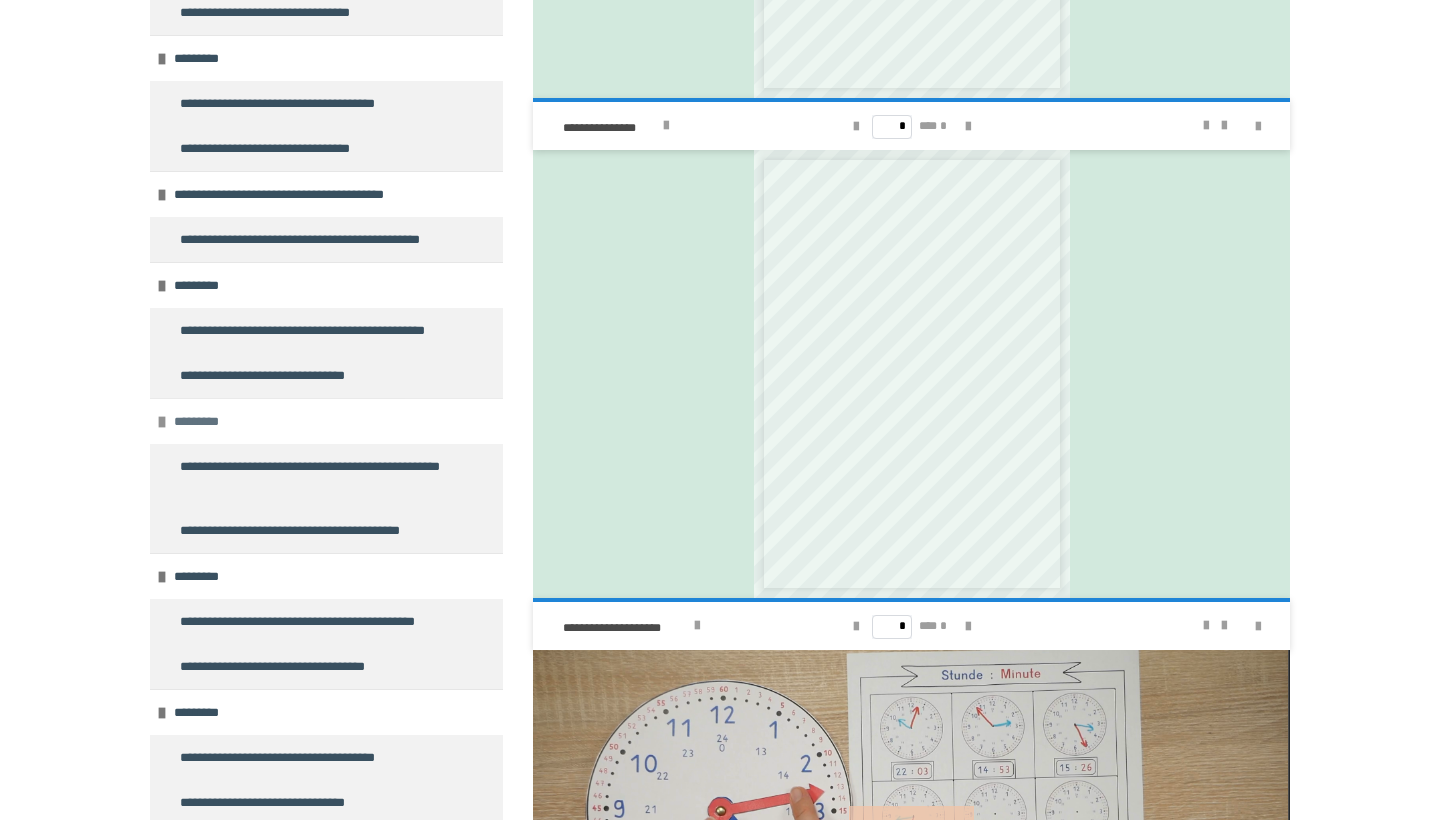 click on "*********" at bounding box center (326, 421) 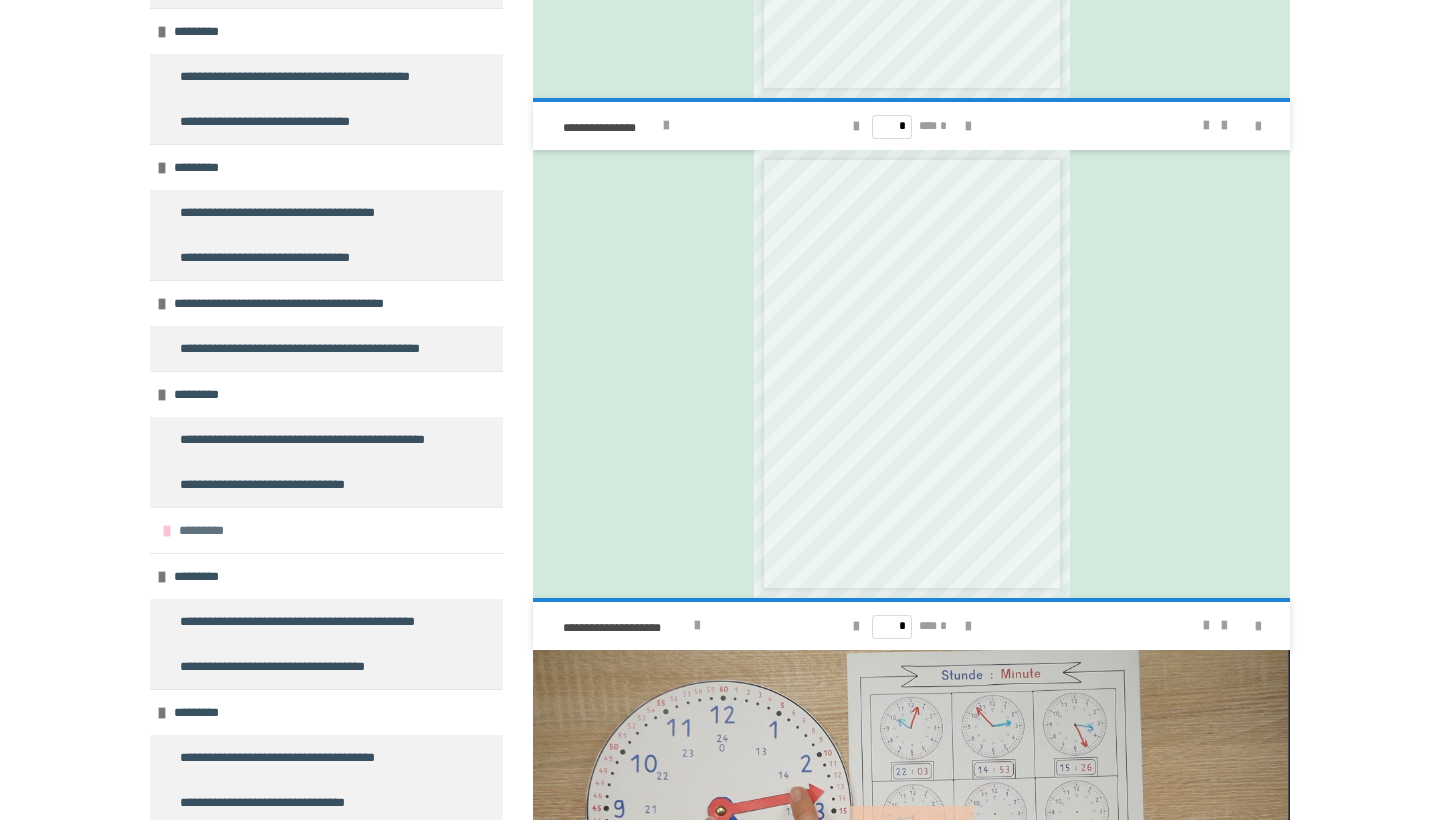 scroll, scrollTop: 9791, scrollLeft: 0, axis: vertical 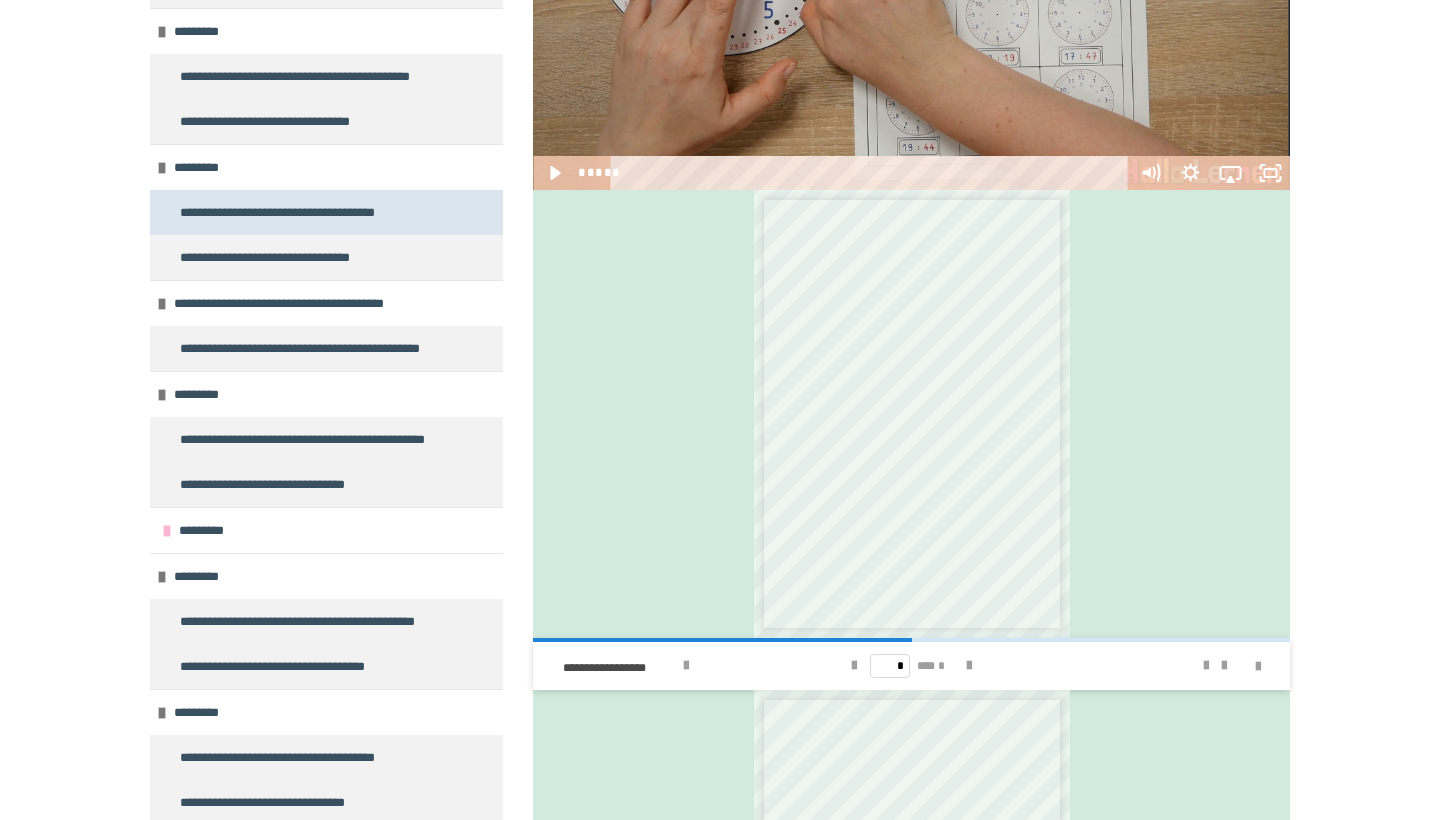 click on "**********" at bounding box center [297, 212] 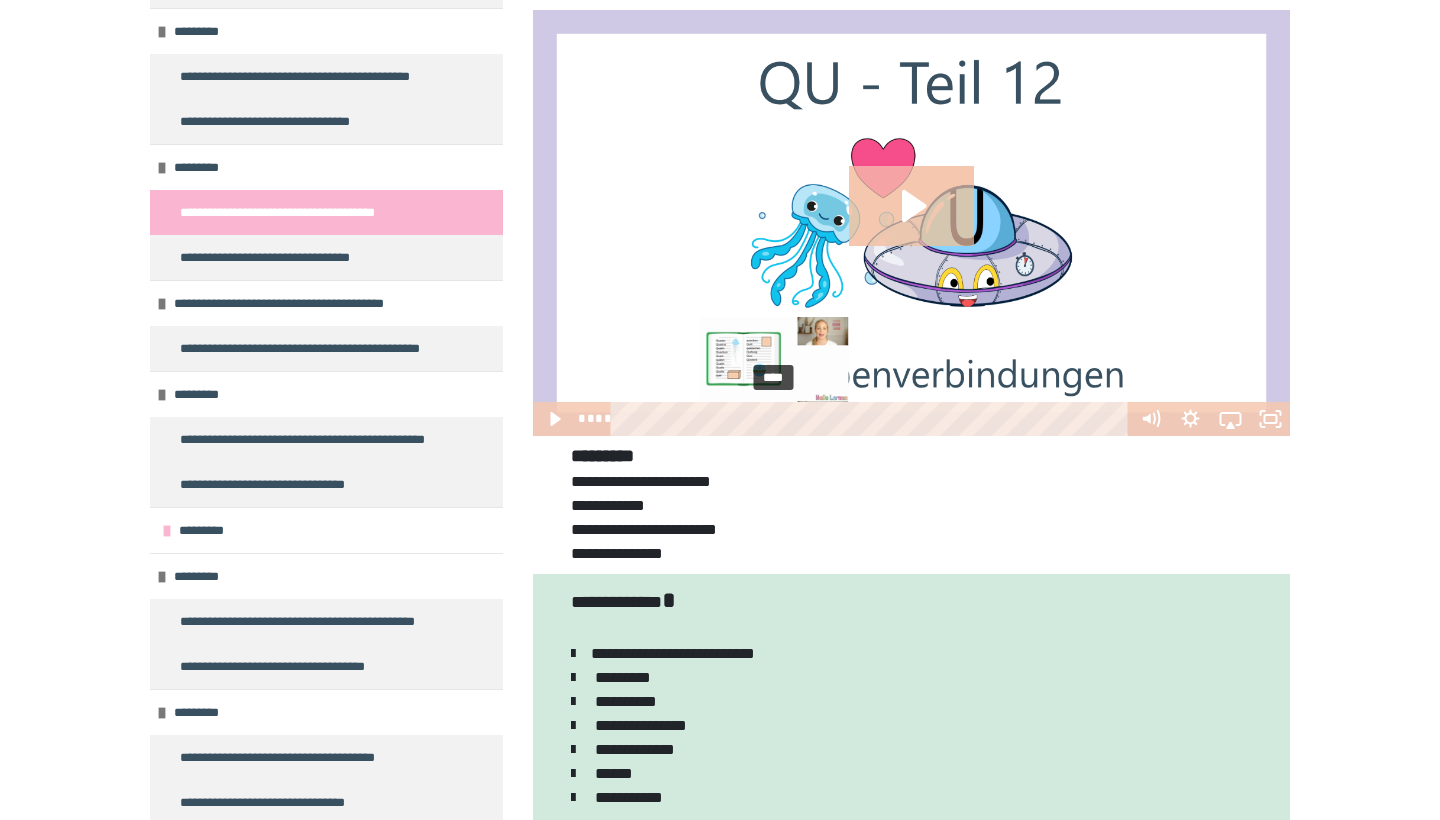 click on "****" at bounding box center (873, 419) 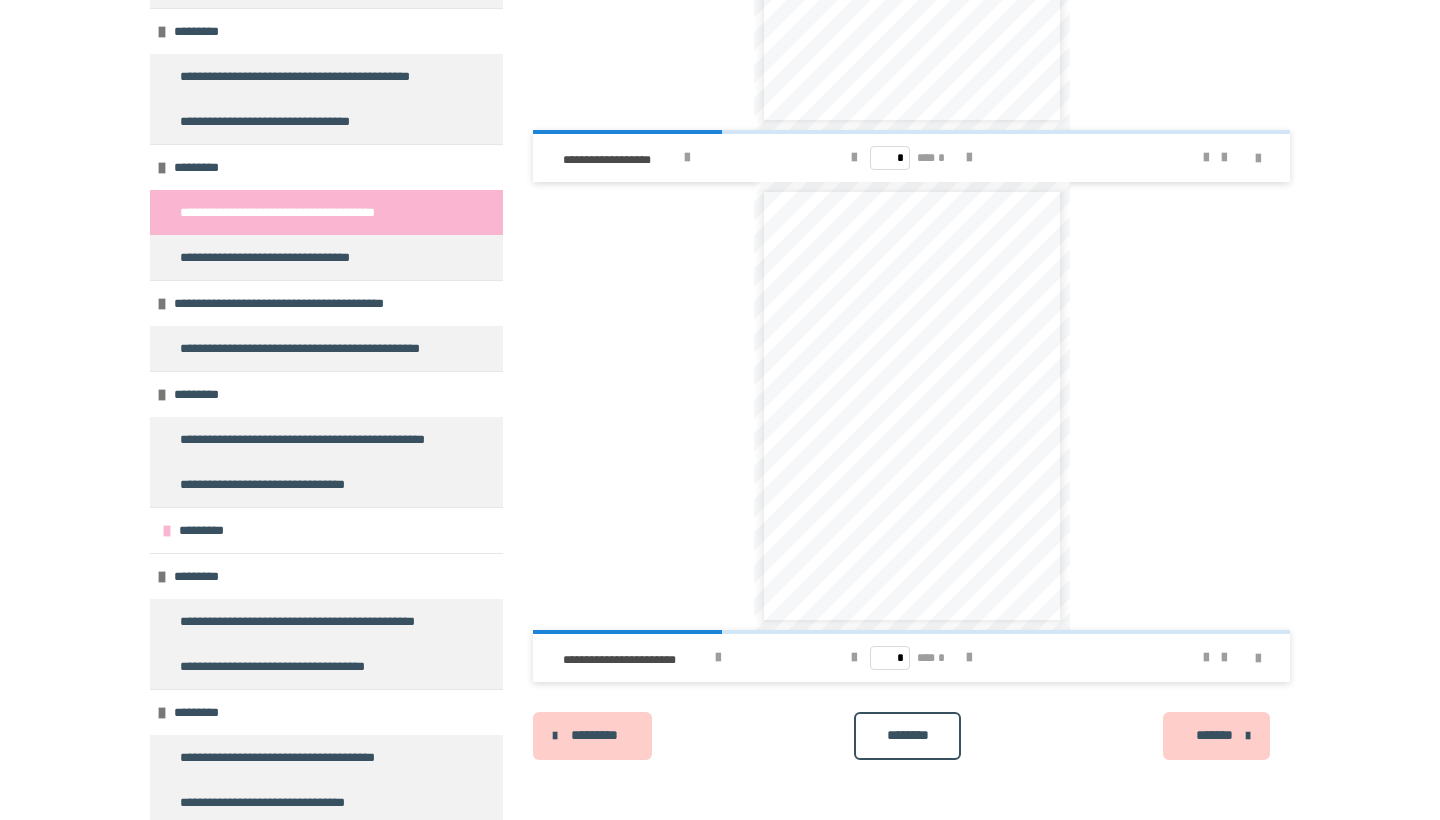scroll, scrollTop: 9679, scrollLeft: 0, axis: vertical 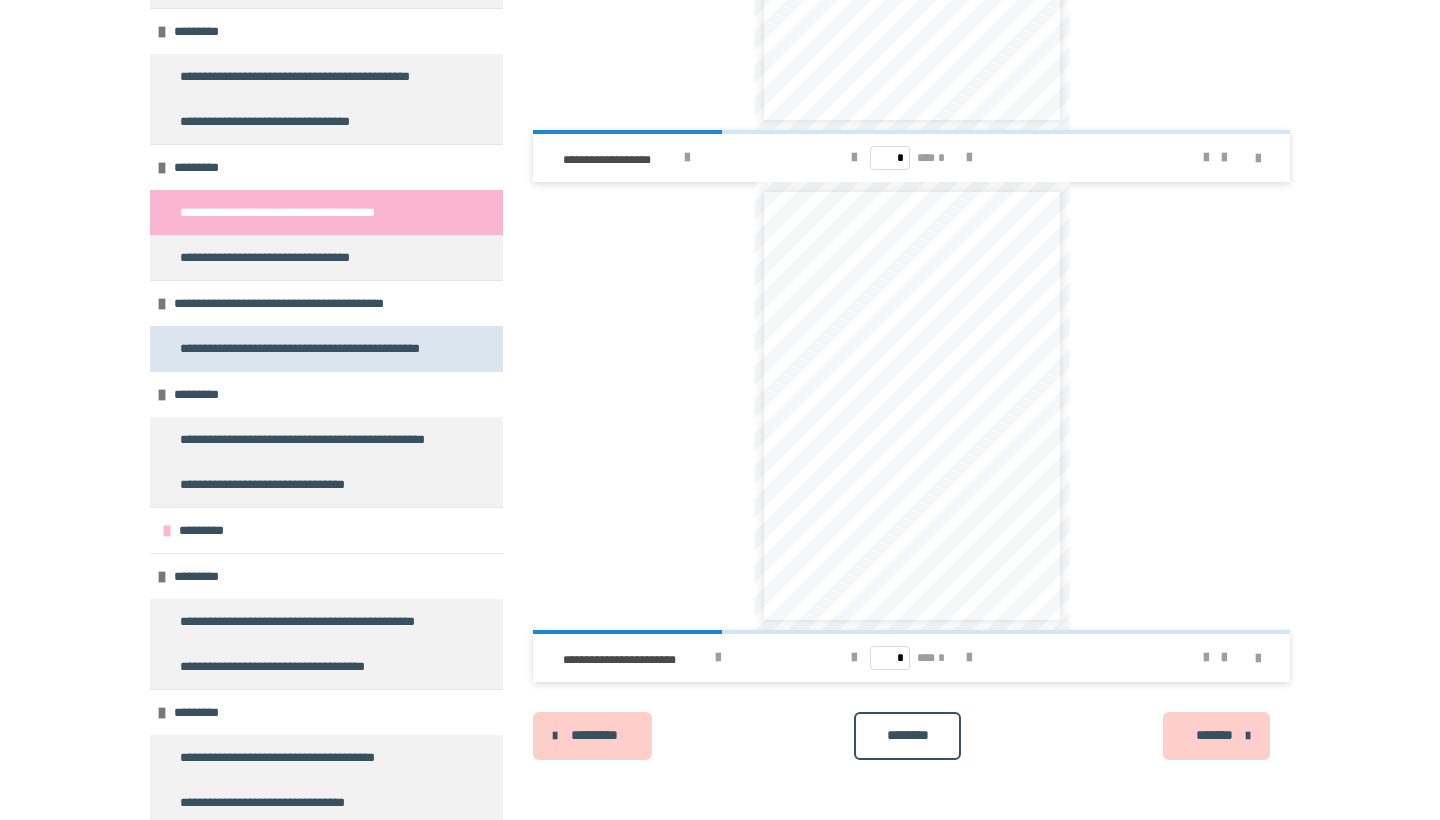 click on "**********" at bounding box center [313, 348] 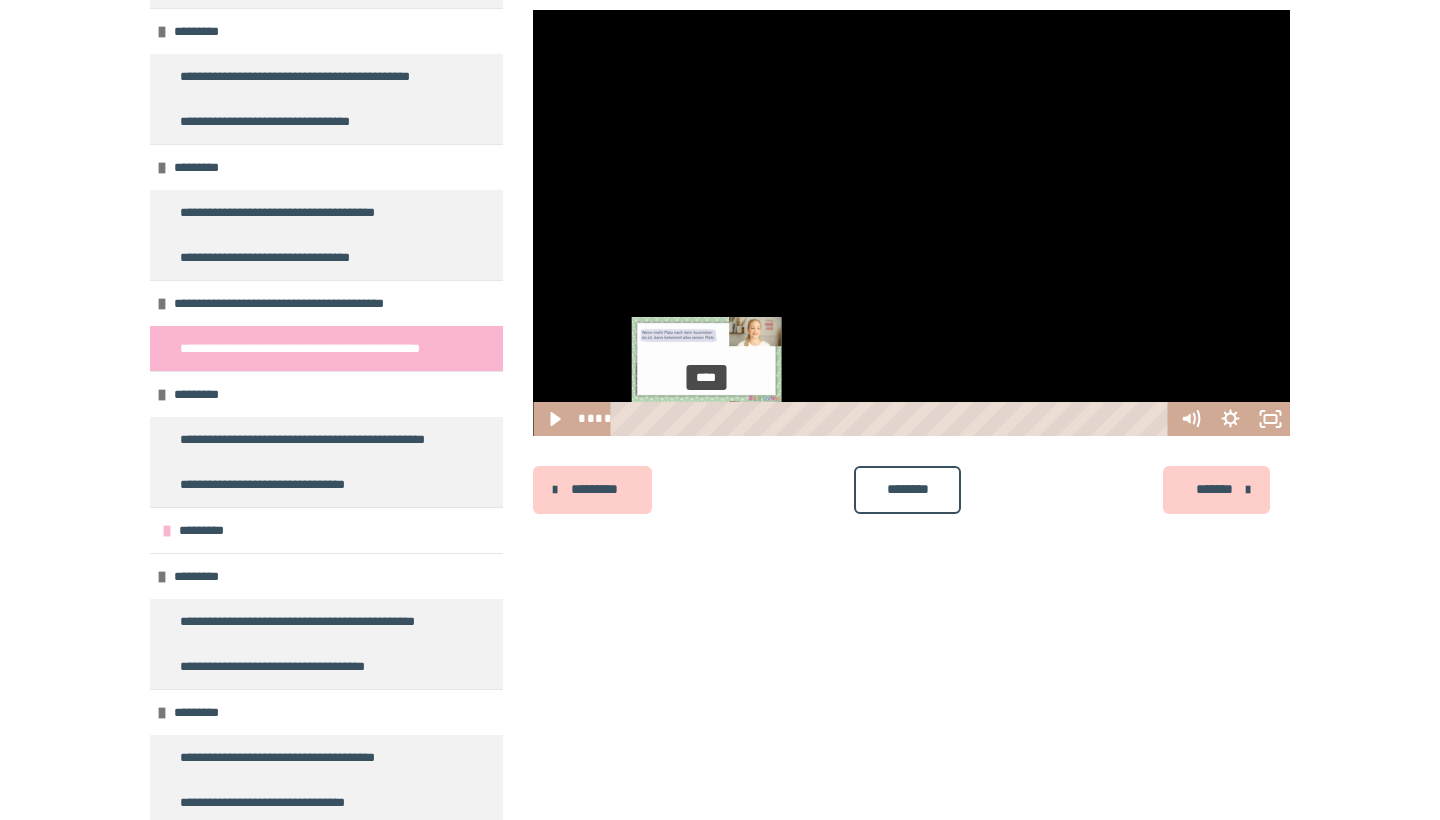 click on "****" at bounding box center (893, 419) 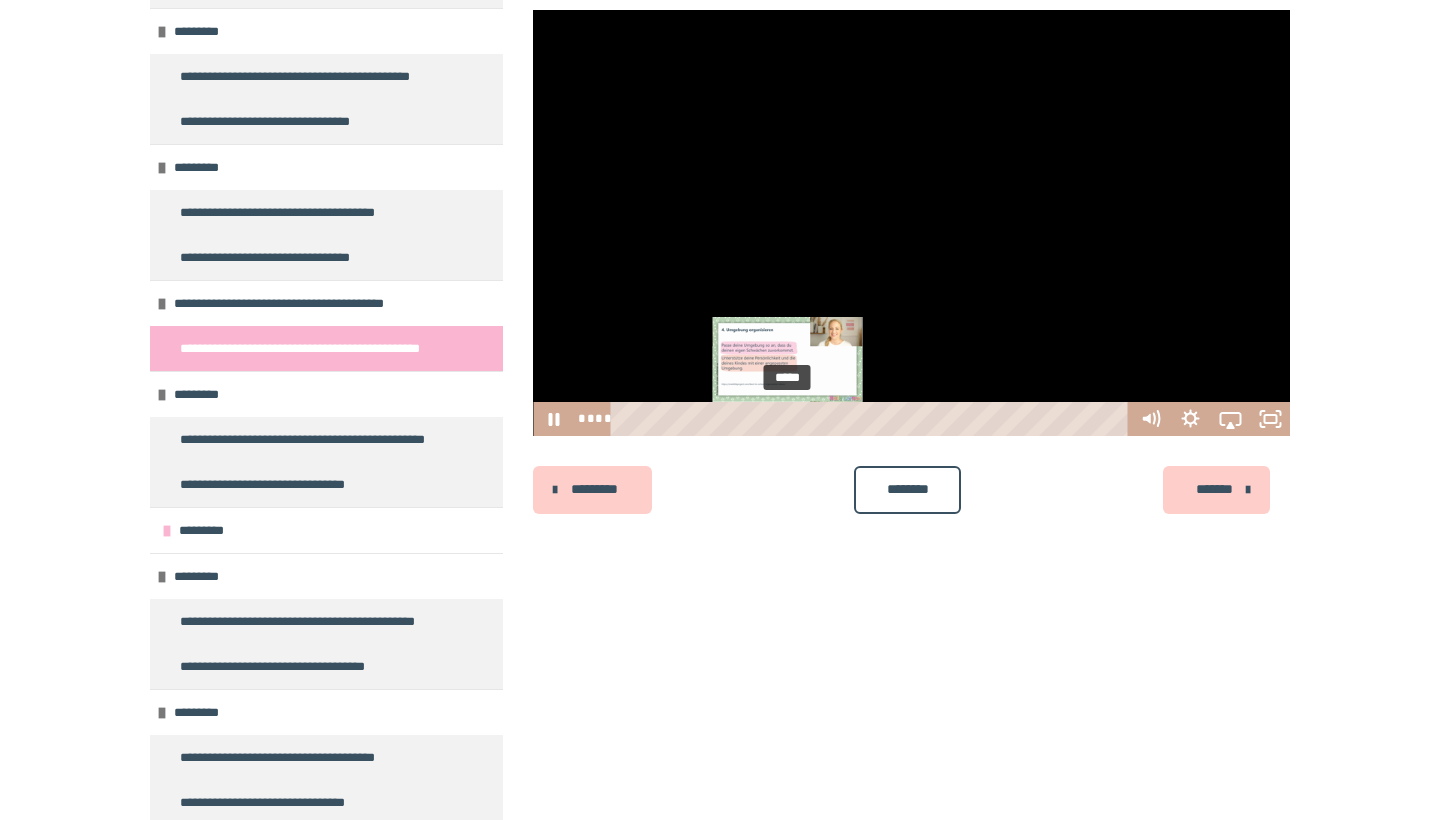 drag, startPoint x: 625, startPoint y: 416, endPoint x: 788, endPoint y: 418, distance: 163.01227 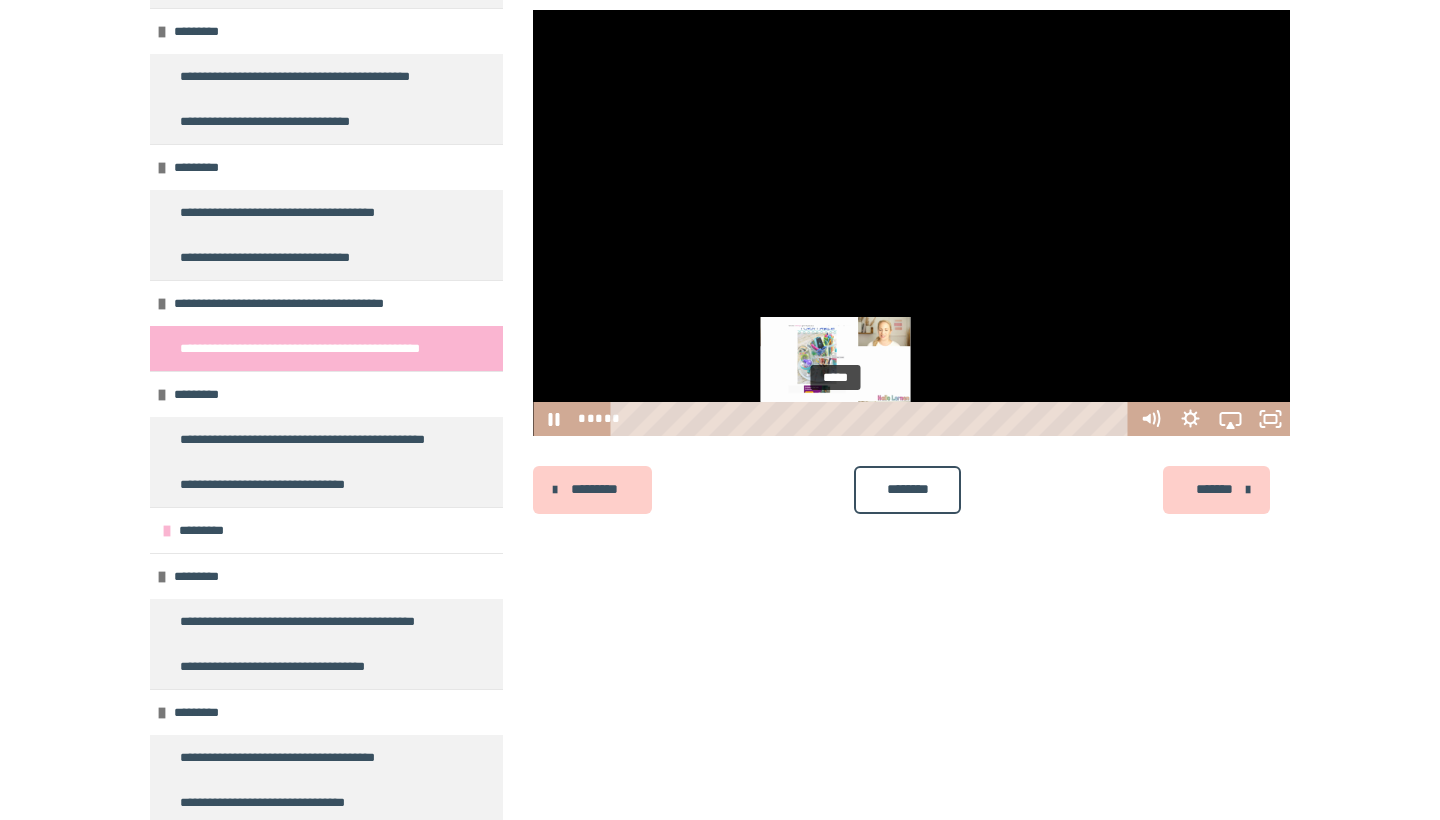 click on "*****" at bounding box center (873, 419) 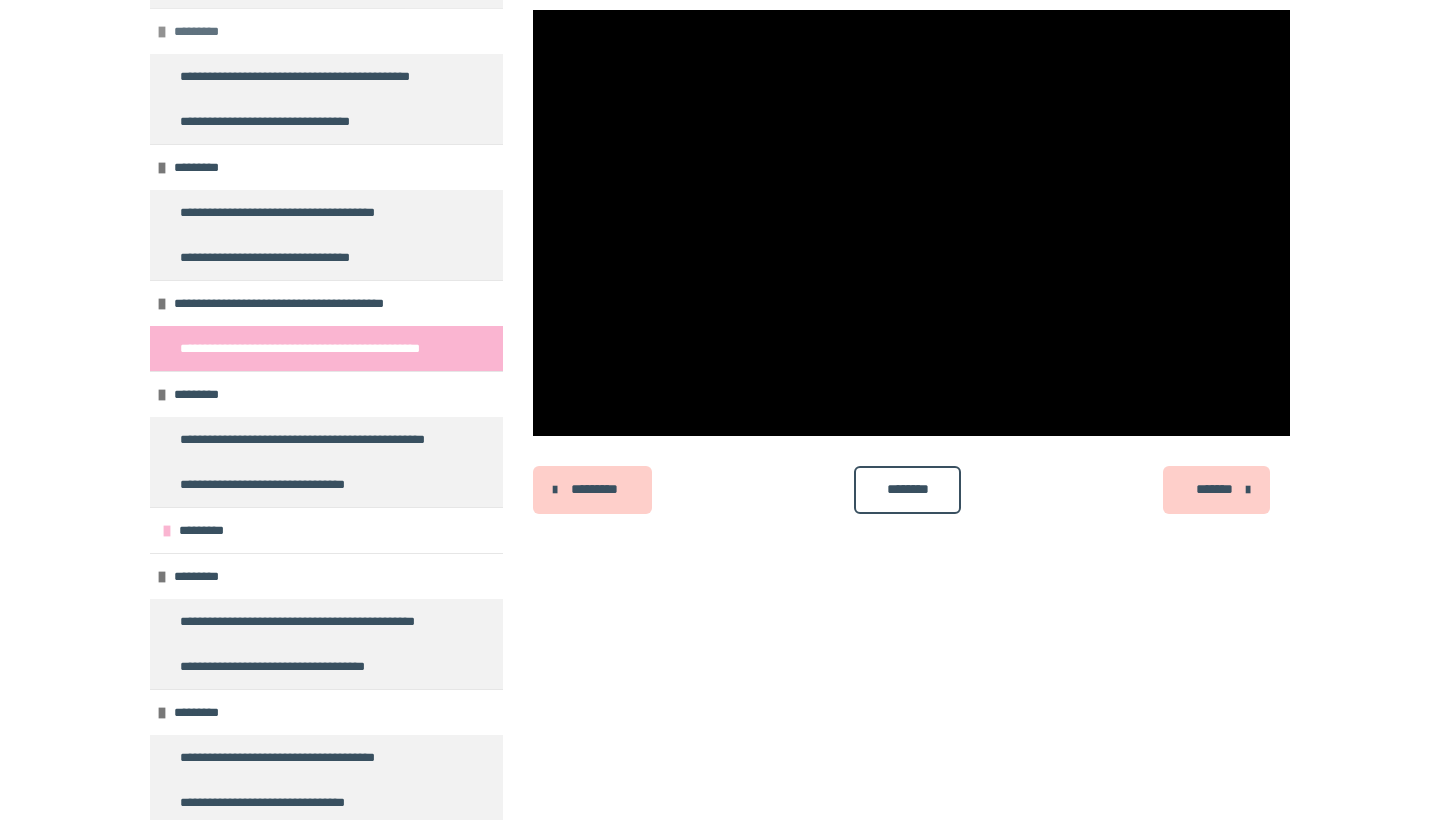 scroll, scrollTop: 0, scrollLeft: 0, axis: both 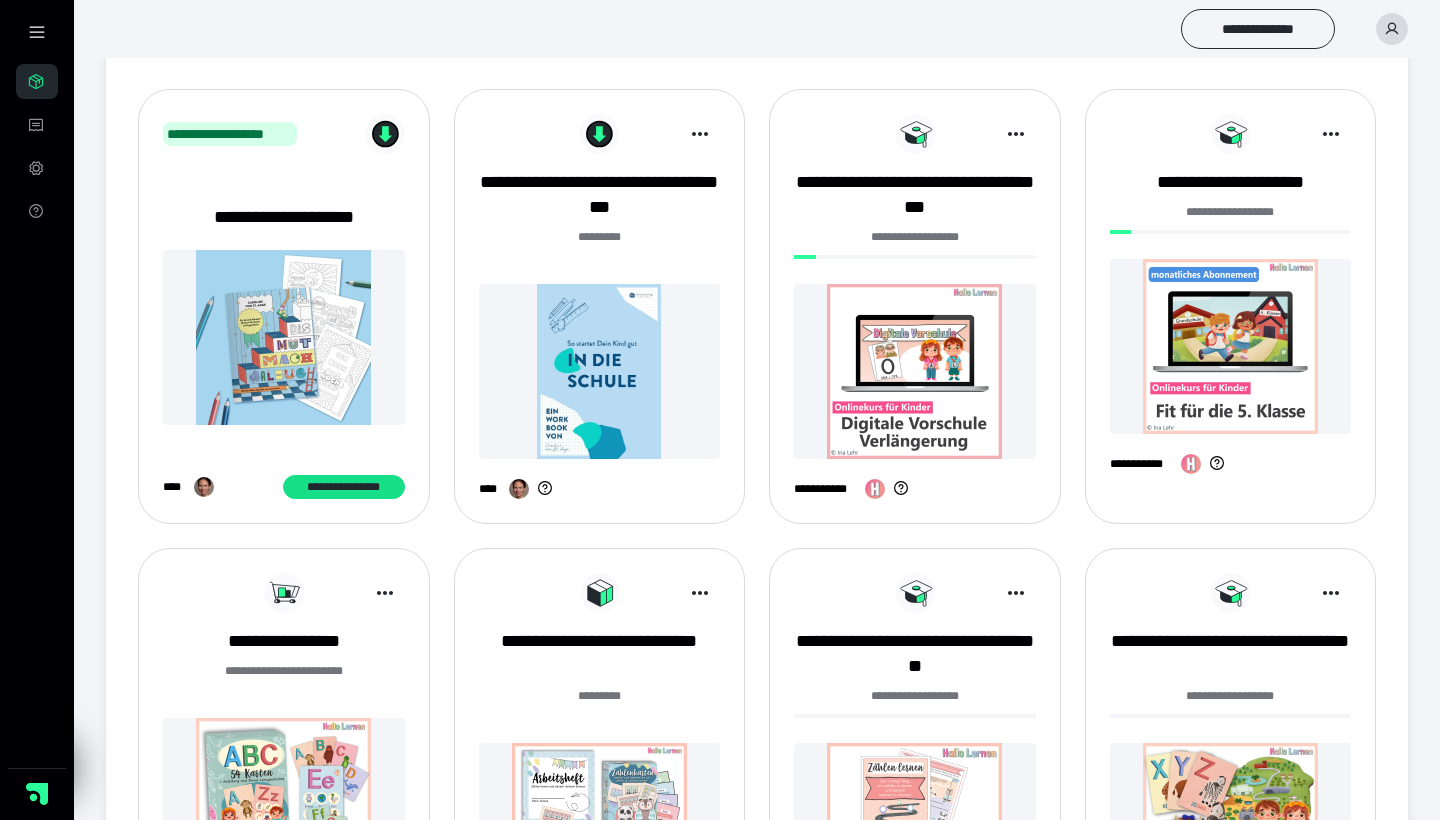 click at bounding box center (1231, 346) 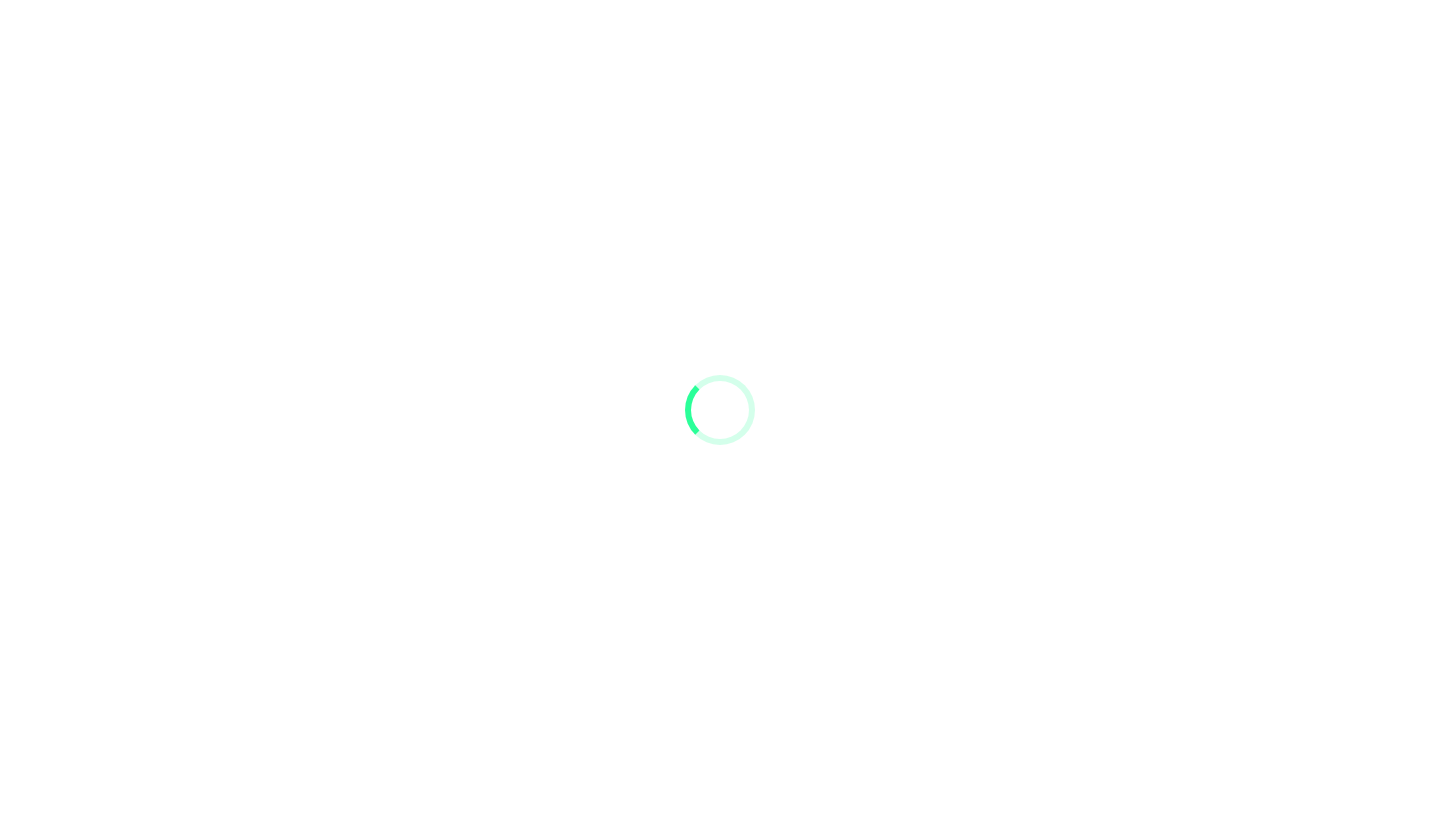 scroll, scrollTop: 0, scrollLeft: 0, axis: both 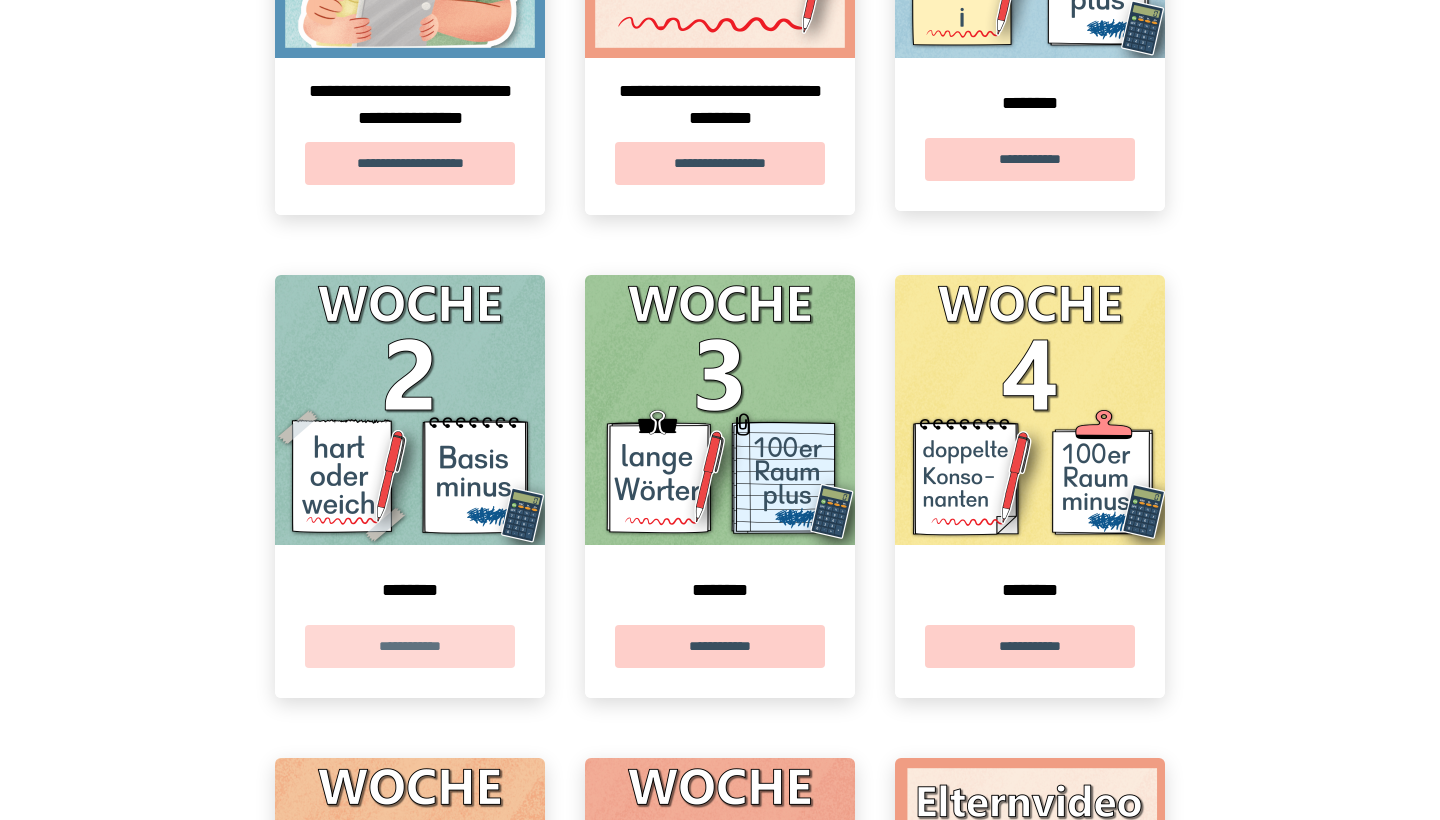 click on "**********" at bounding box center [410, 646] 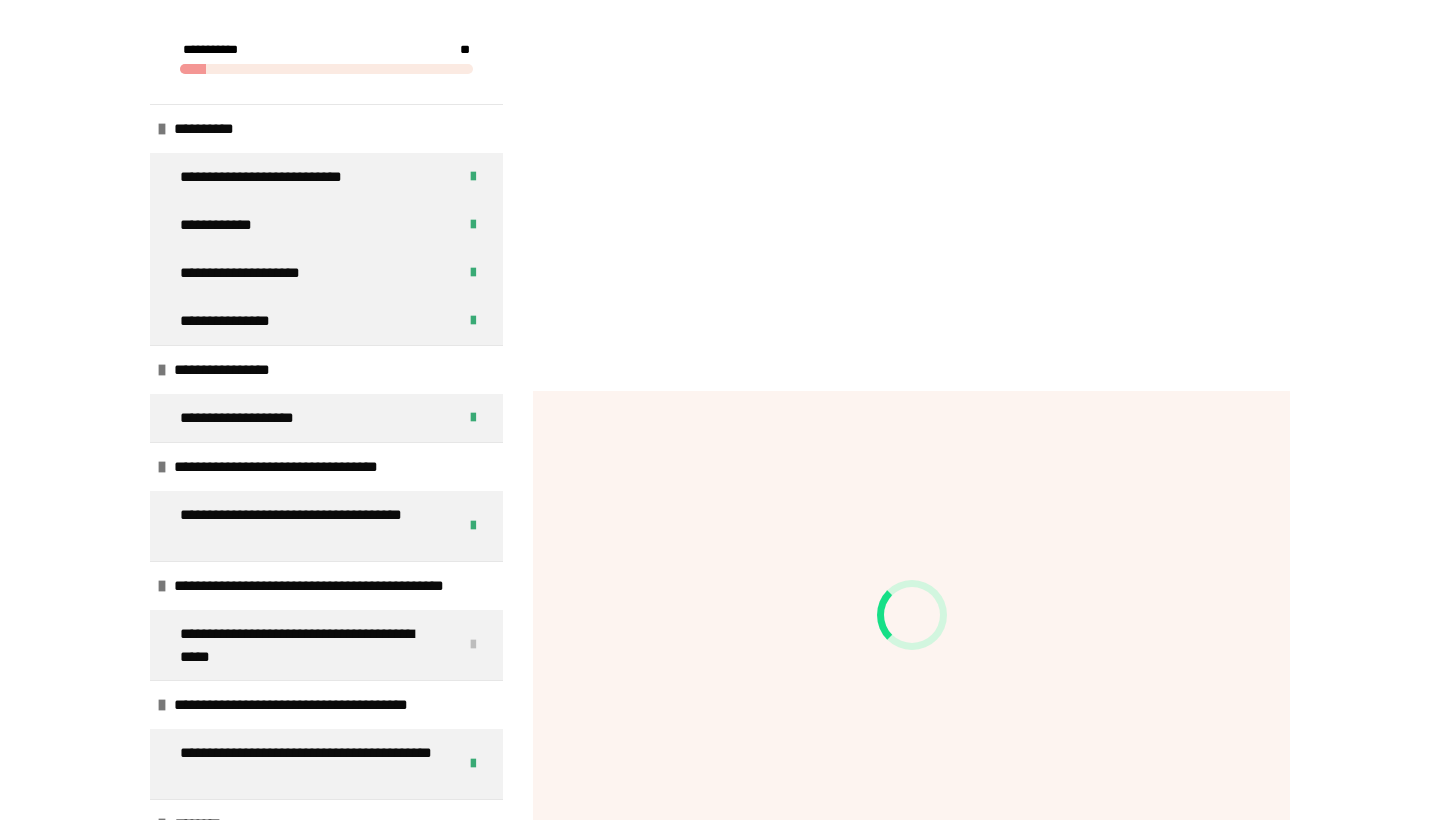 scroll, scrollTop: 383, scrollLeft: 0, axis: vertical 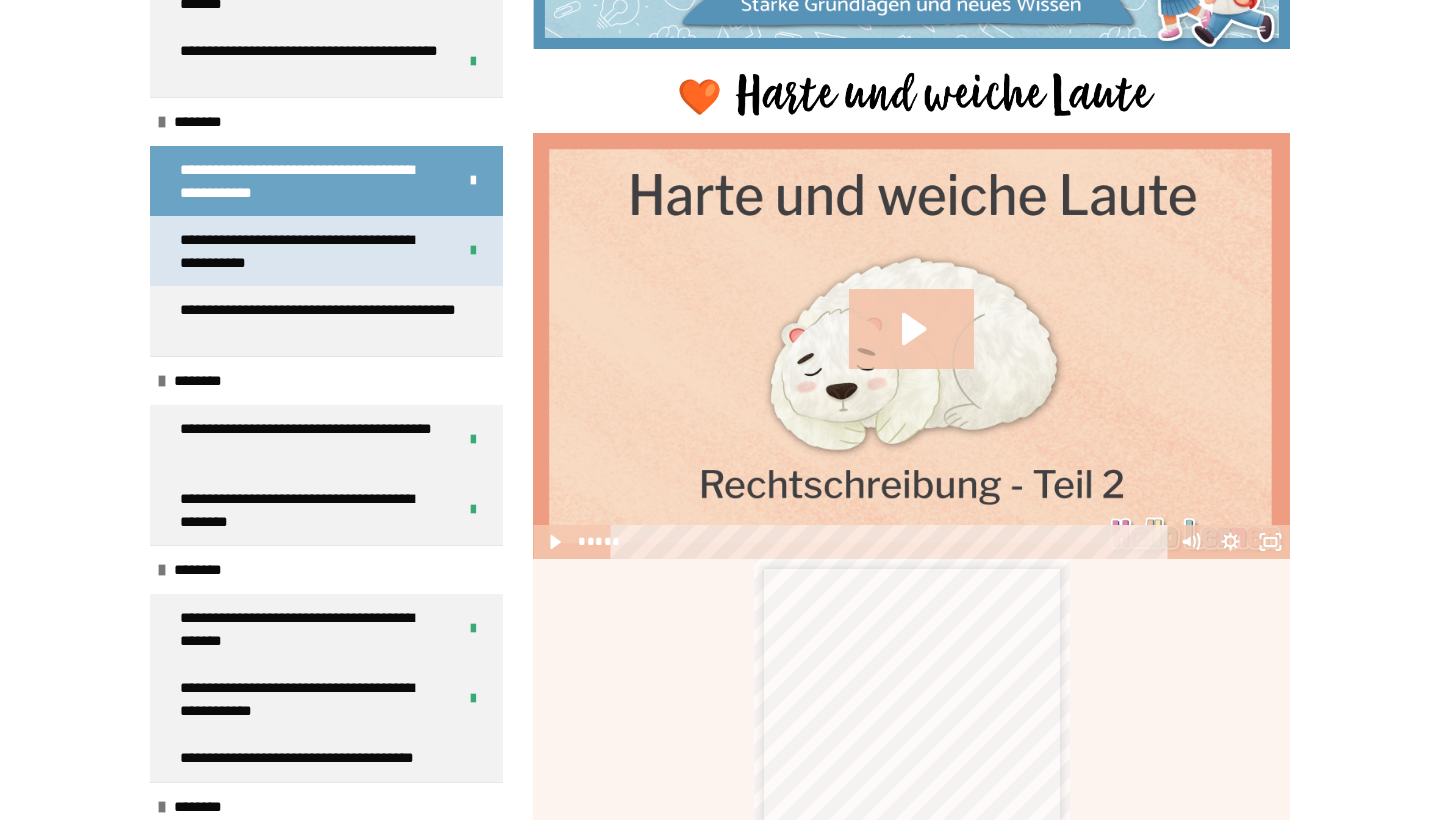 click on "**********" at bounding box center (310, 251) 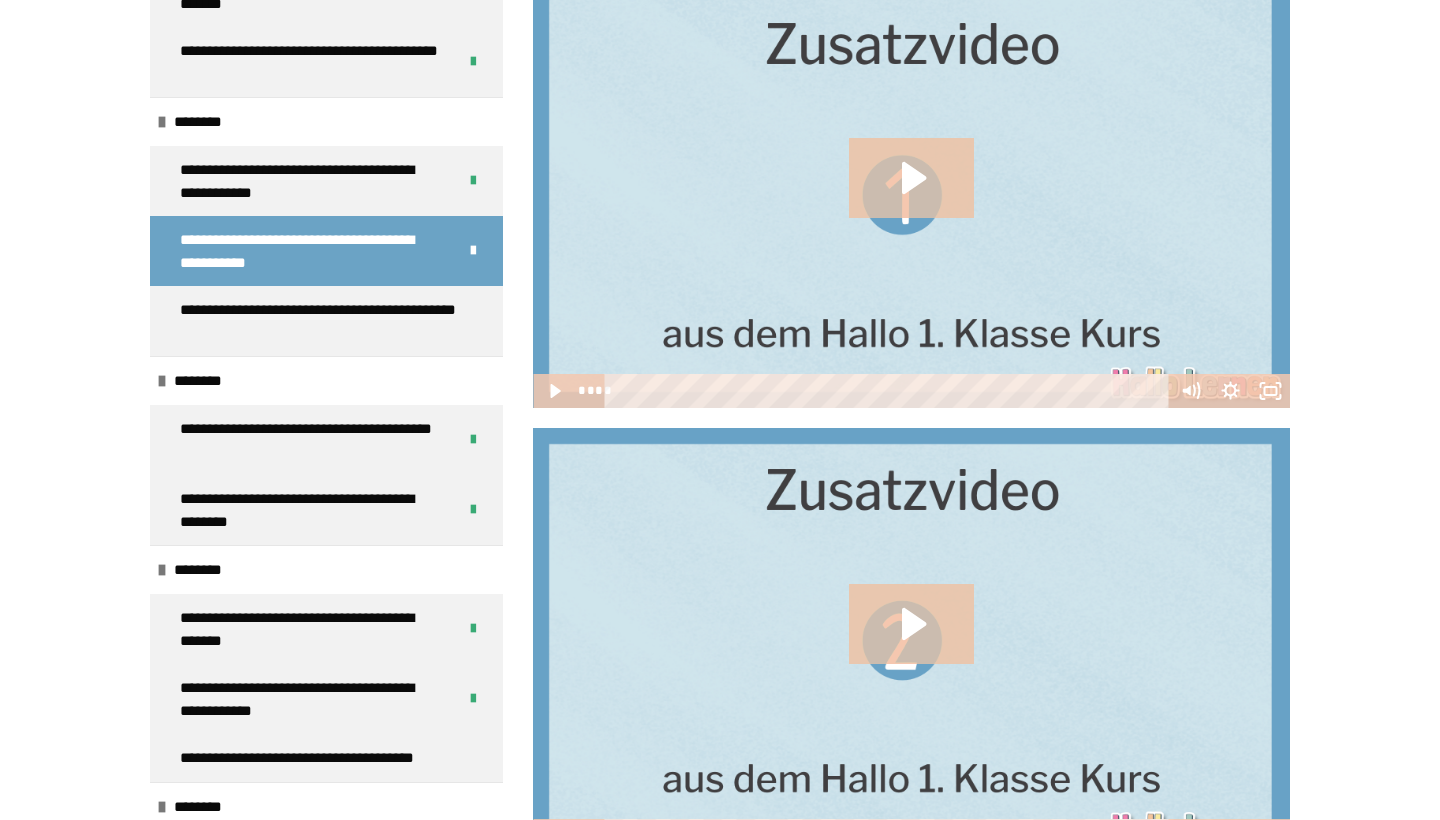 scroll, scrollTop: 2444, scrollLeft: 0, axis: vertical 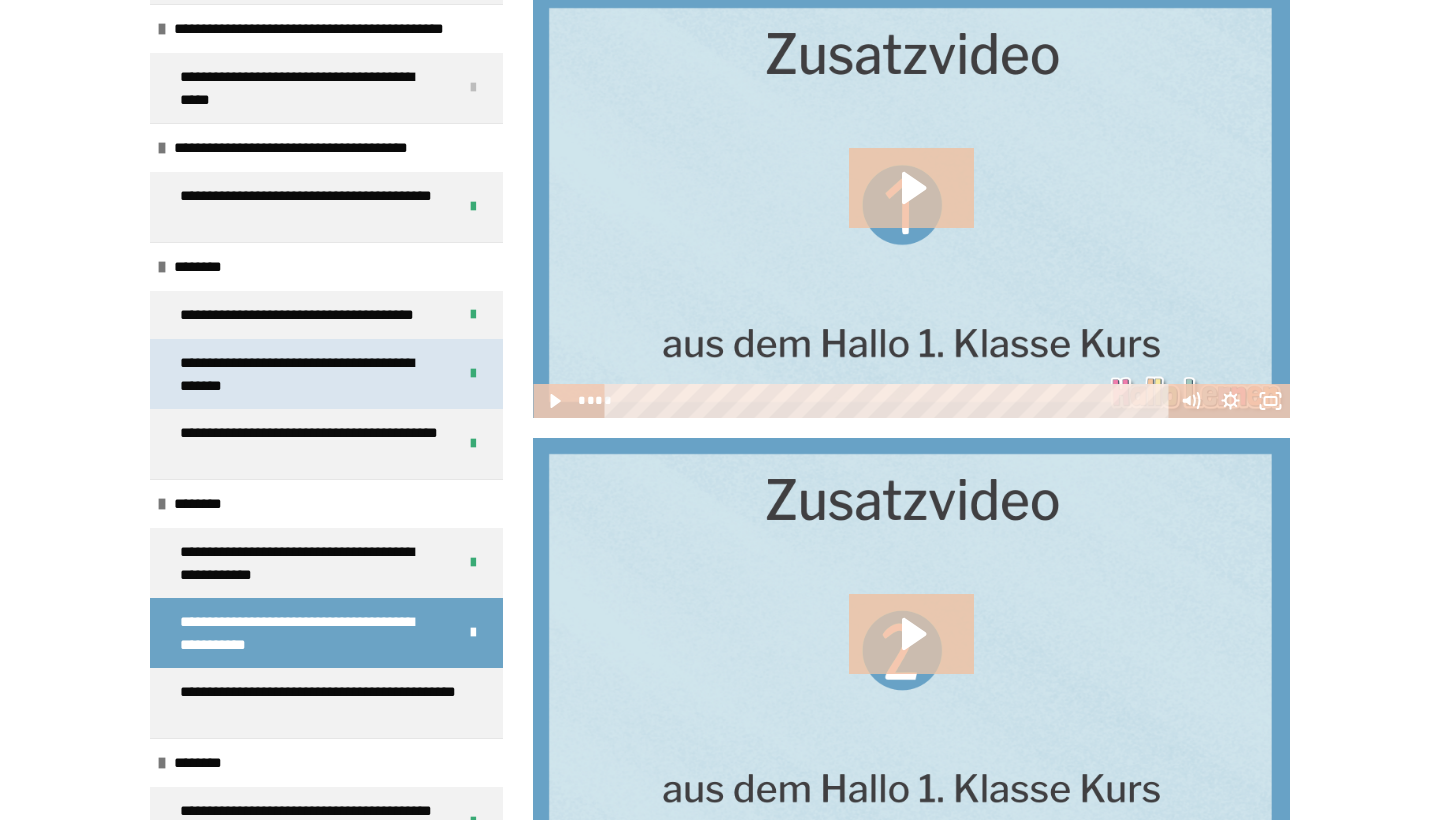 click on "**********" at bounding box center (310, 374) 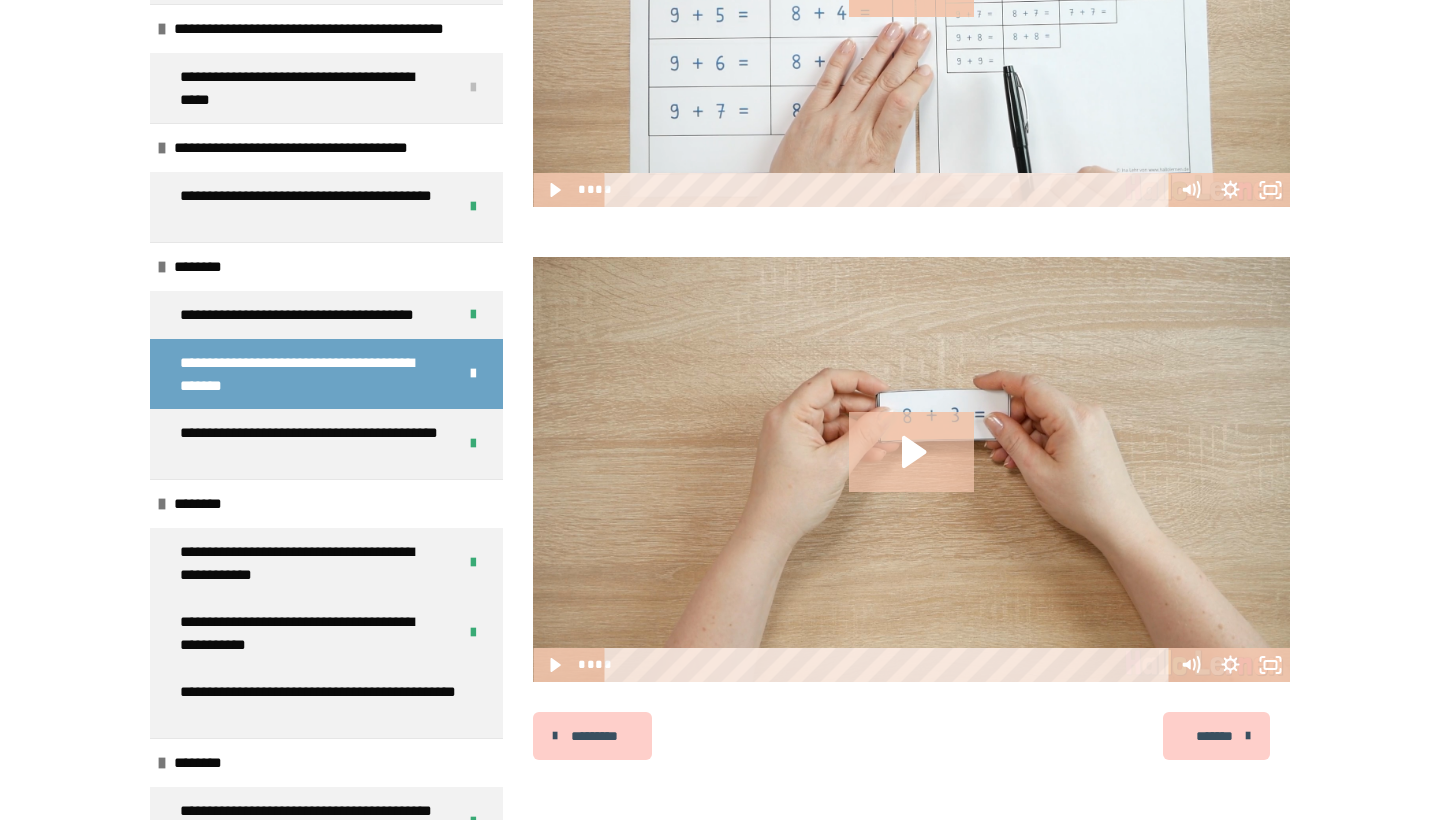 scroll, scrollTop: 3113, scrollLeft: 0, axis: vertical 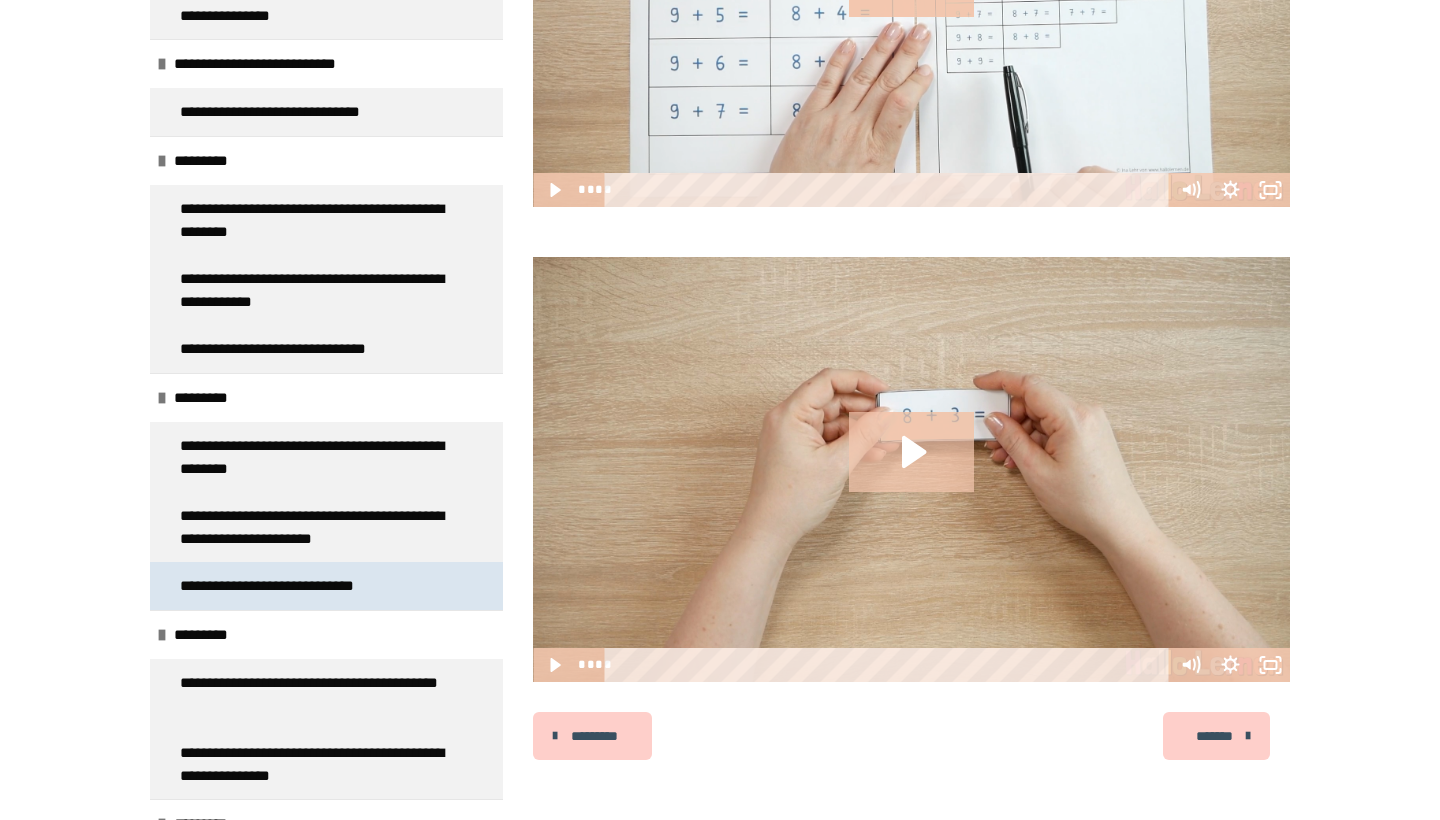 click on "**********" at bounding box center [277, 586] 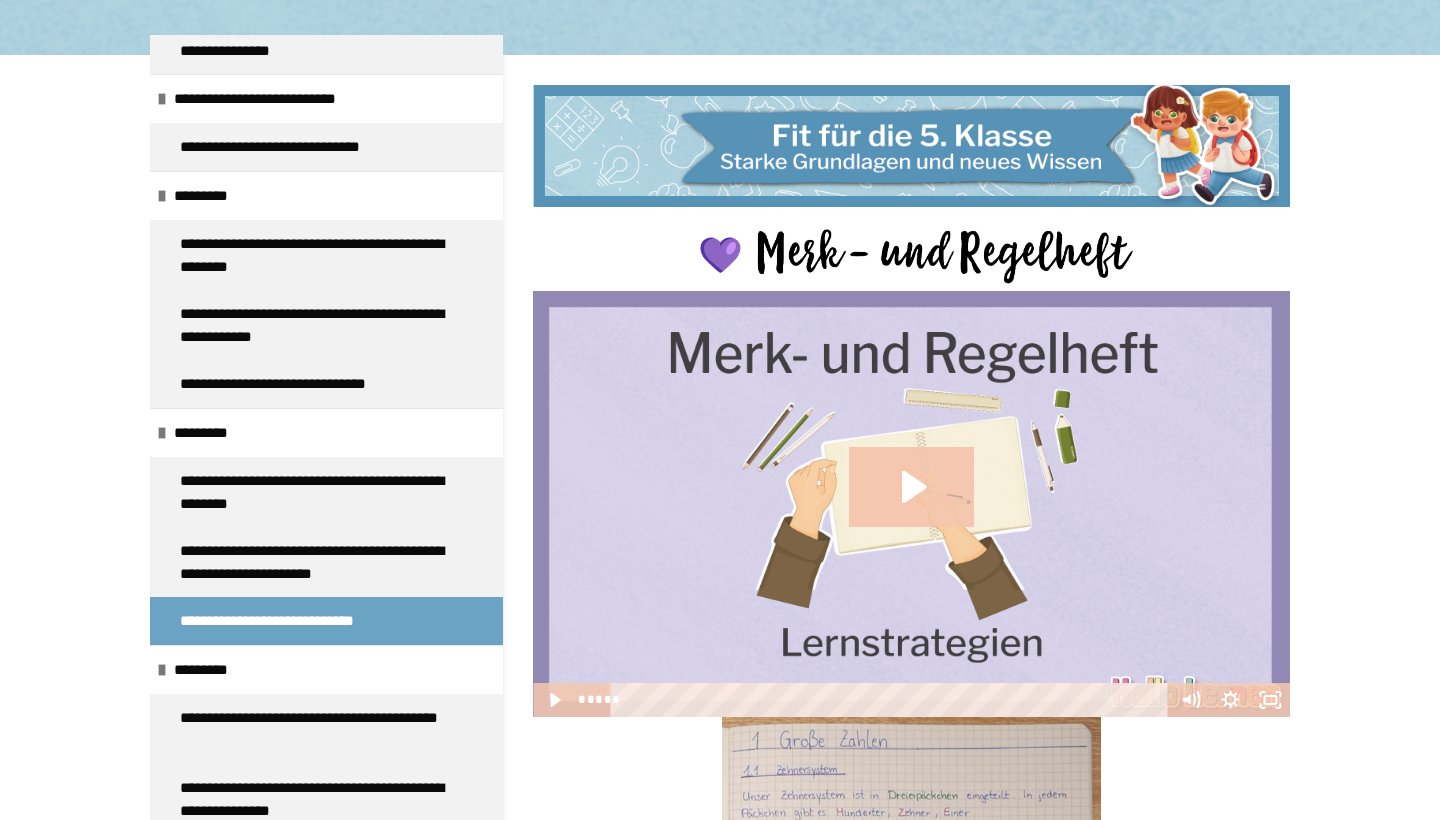 scroll, scrollTop: 44, scrollLeft: 0, axis: vertical 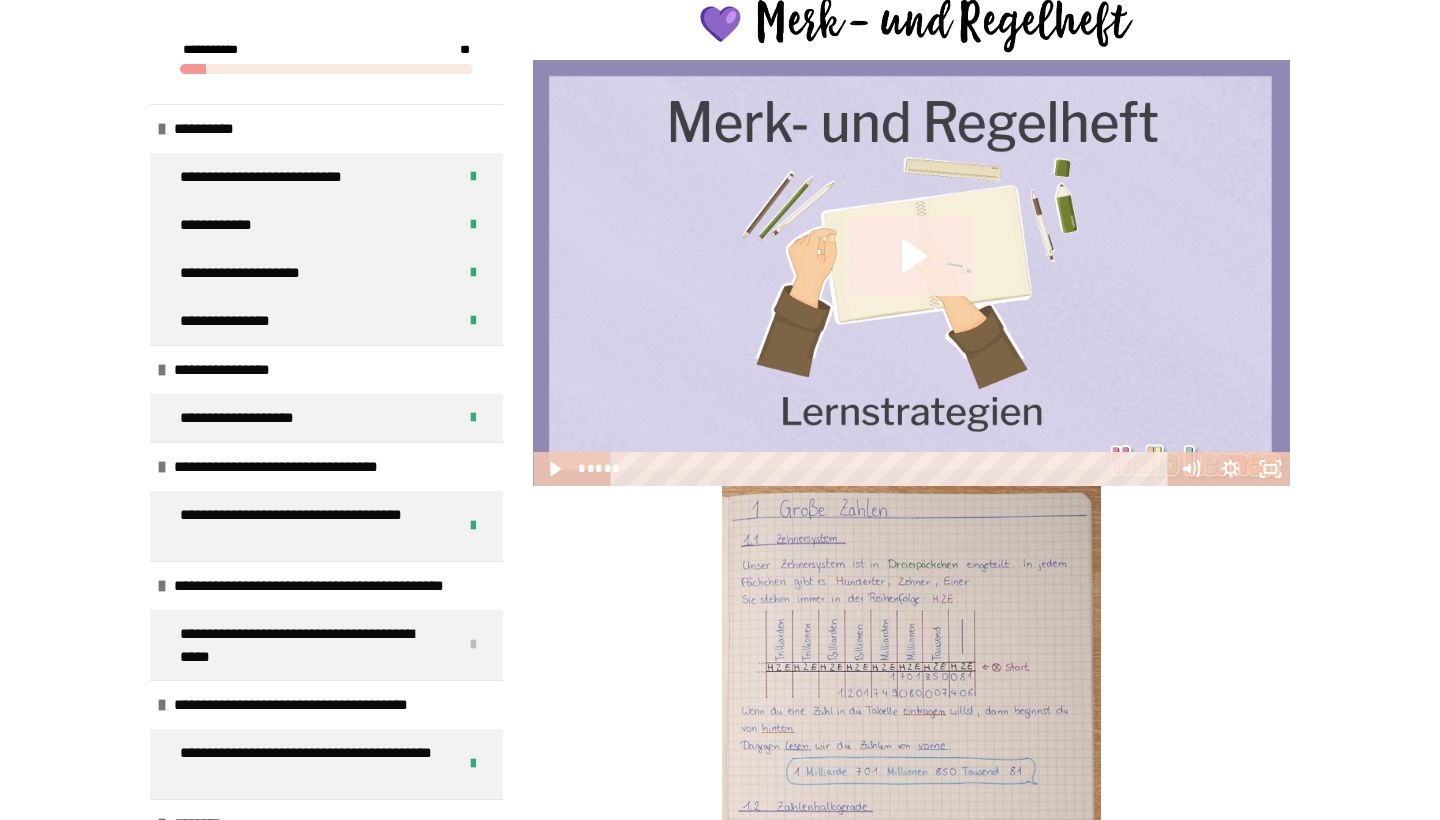 click 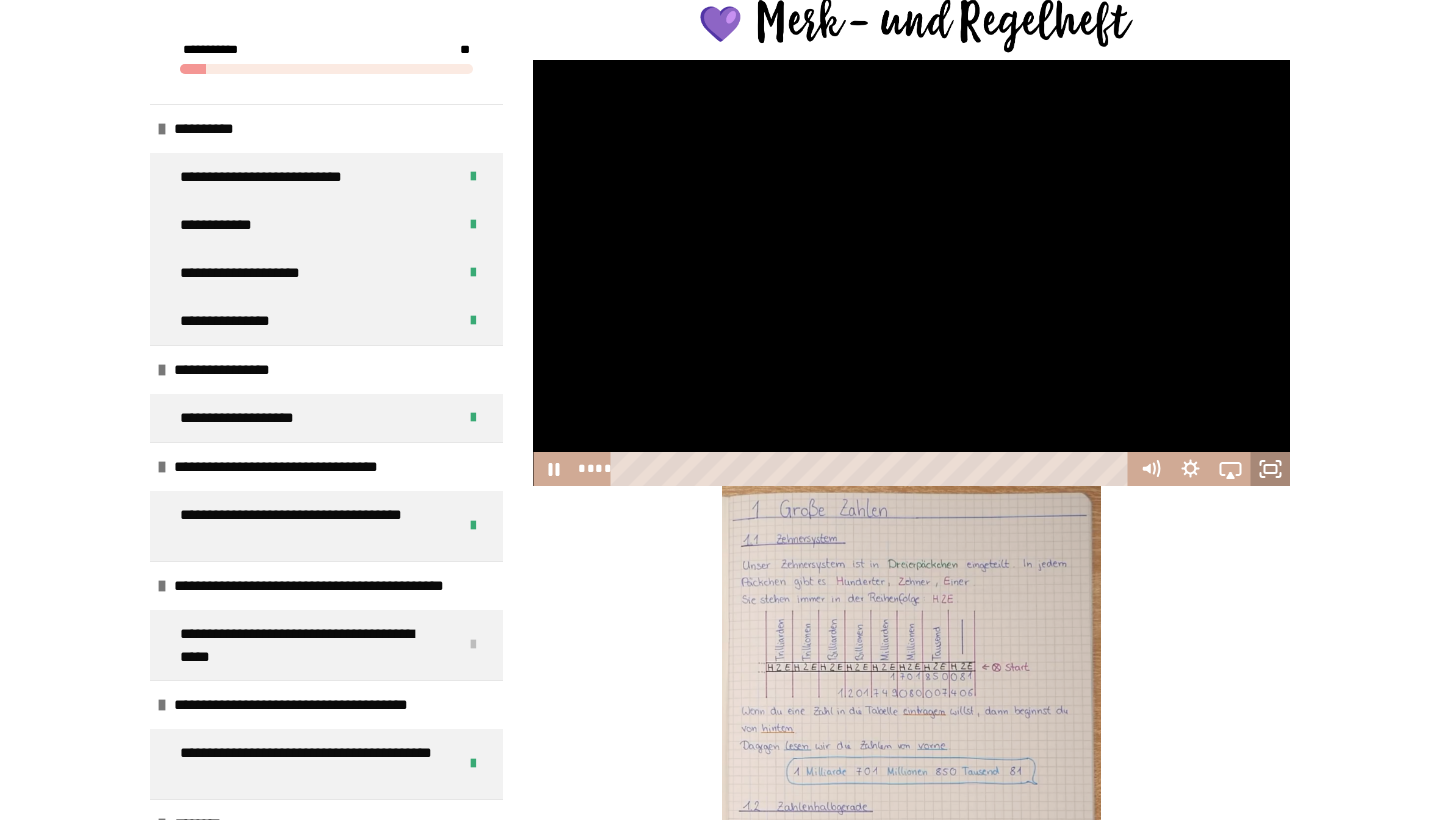 click 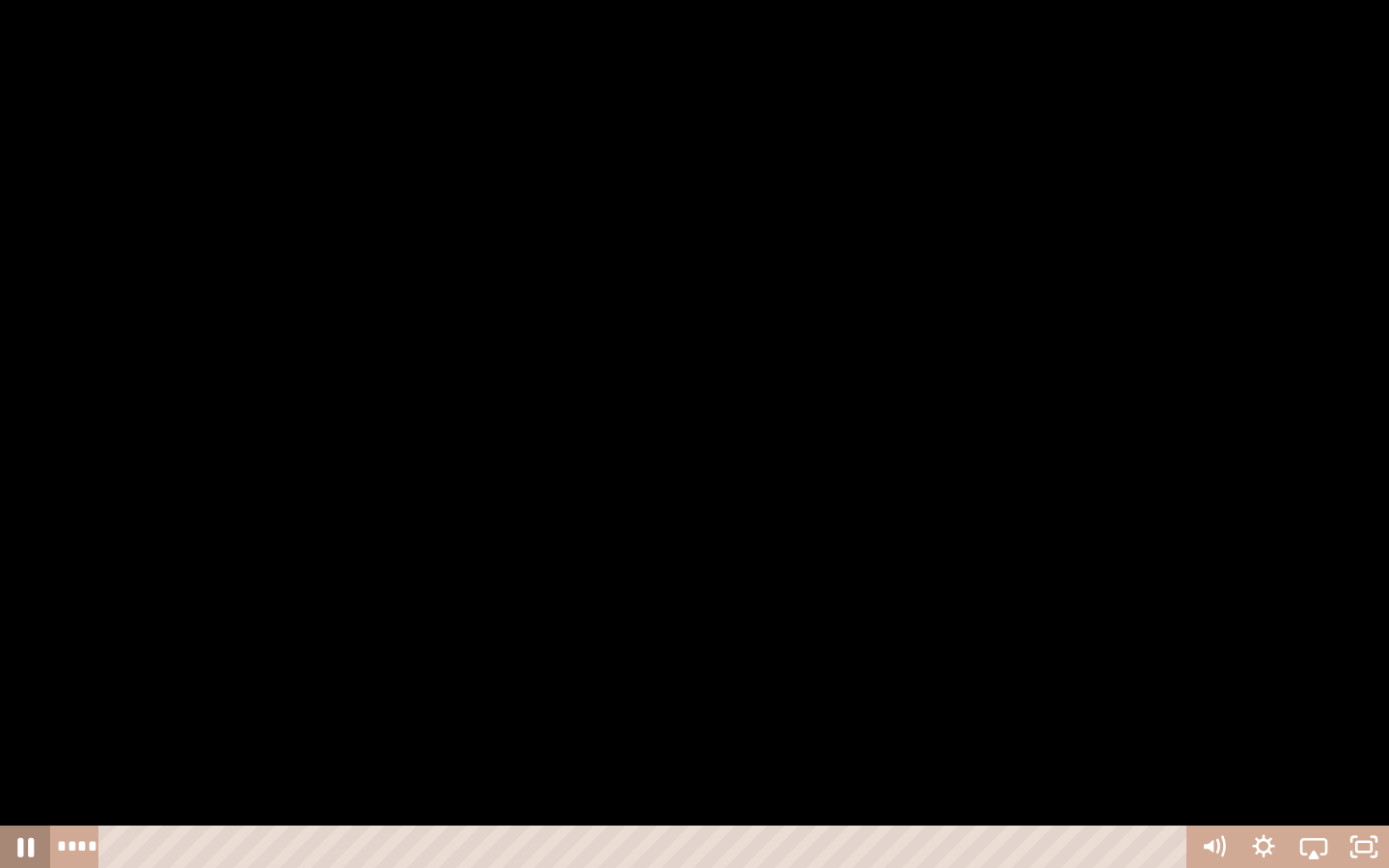click 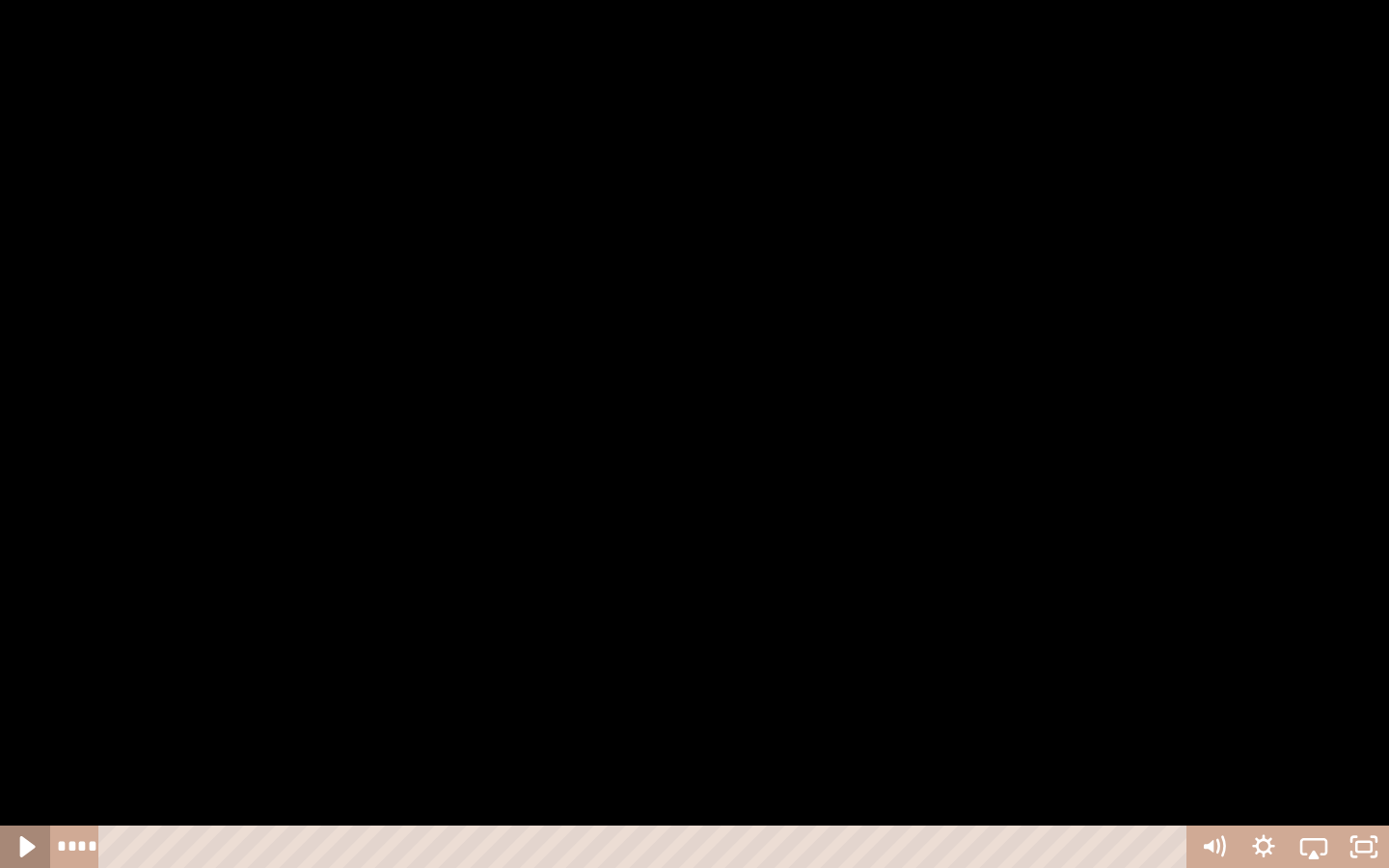 click 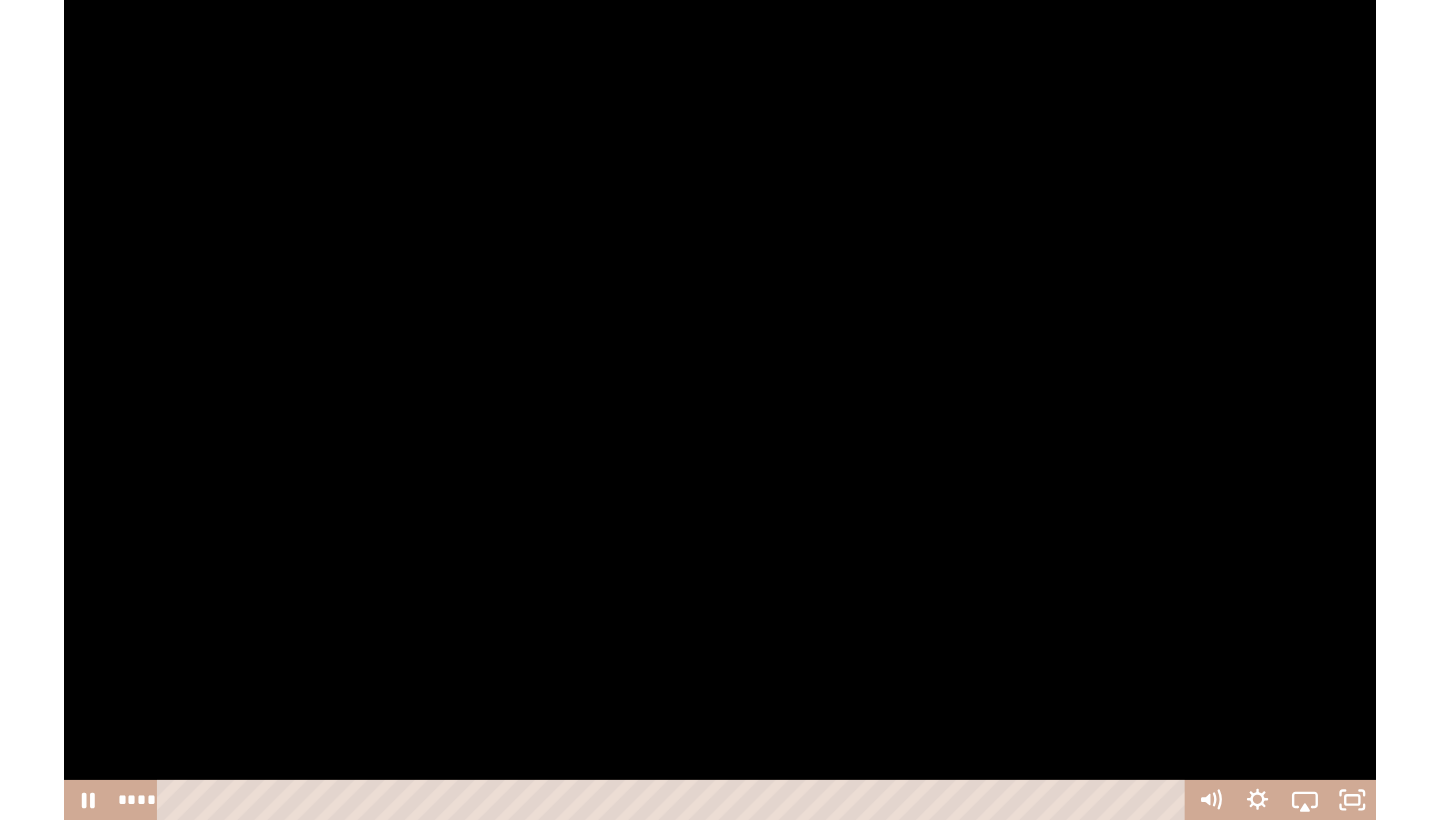 scroll, scrollTop: 0, scrollLeft: 0, axis: both 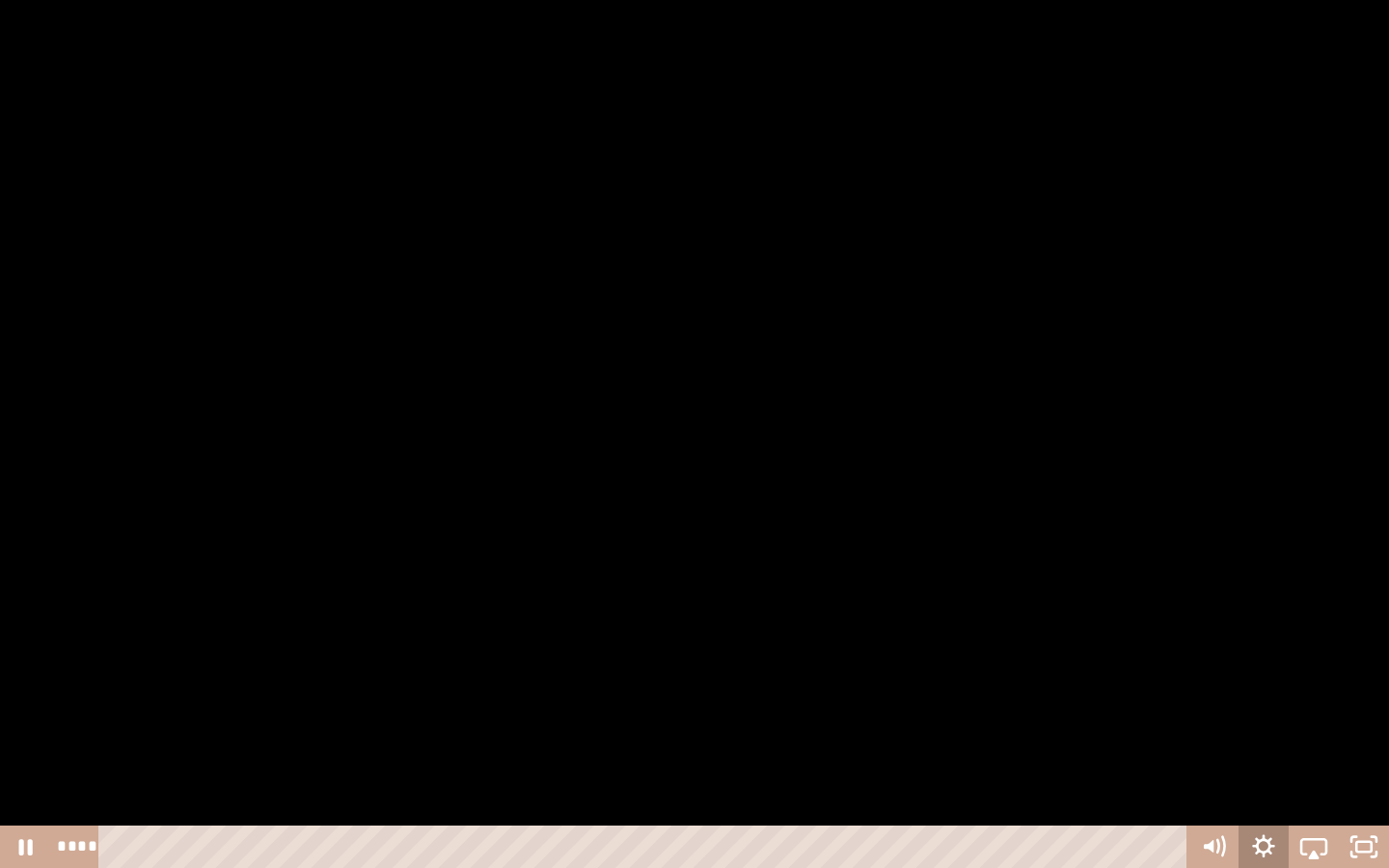 click 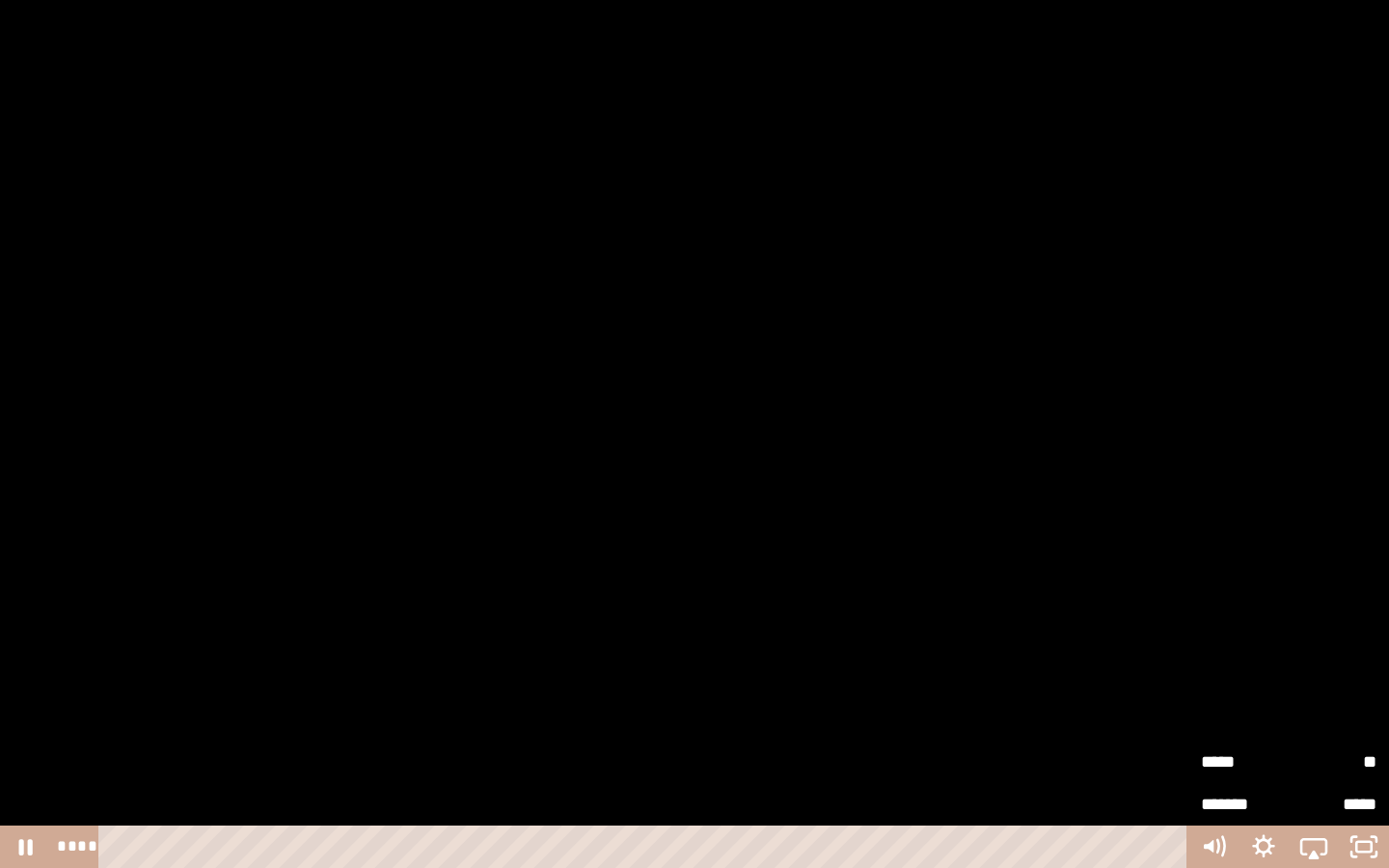 click on "**" at bounding box center [1332, 762] 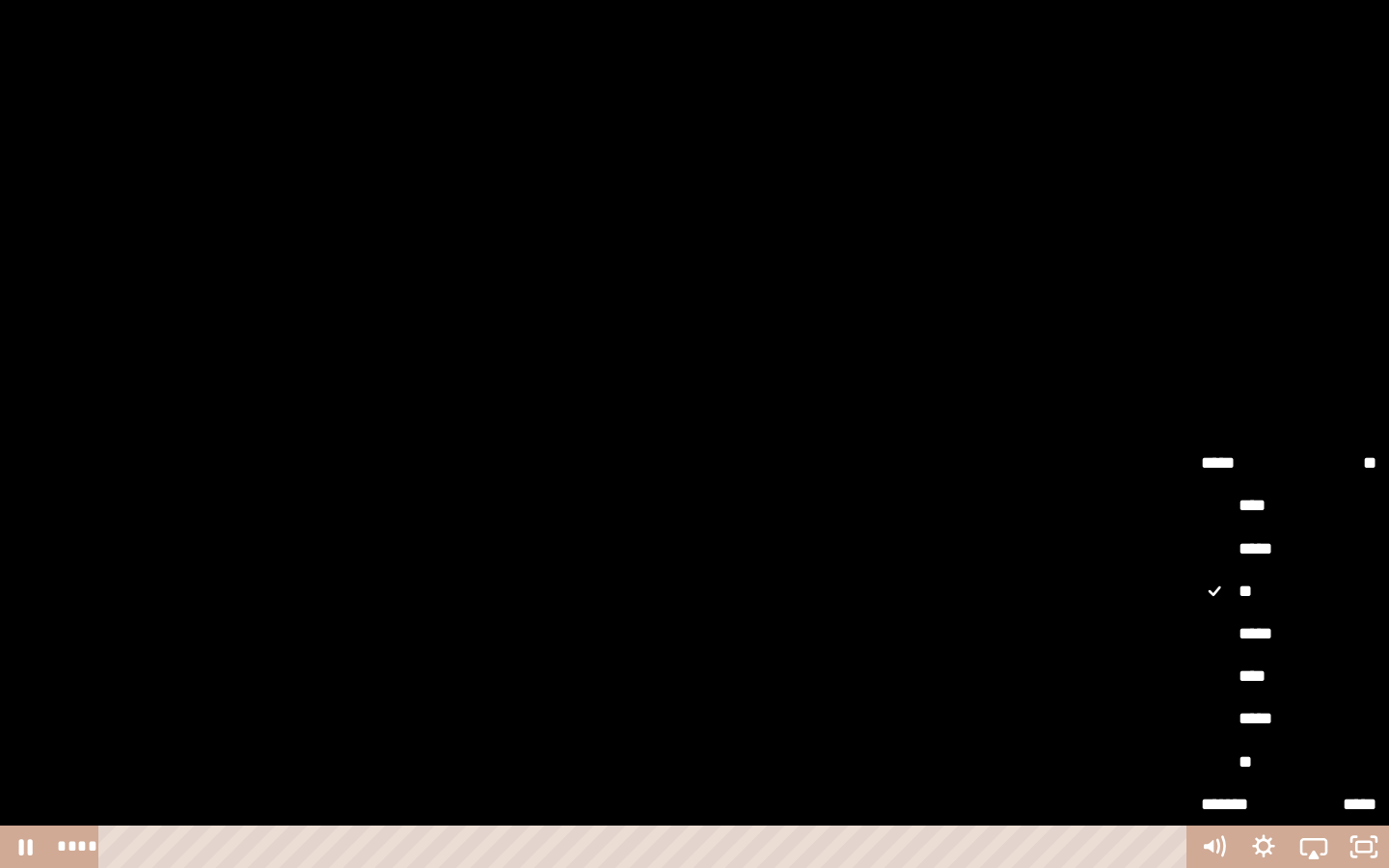 click on "**" at bounding box center (1289, 763) 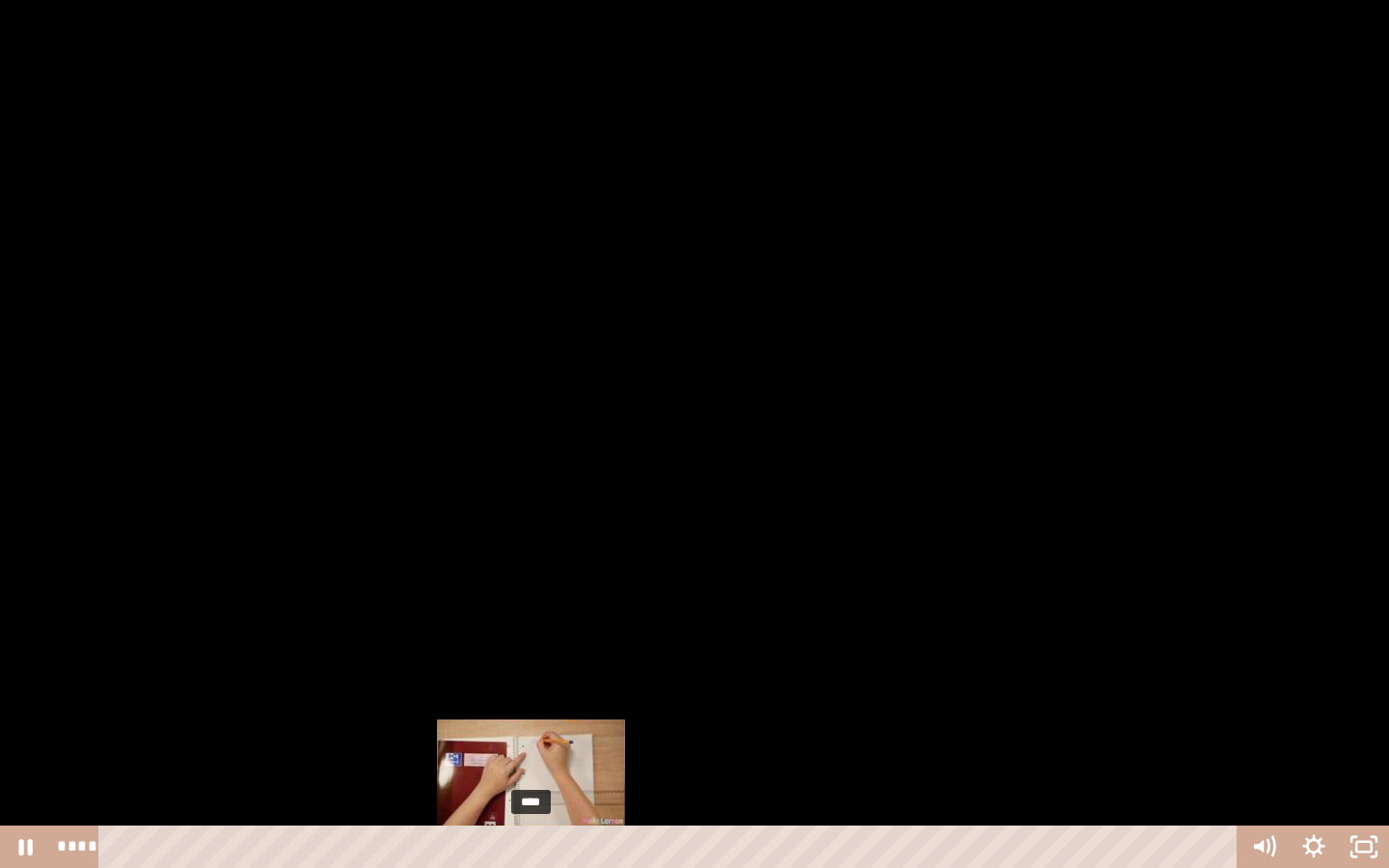 drag, startPoint x: 322, startPoint y: 848, endPoint x: 531, endPoint y: 848, distance: 209 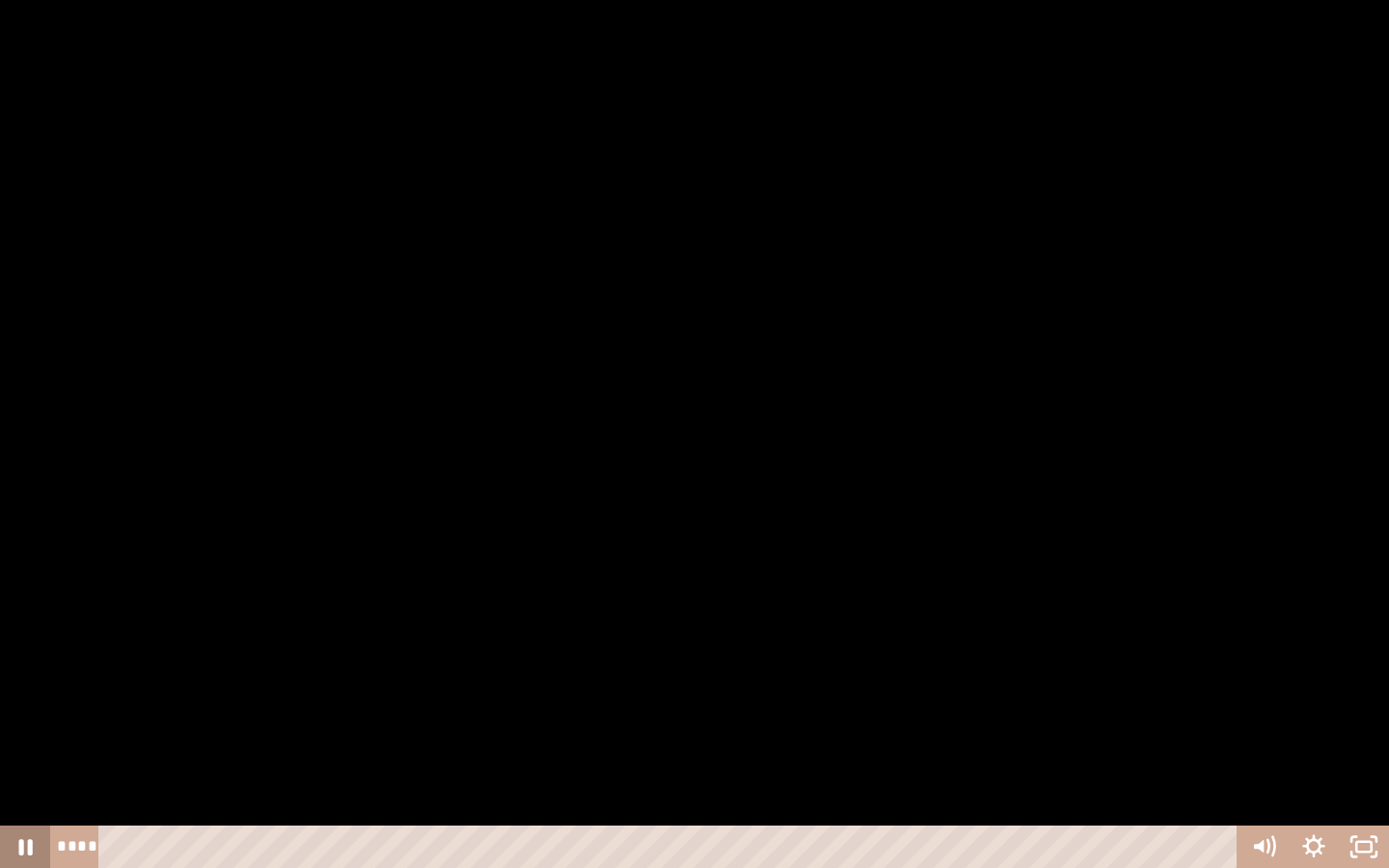 click 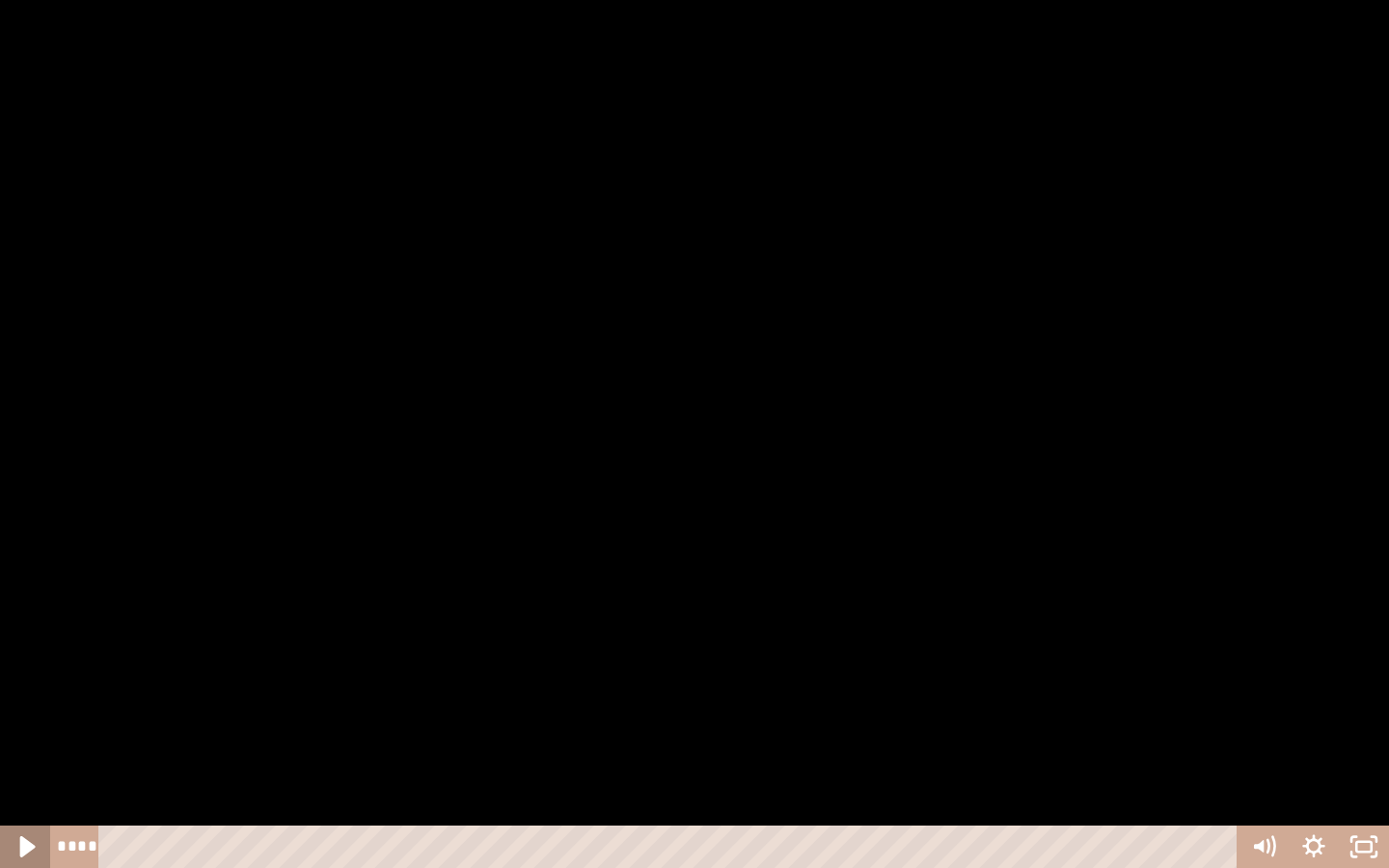 click 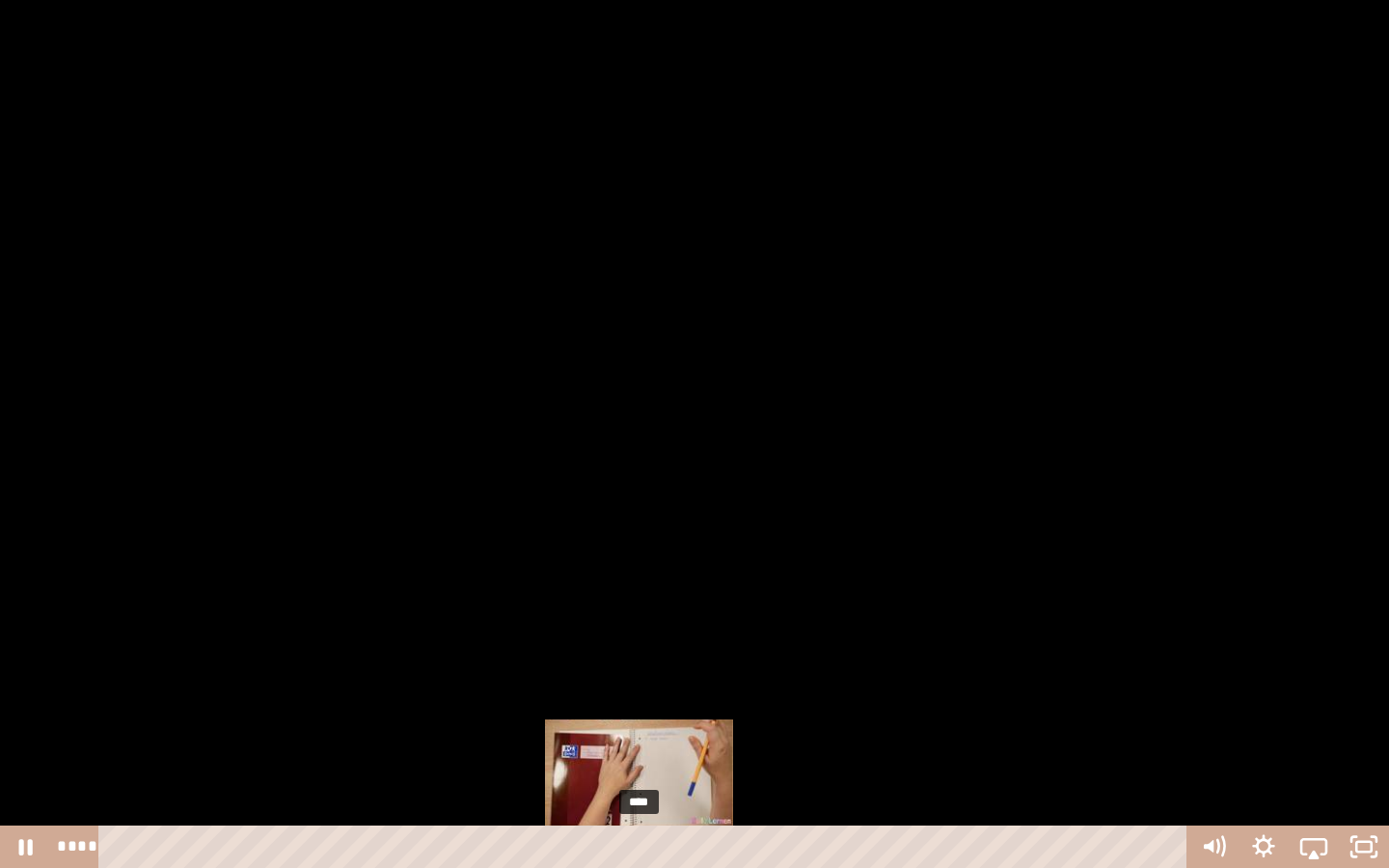 click on "****" at bounding box center [646, 847] 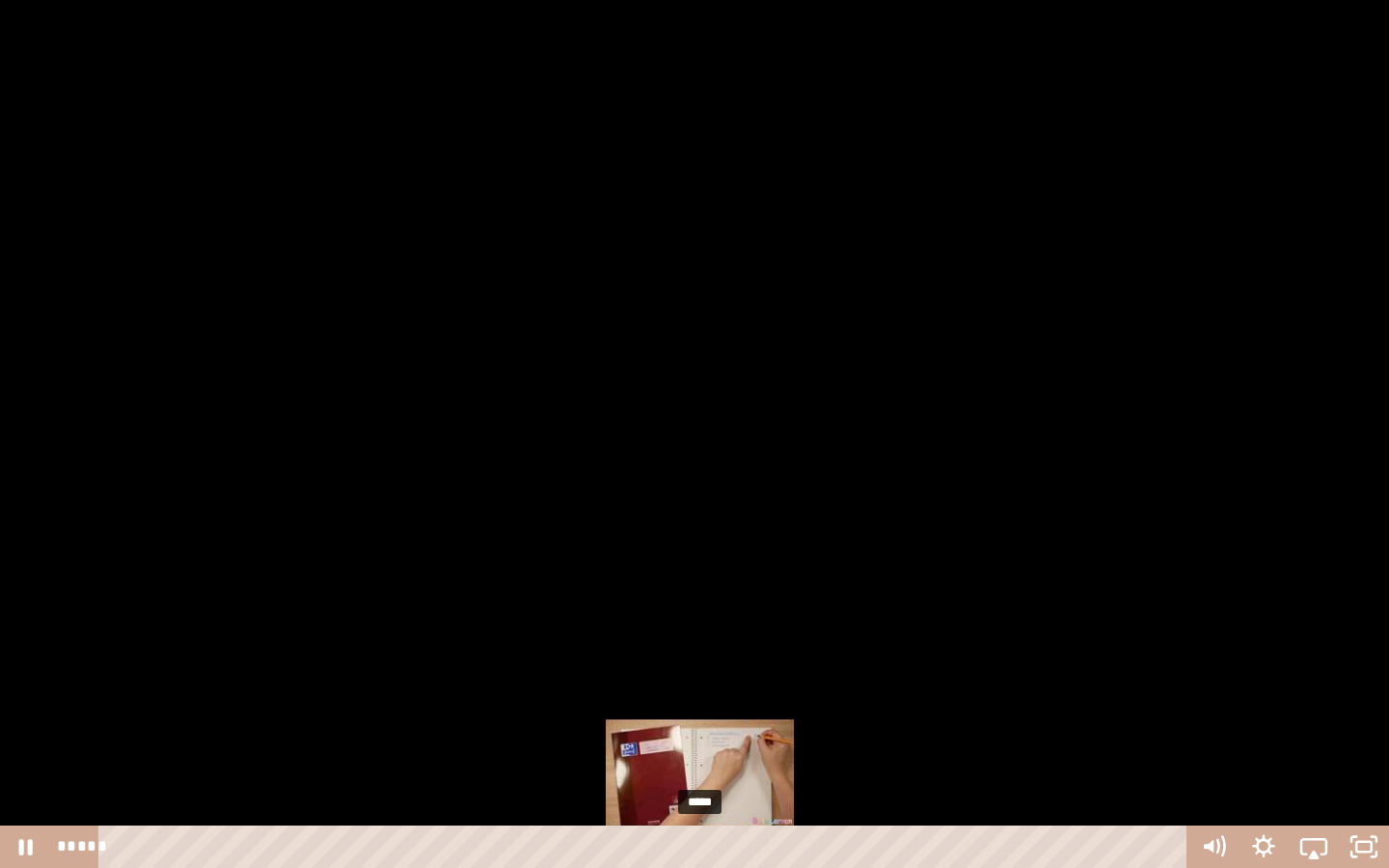 drag, startPoint x: 640, startPoint y: 847, endPoint x: 700, endPoint y: 851, distance: 60.133186 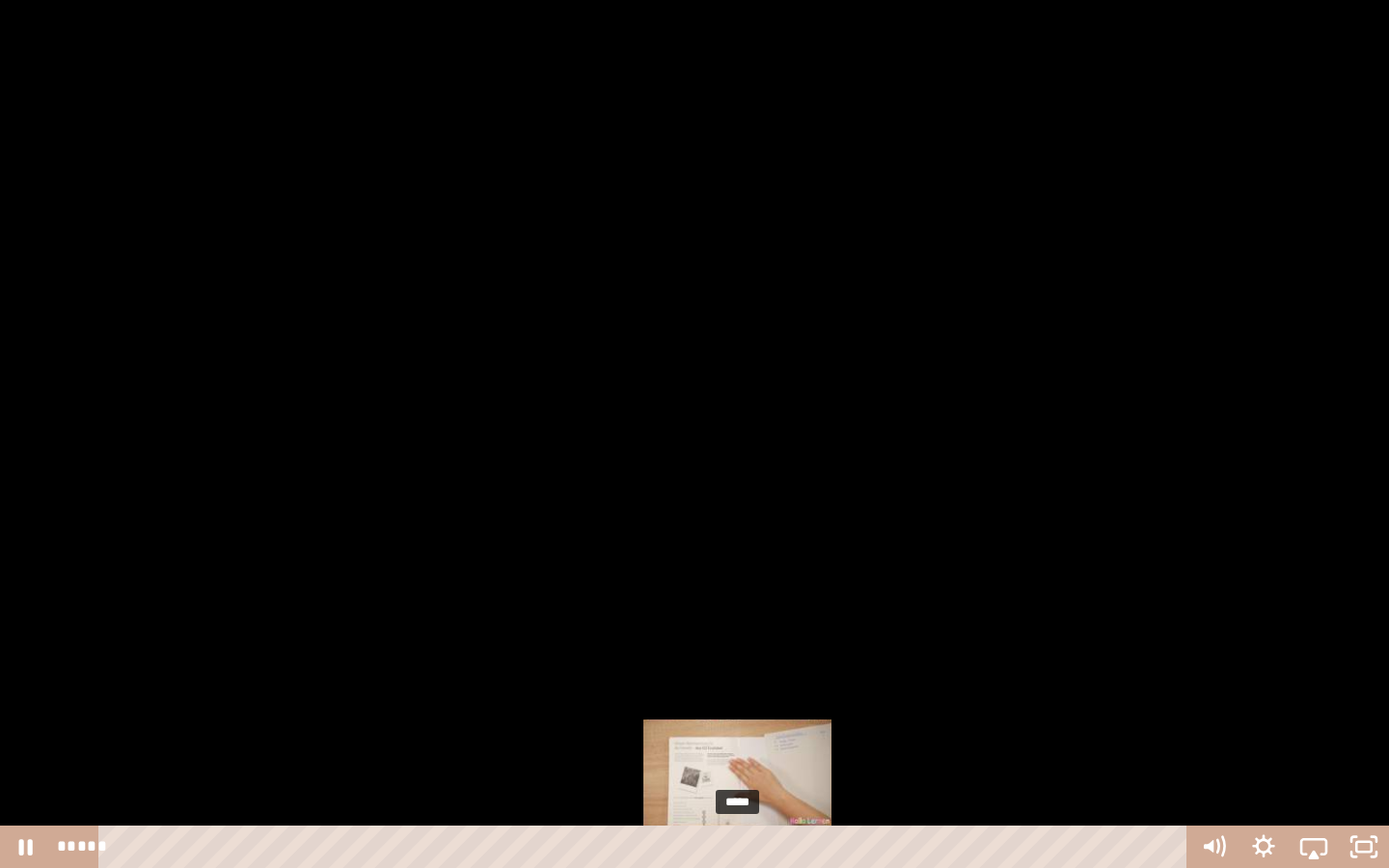 click on "*****" at bounding box center [646, 847] 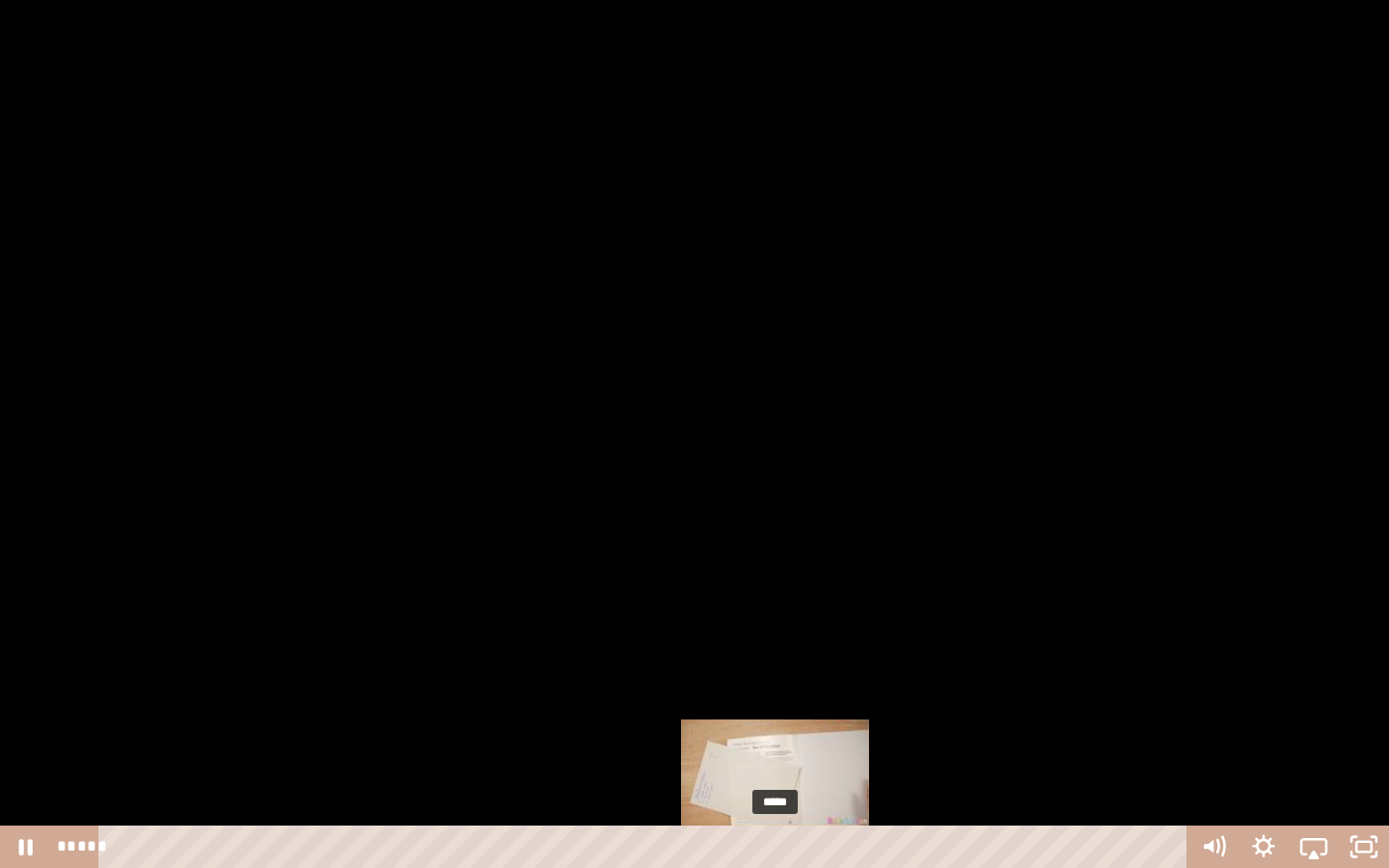 drag, startPoint x: 736, startPoint y: 849, endPoint x: 776, endPoint y: 849, distance: 40 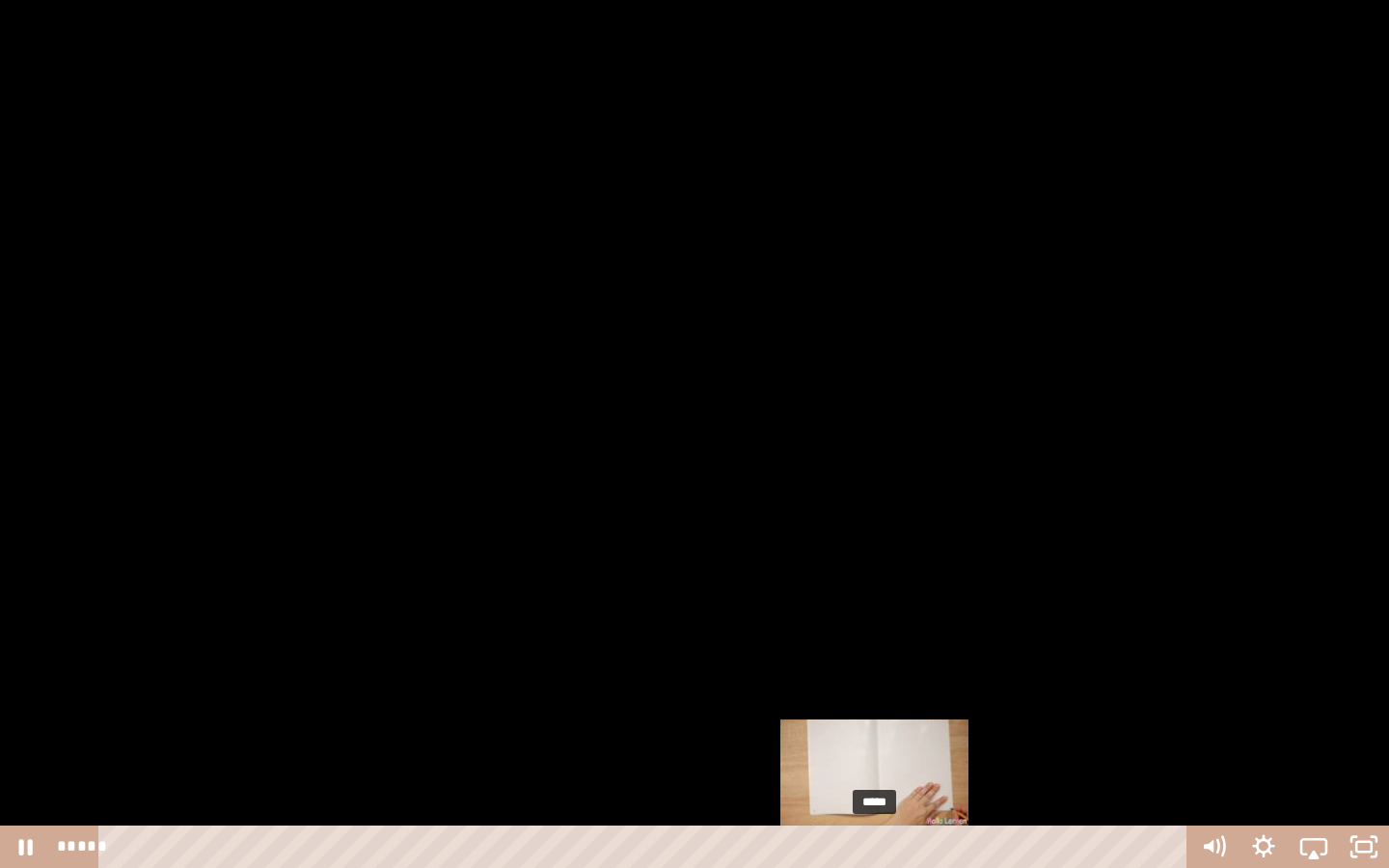 drag, startPoint x: 798, startPoint y: 850, endPoint x: 877, endPoint y: 850, distance: 79 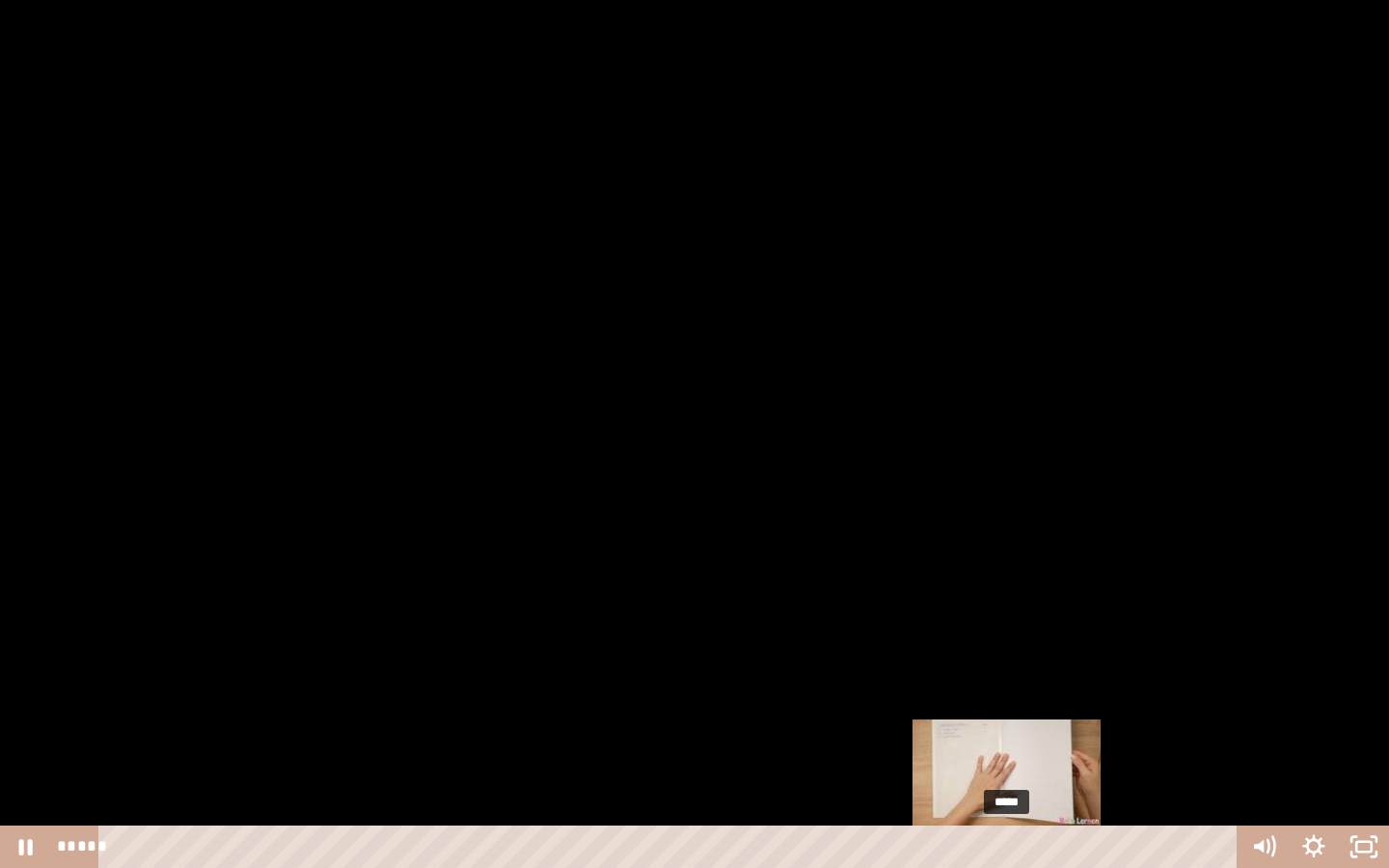 click on "*****" at bounding box center [671, 847] 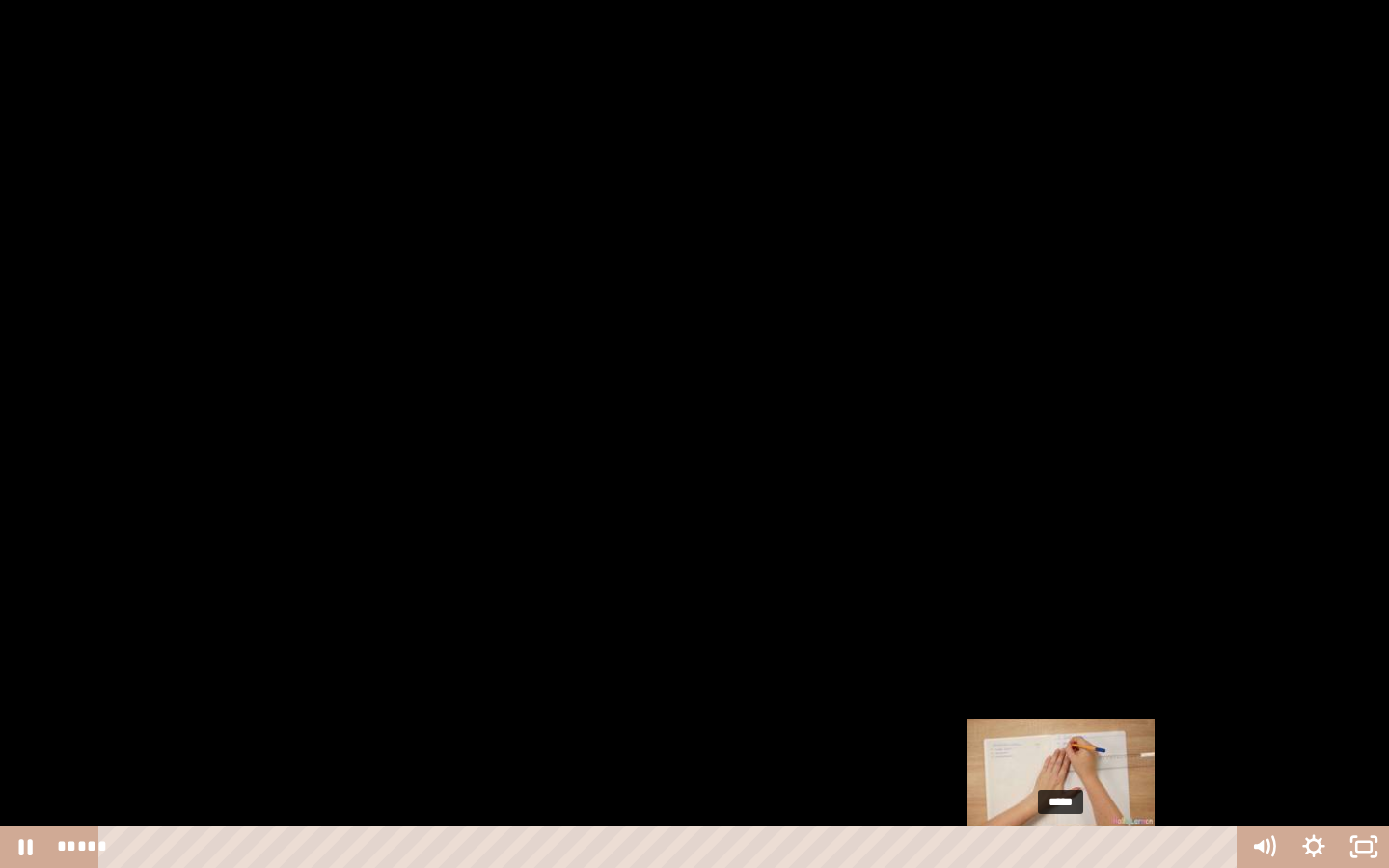 drag, startPoint x: 1010, startPoint y: 846, endPoint x: 1061, endPoint y: 845, distance: 51.009803 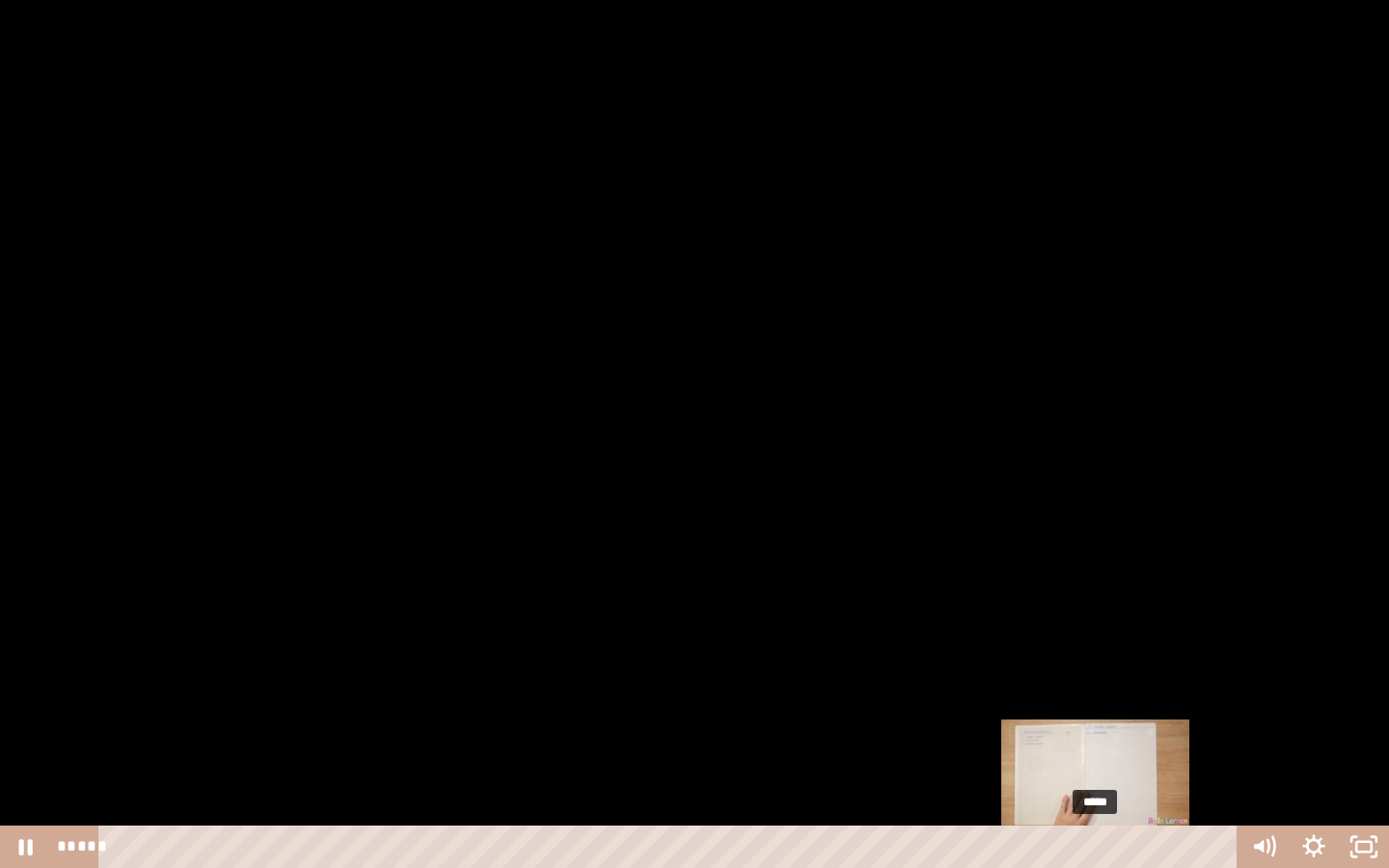 drag, startPoint x: 1065, startPoint y: 846, endPoint x: 1099, endPoint y: 846, distance: 34 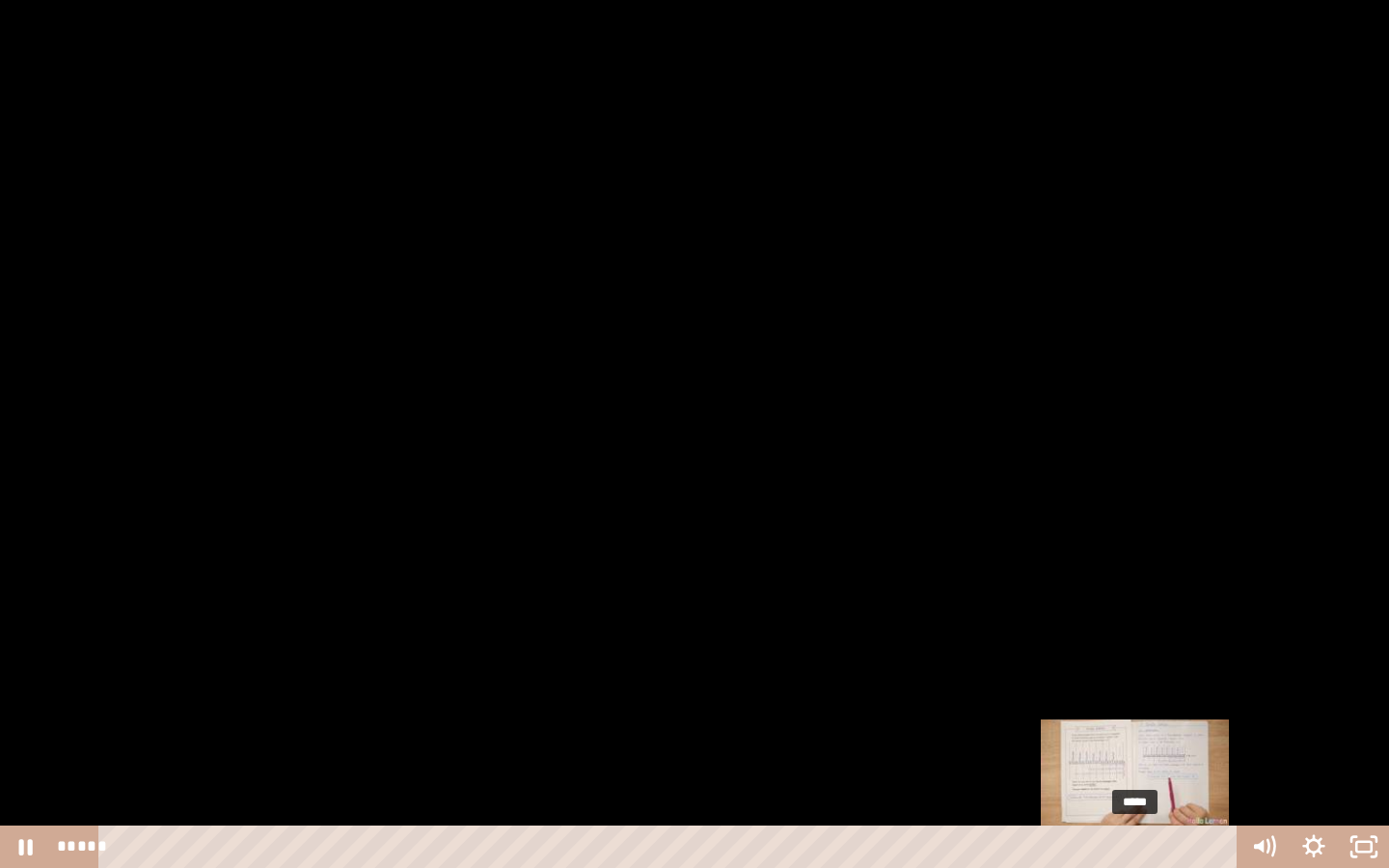 drag, startPoint x: 1099, startPoint y: 846, endPoint x: 1136, endPoint y: 843, distance: 37.121422 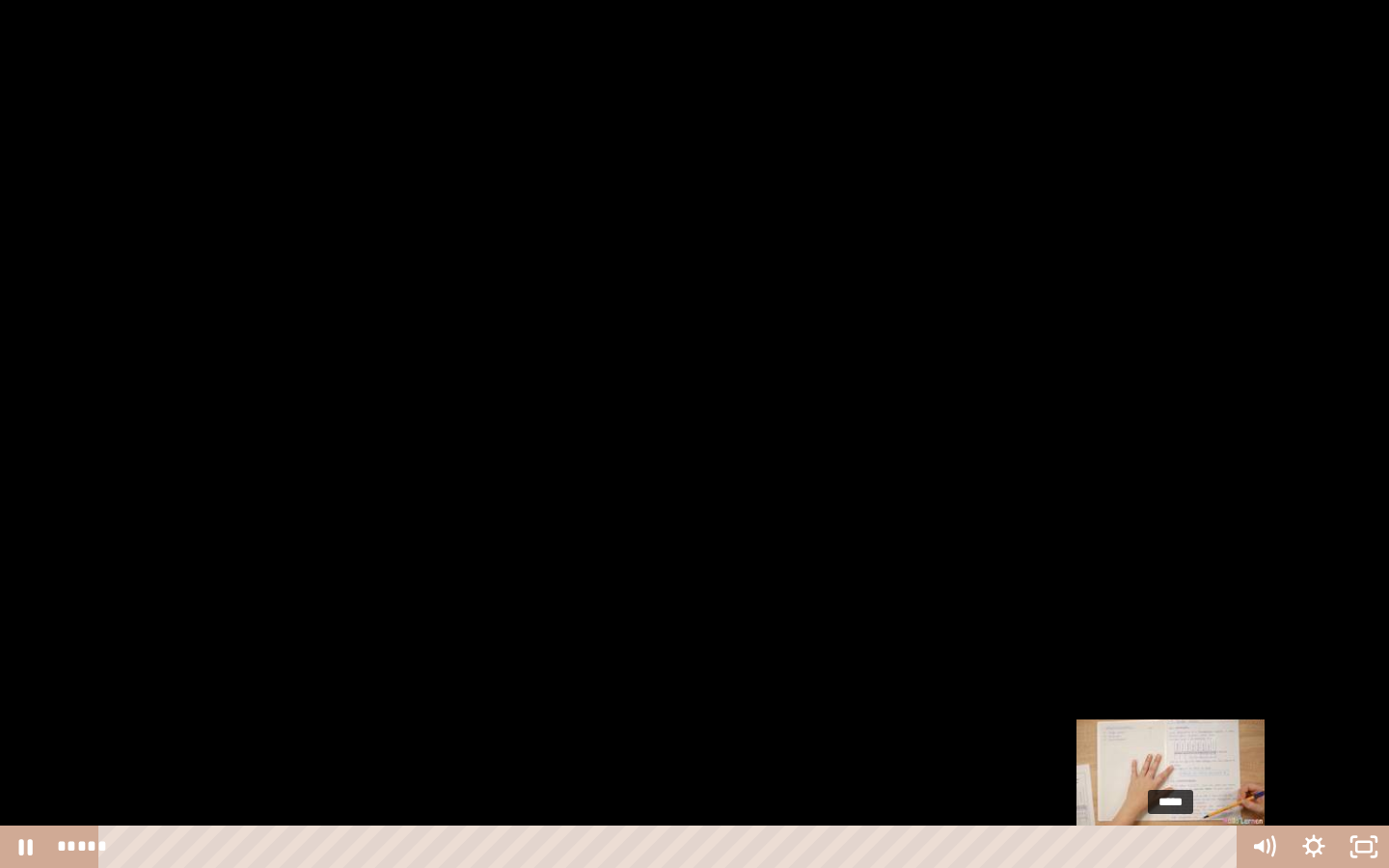 drag, startPoint x: 1146, startPoint y: 849, endPoint x: 1175, endPoint y: 845, distance: 29.274562 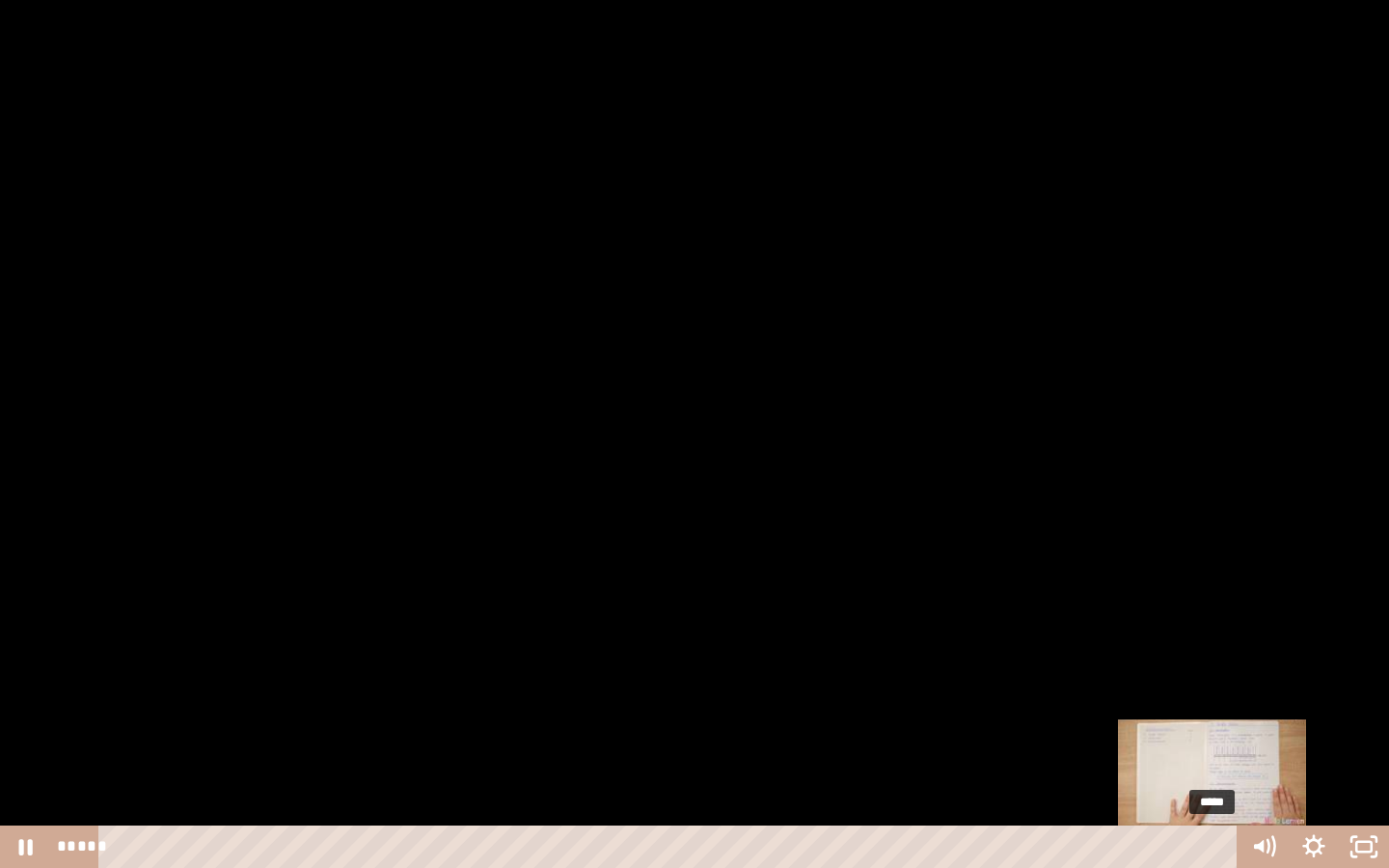 drag, startPoint x: 1188, startPoint y: 846, endPoint x: 1213, endPoint y: 846, distance: 25 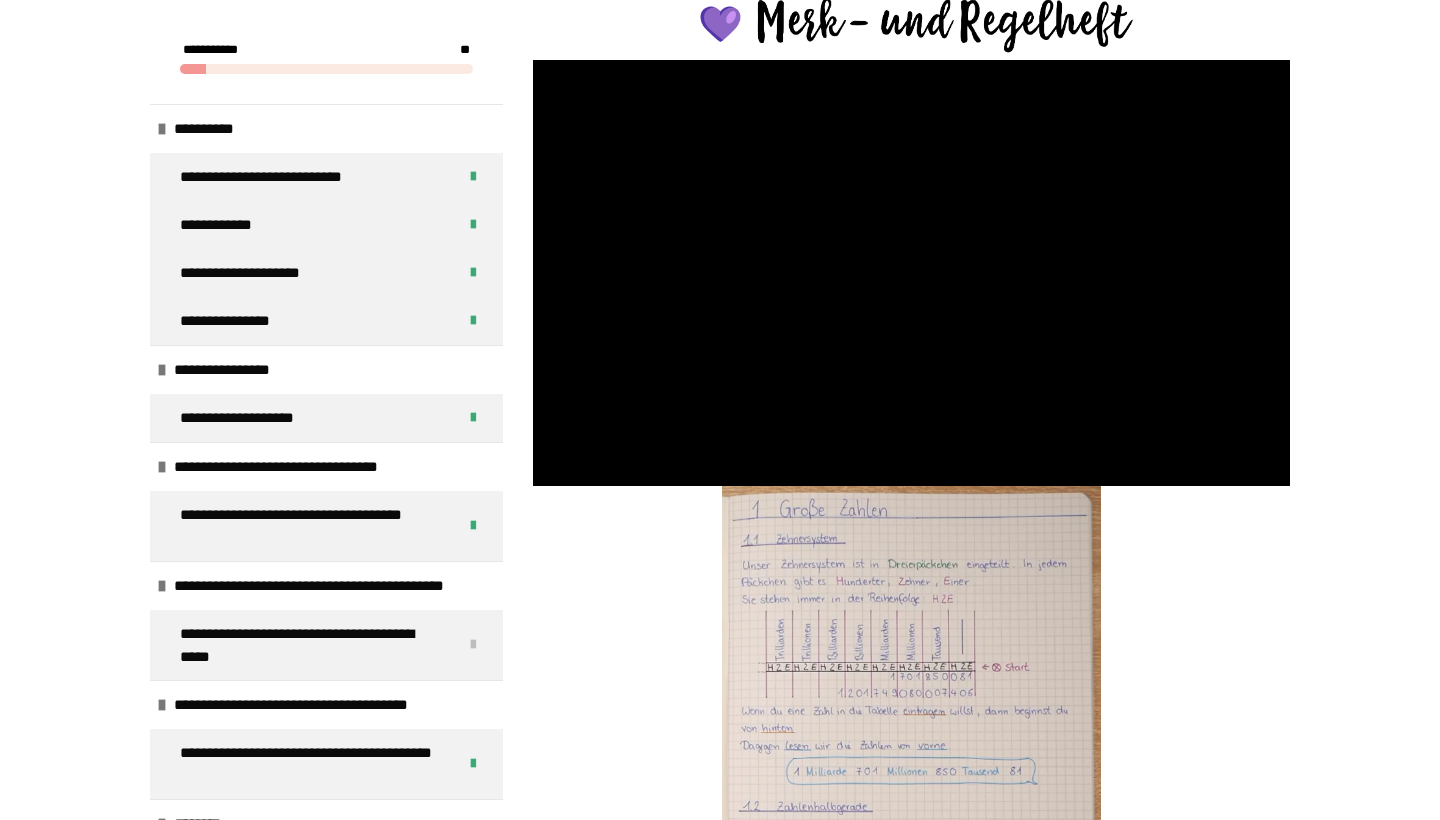 click at bounding box center [911, 751] 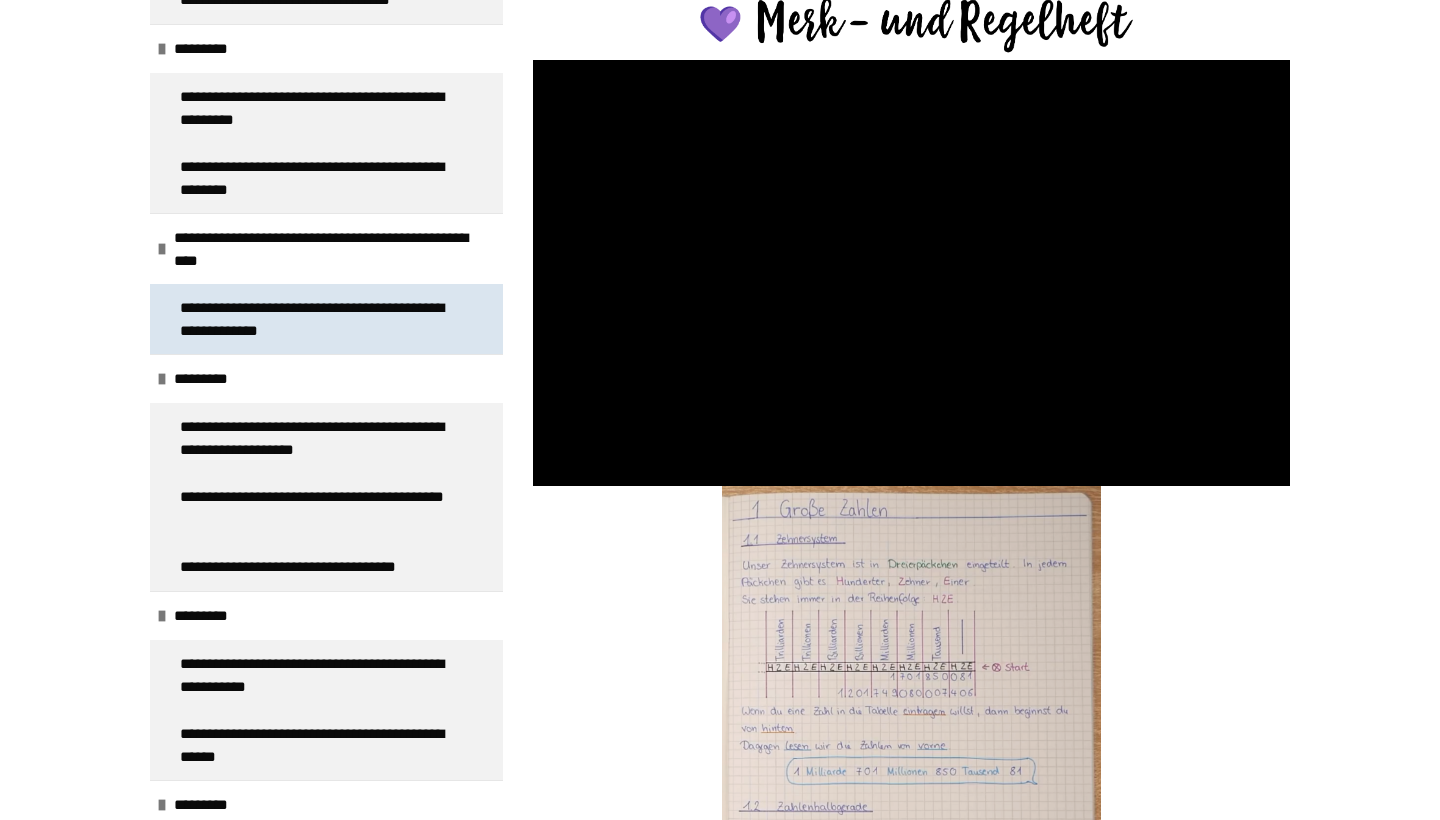 scroll, scrollTop: 3991, scrollLeft: 0, axis: vertical 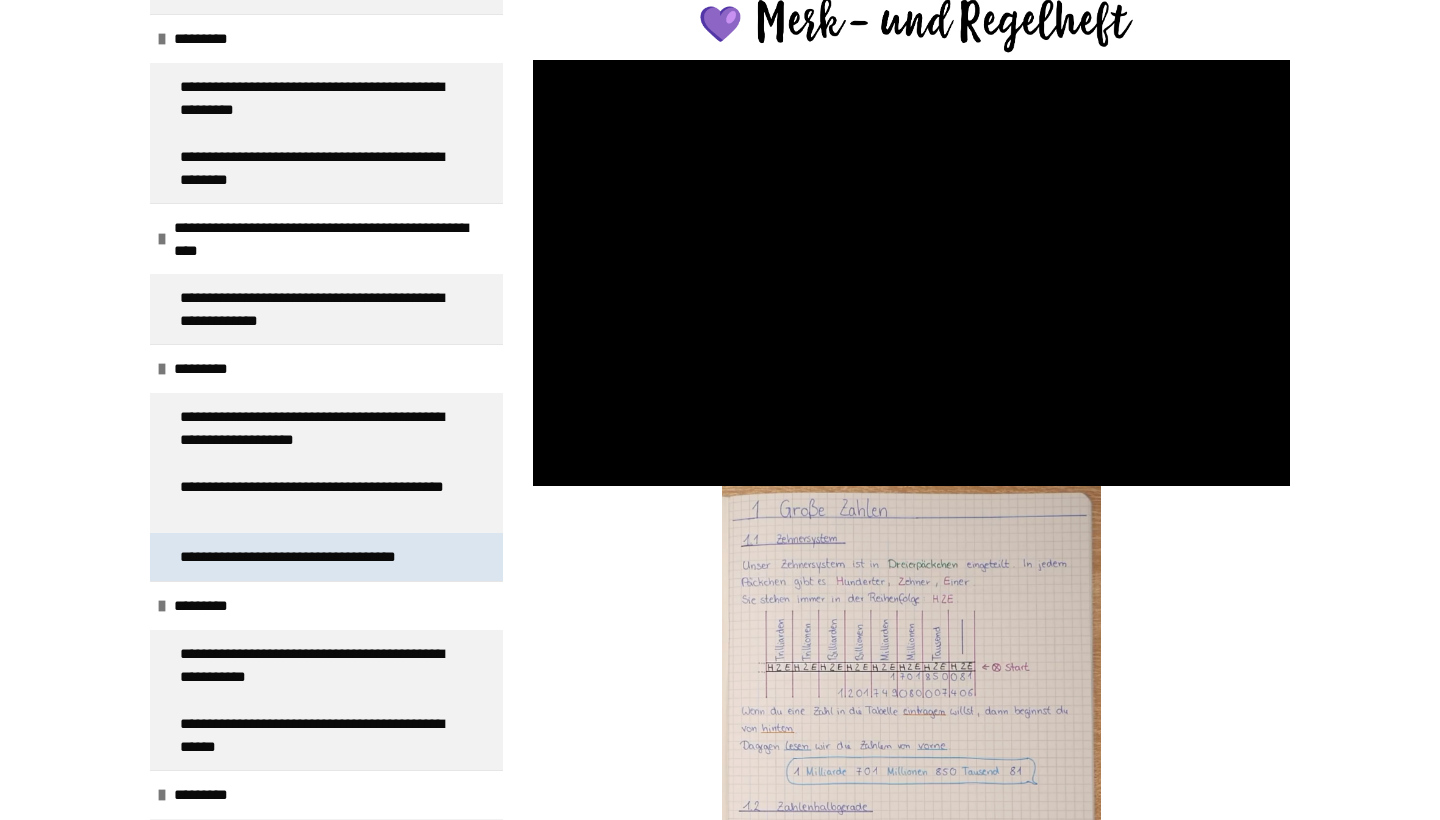 click on "**********" at bounding box center [303, 557] 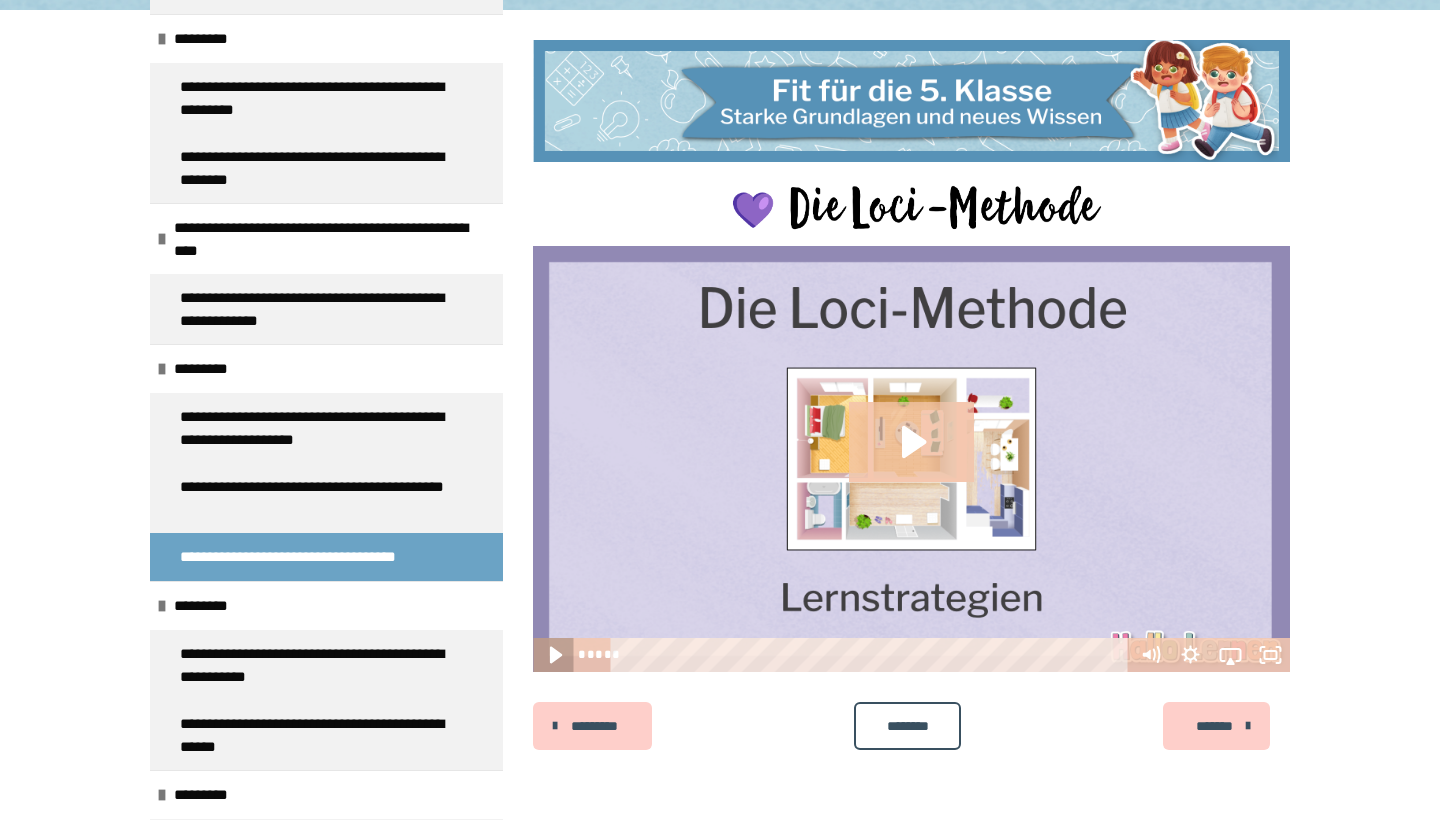 click 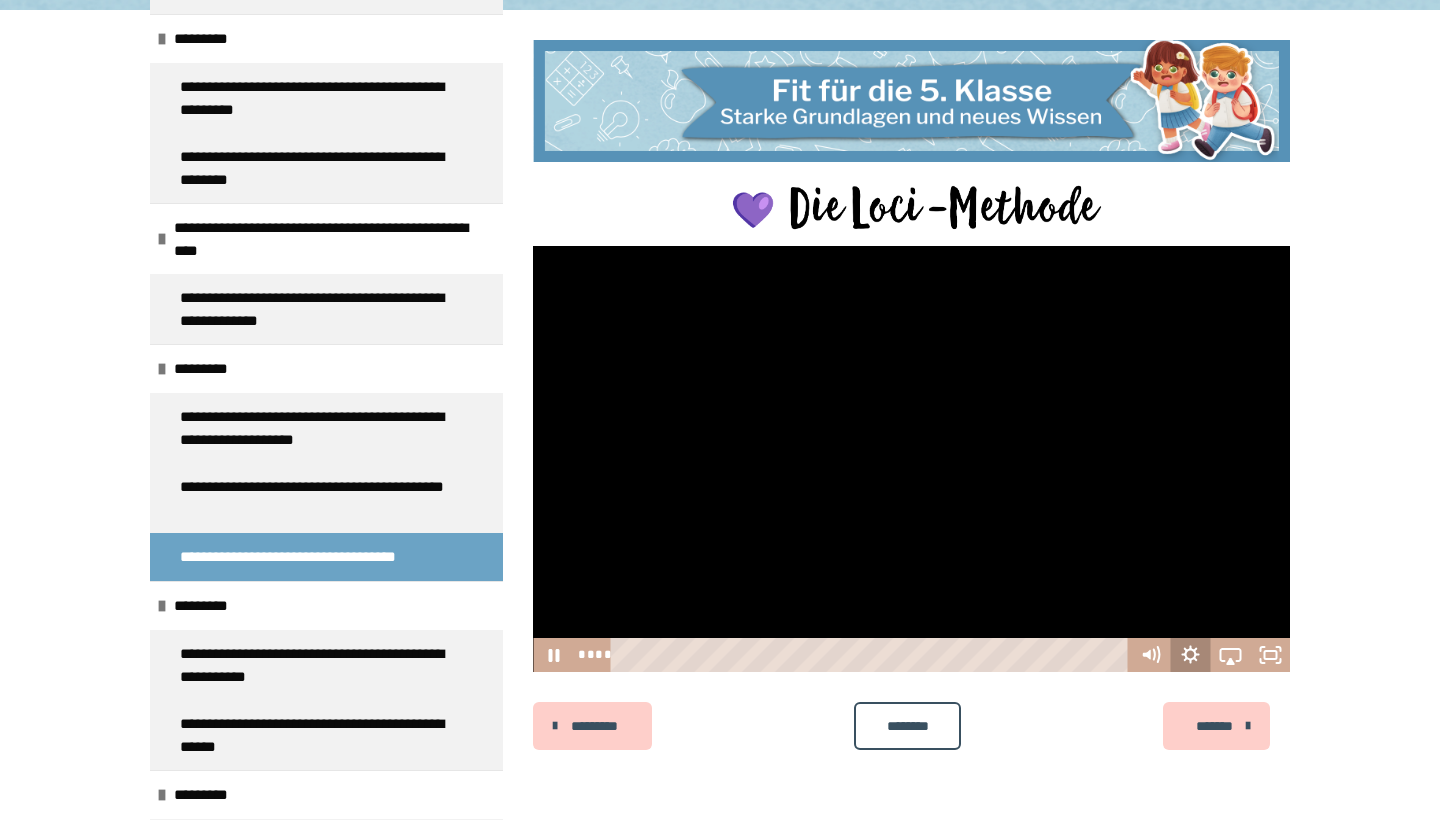 click 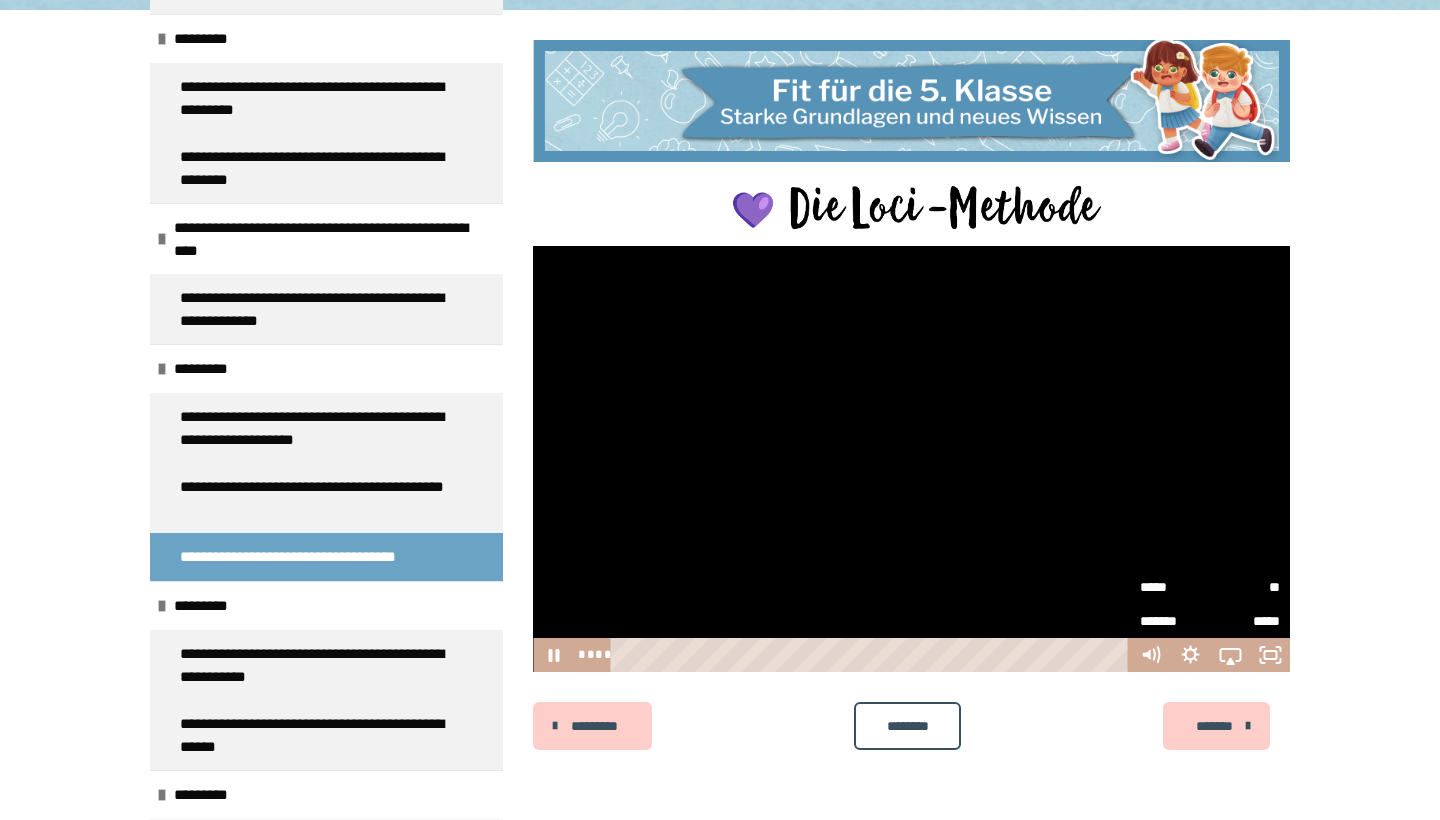 click on "**" at bounding box center (1245, 587) 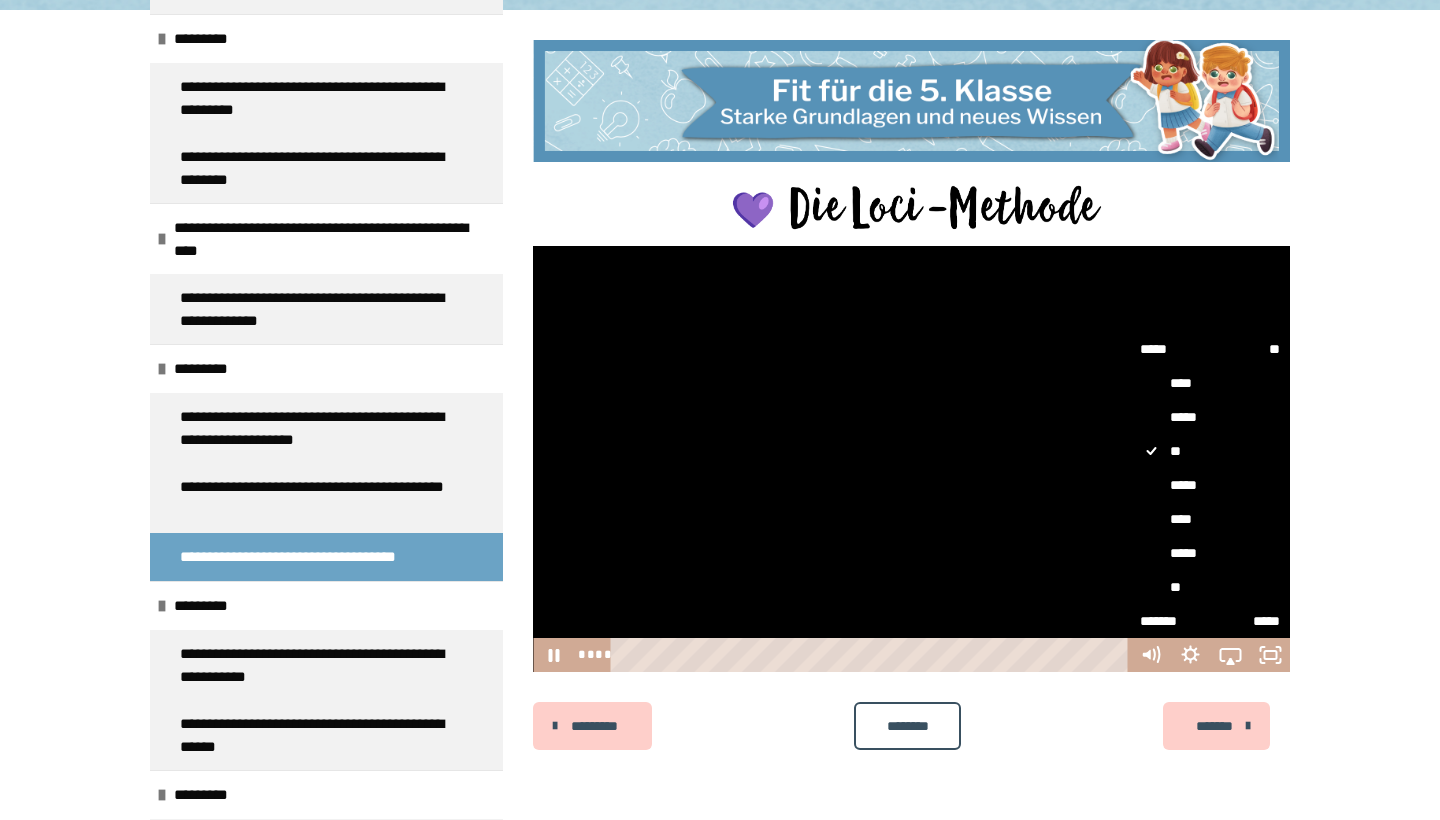 click on "**" at bounding box center [1210, 587] 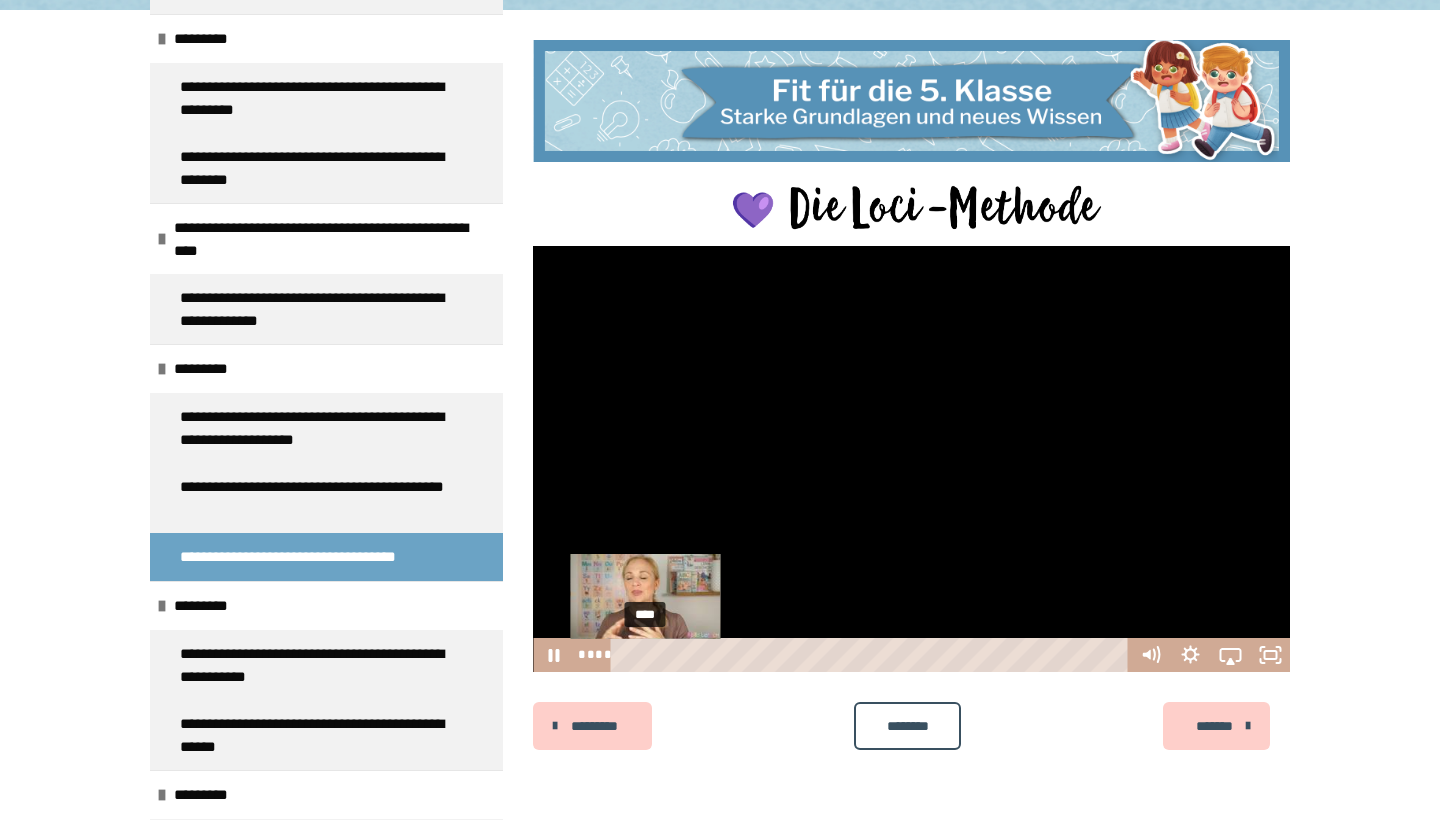 drag, startPoint x: 630, startPoint y: 657, endPoint x: 645, endPoint y: 656, distance: 15.033297 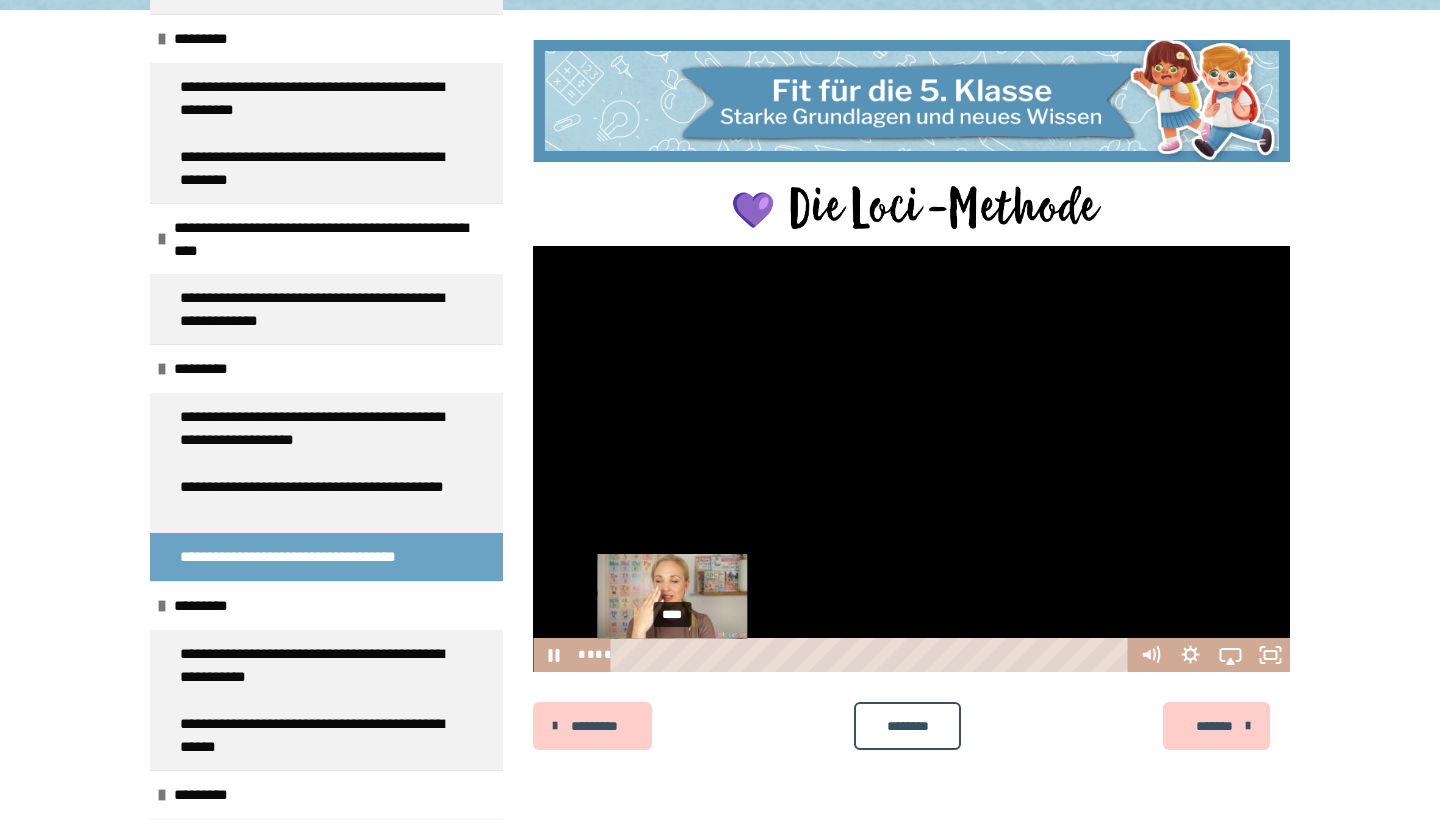 drag, startPoint x: 645, startPoint y: 655, endPoint x: 677, endPoint y: 656, distance: 32.01562 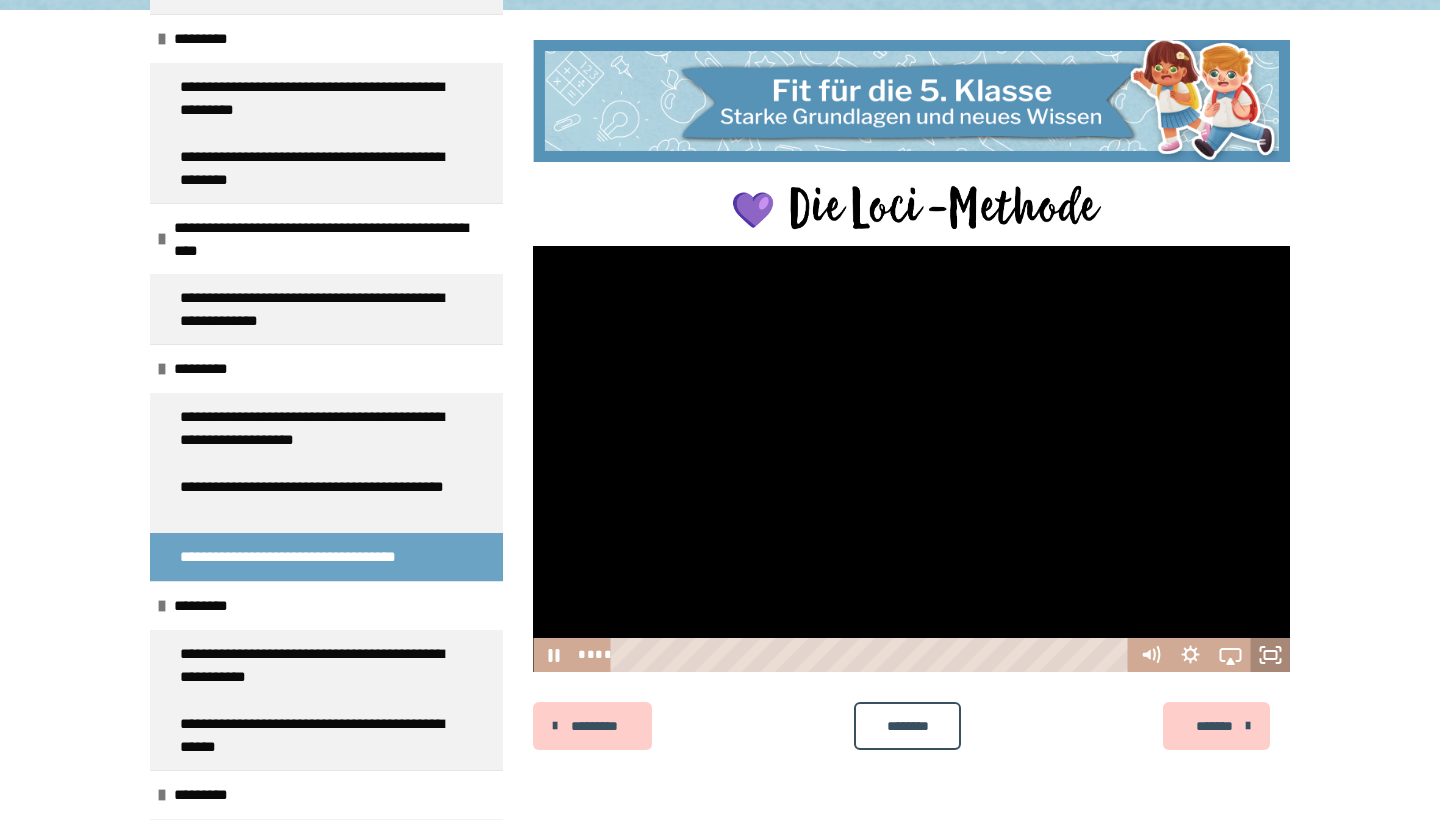 click 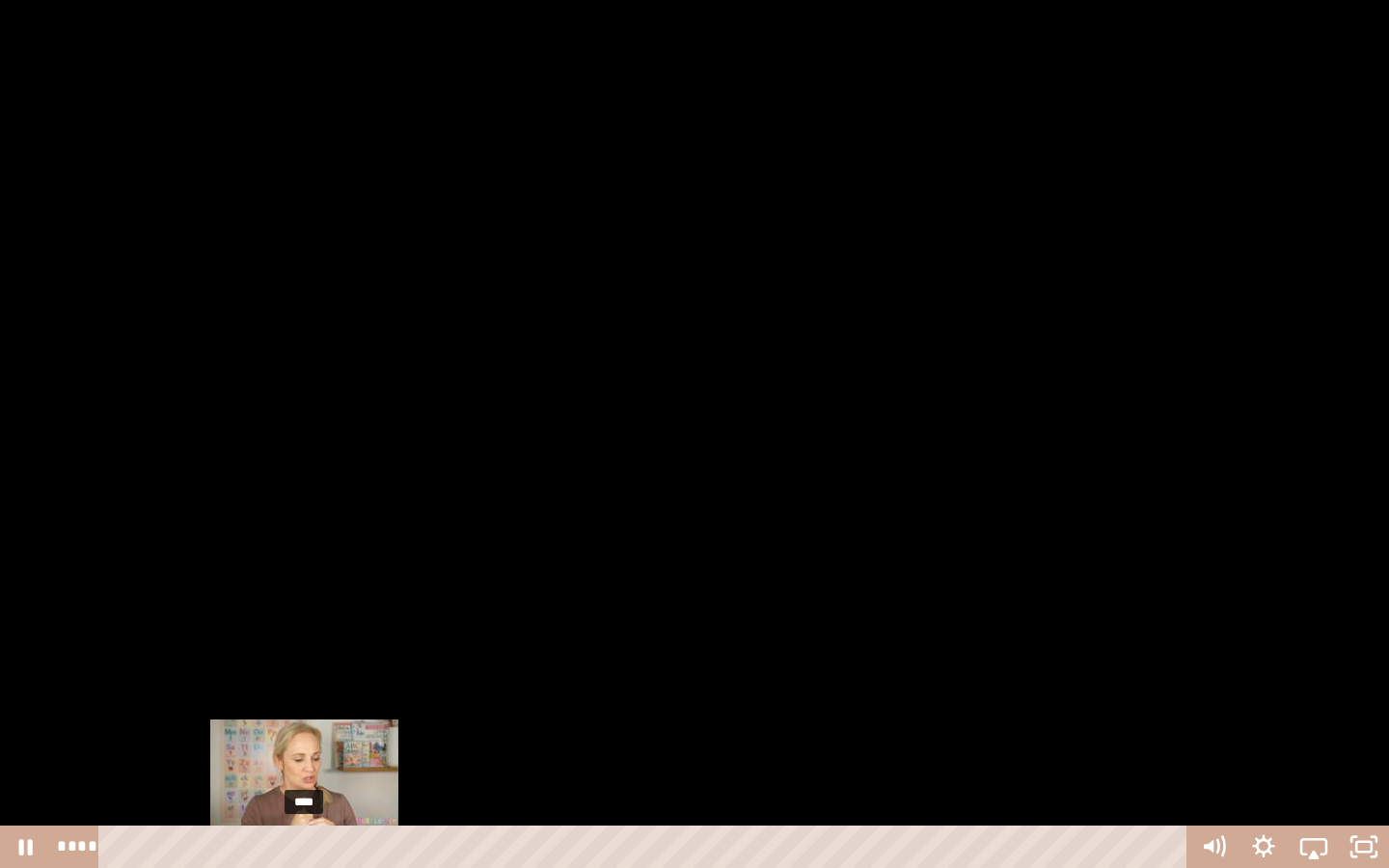click on "****" at bounding box center (646, 847) 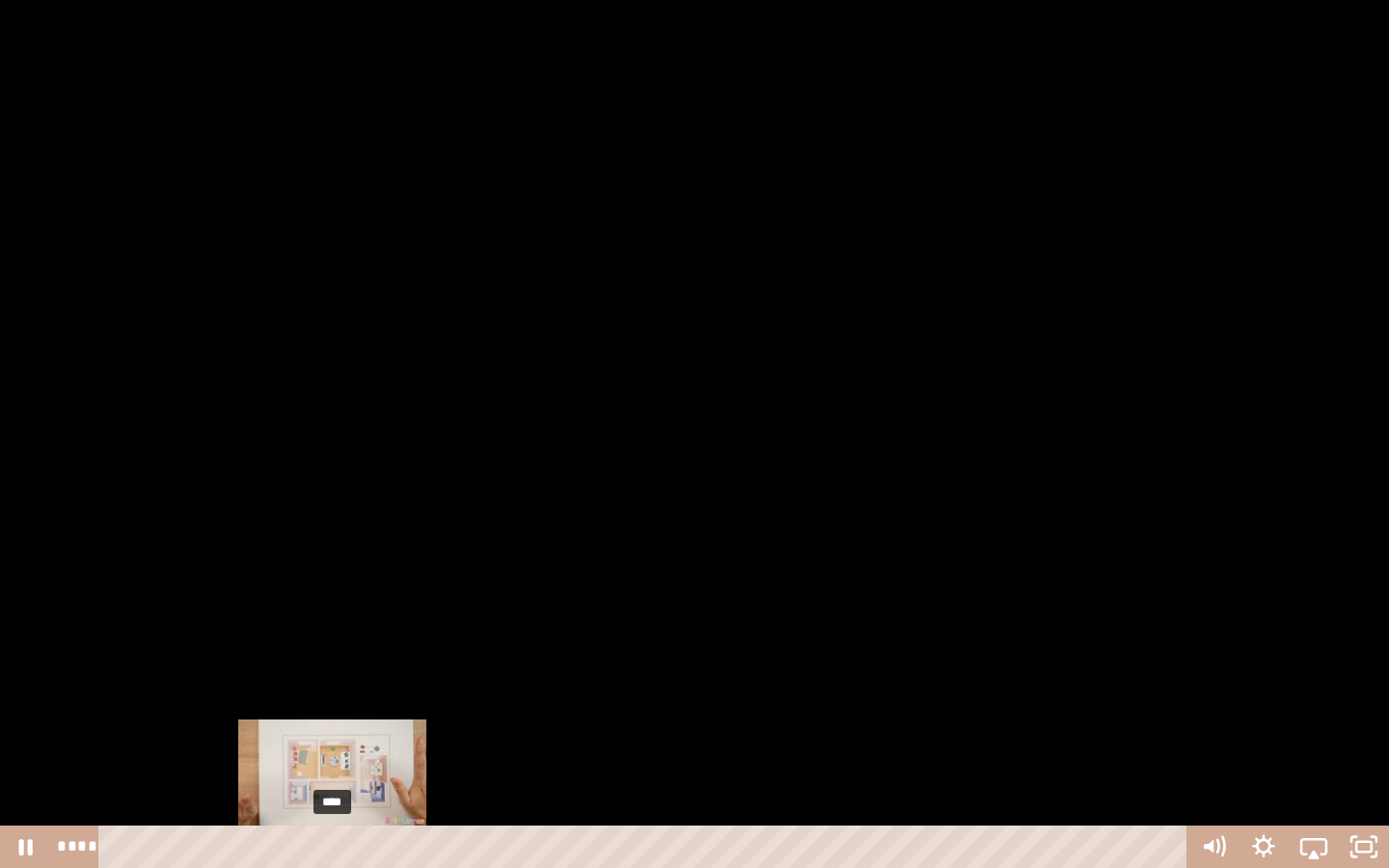 drag, startPoint x: 612, startPoint y: 782, endPoint x: 333, endPoint y: 848, distance: 286.70019 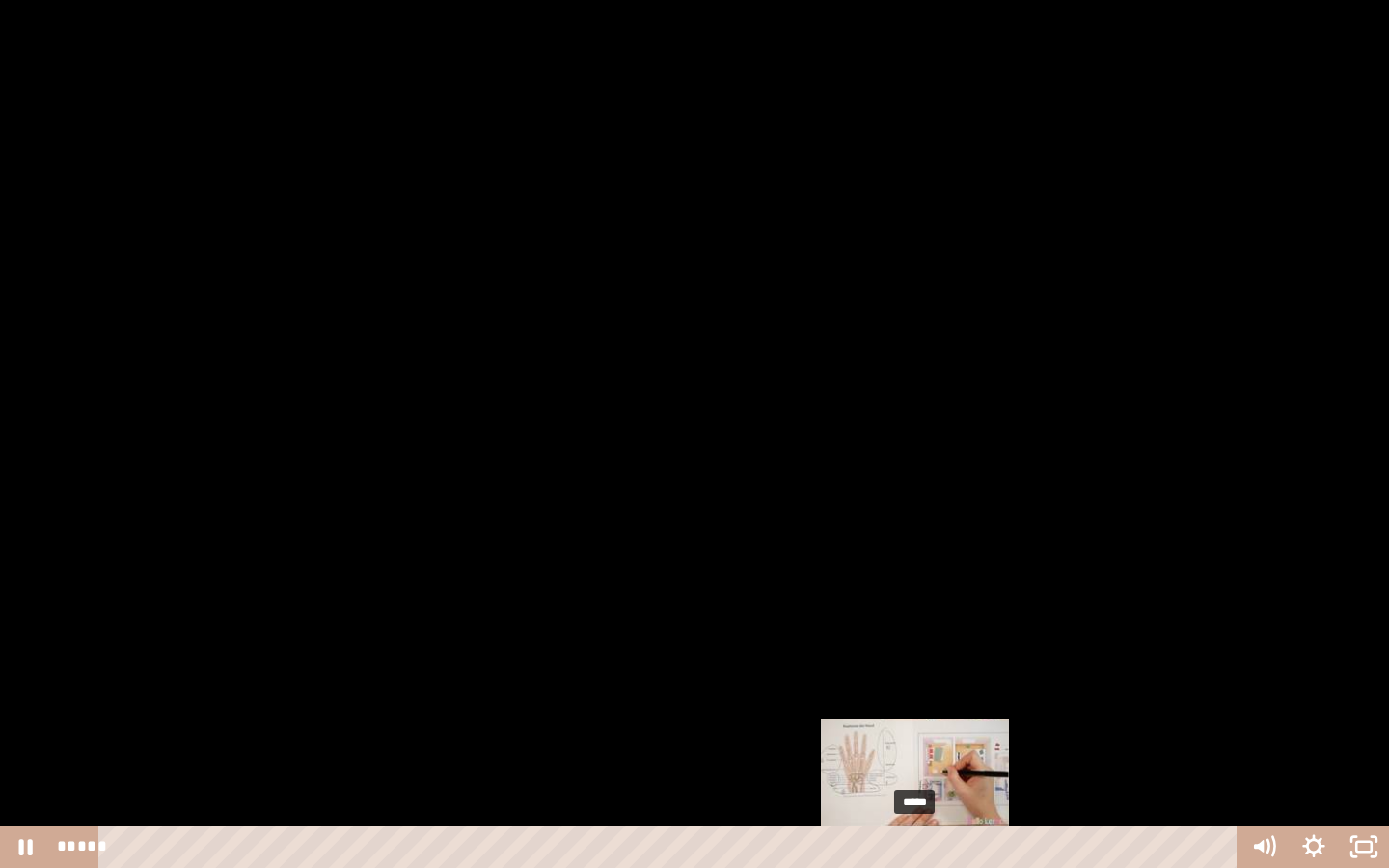 click on "*****" at bounding box center [671, 847] 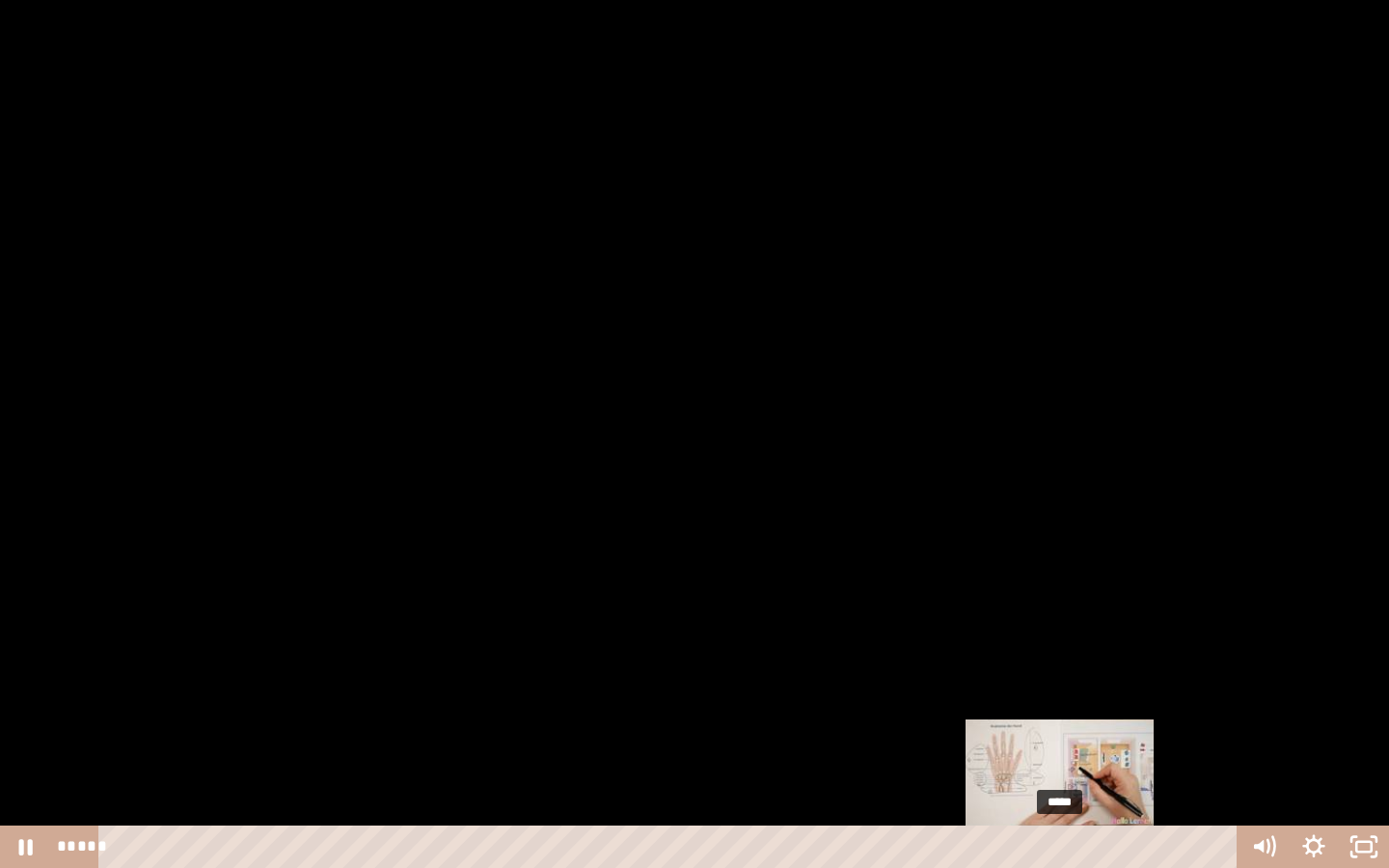 drag, startPoint x: 928, startPoint y: 845, endPoint x: 1086, endPoint y: 849, distance: 158.05062 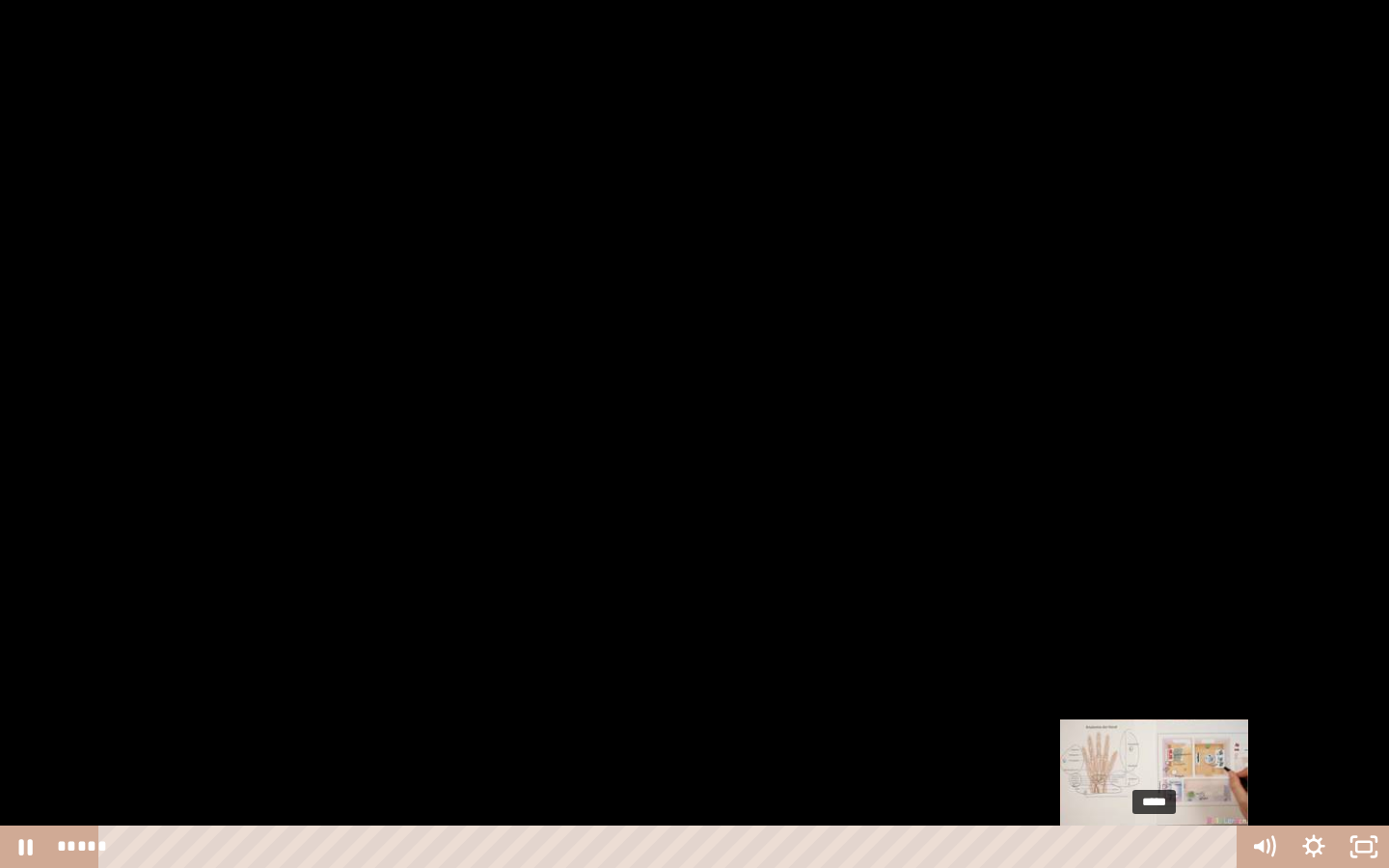 drag, startPoint x: 1104, startPoint y: 850, endPoint x: 1164, endPoint y: 843, distance: 60.40695 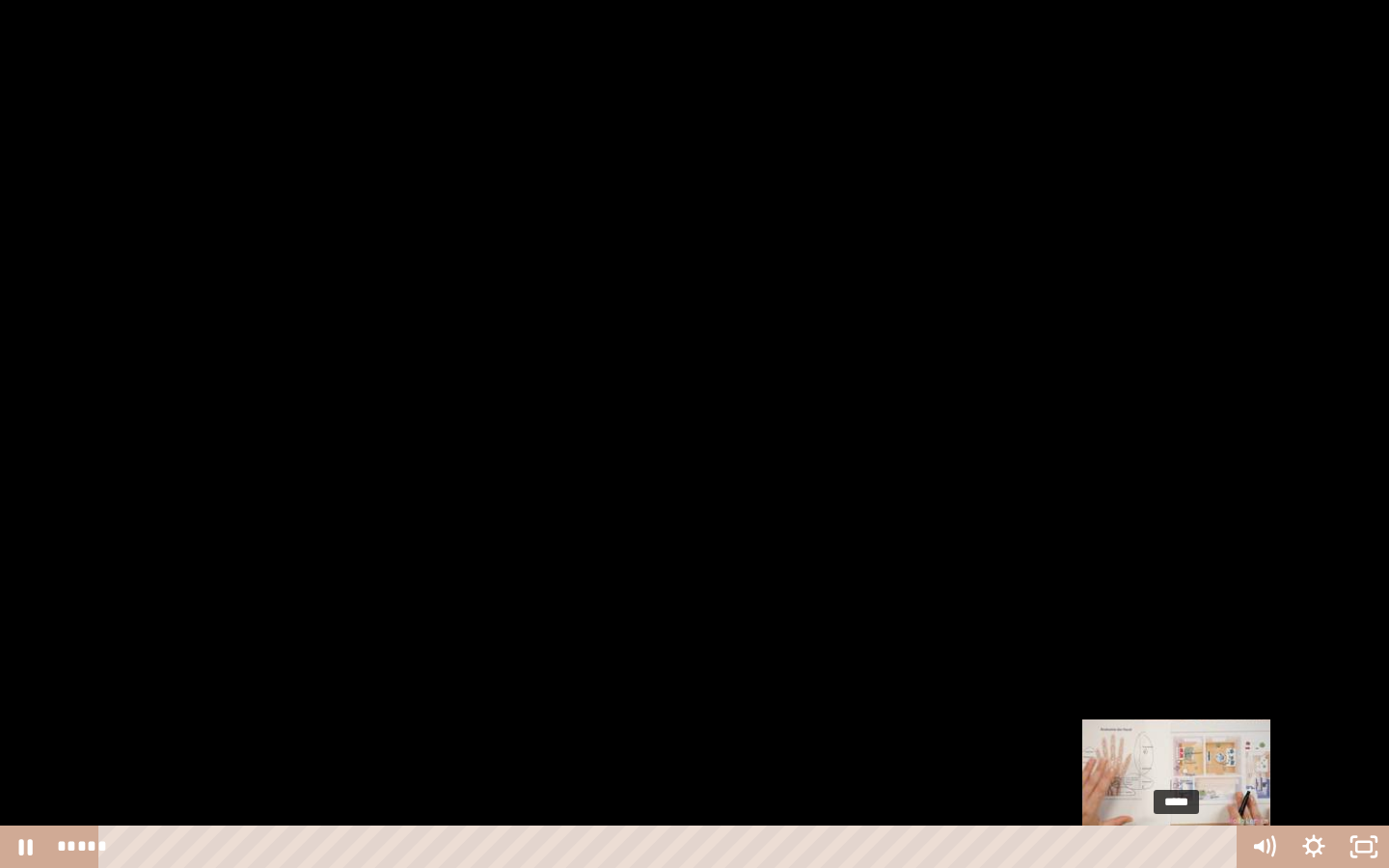 drag, startPoint x: 1164, startPoint y: 843, endPoint x: 1197, endPoint y: 843, distance: 33 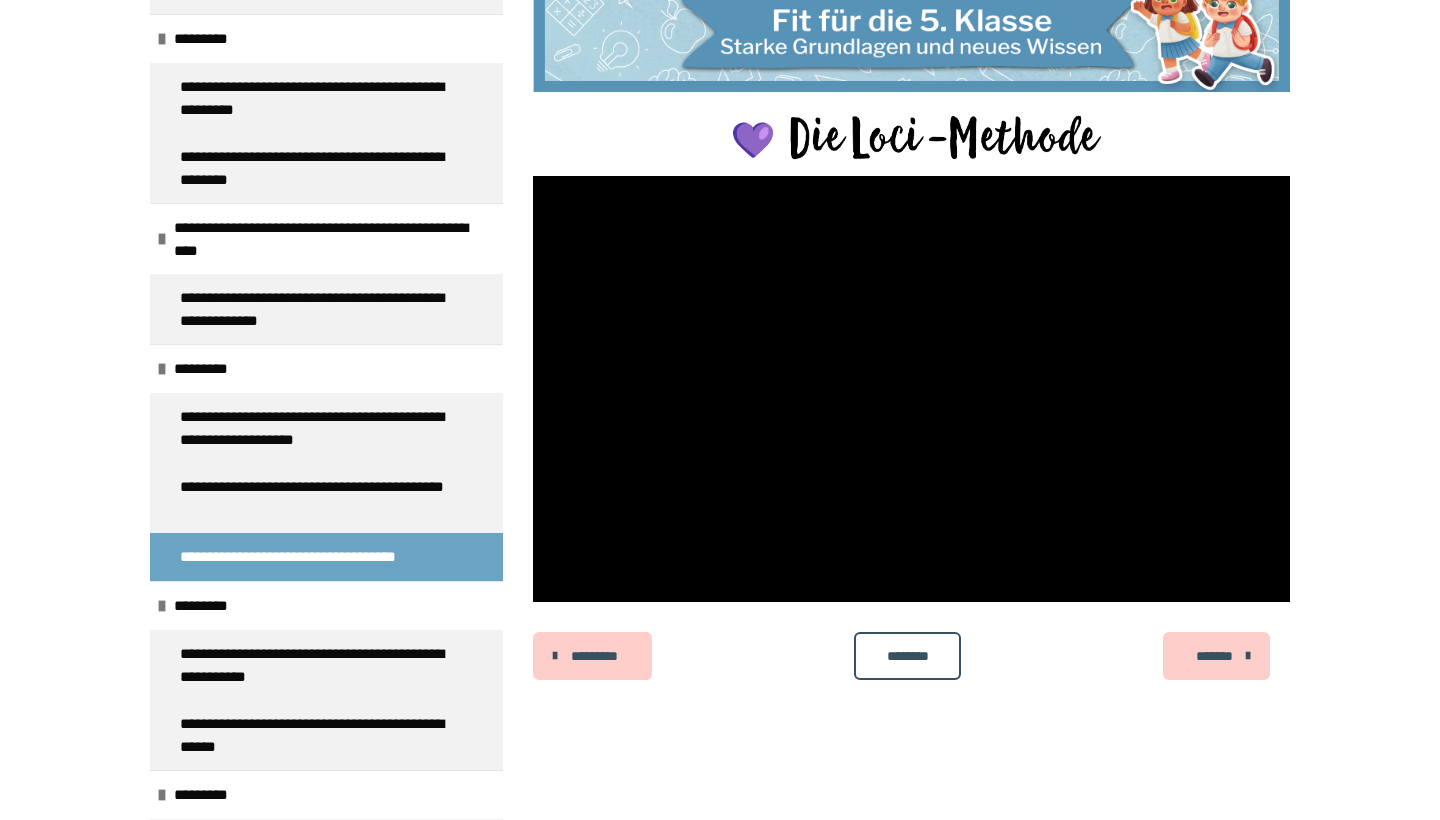 scroll, scrollTop: 340, scrollLeft: 0, axis: vertical 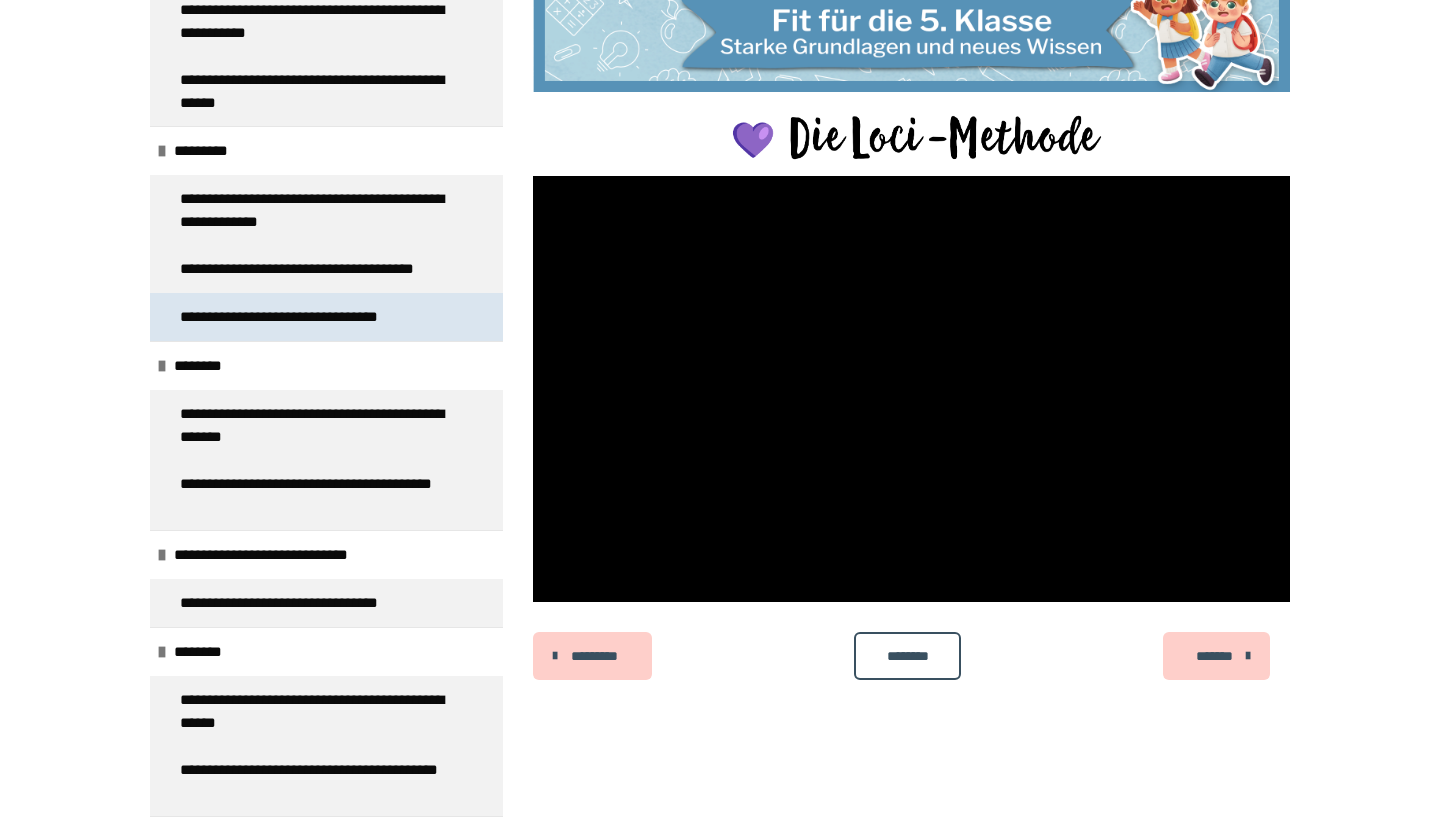 click on "**********" at bounding box center [290, 317] 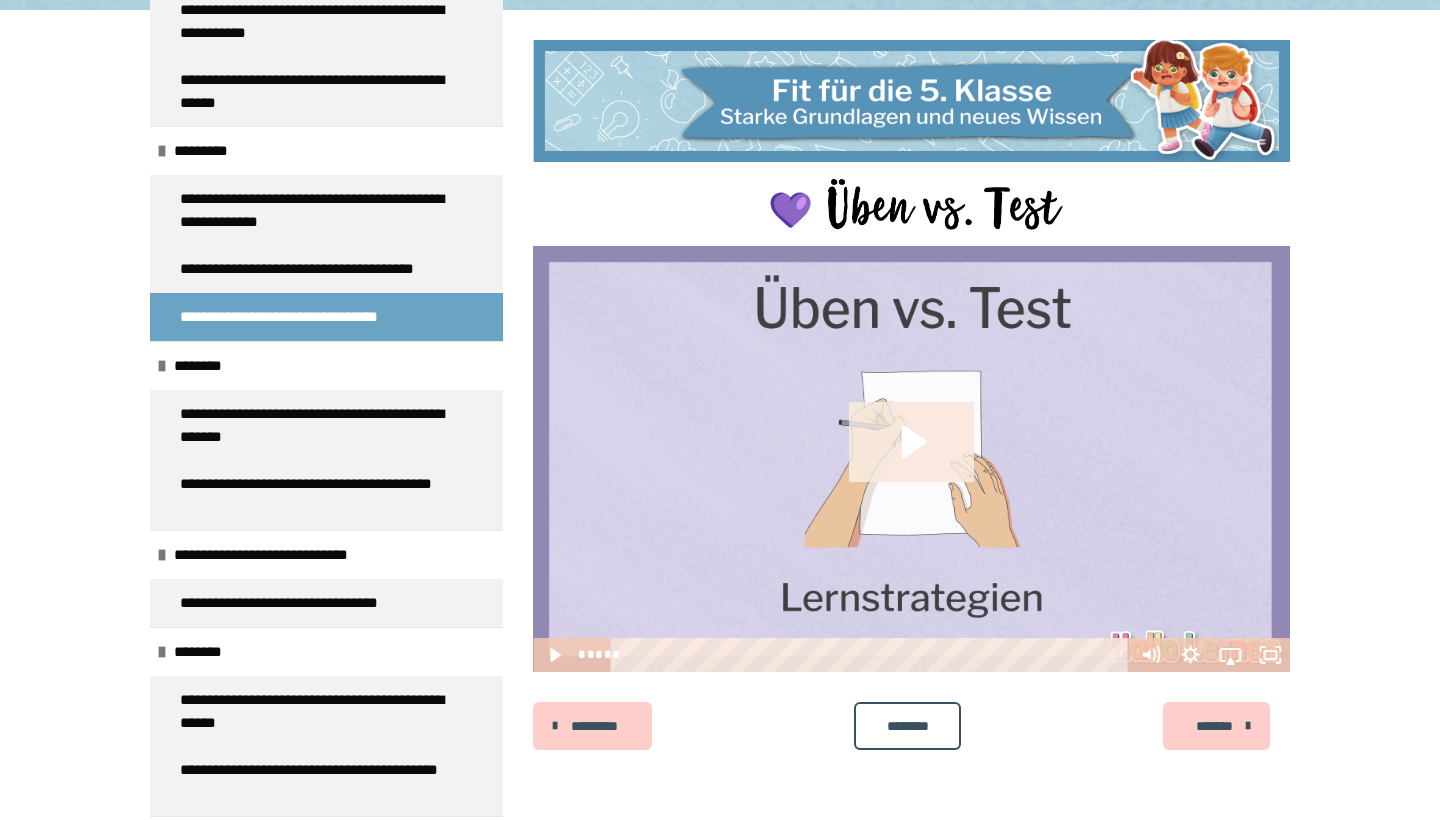 click 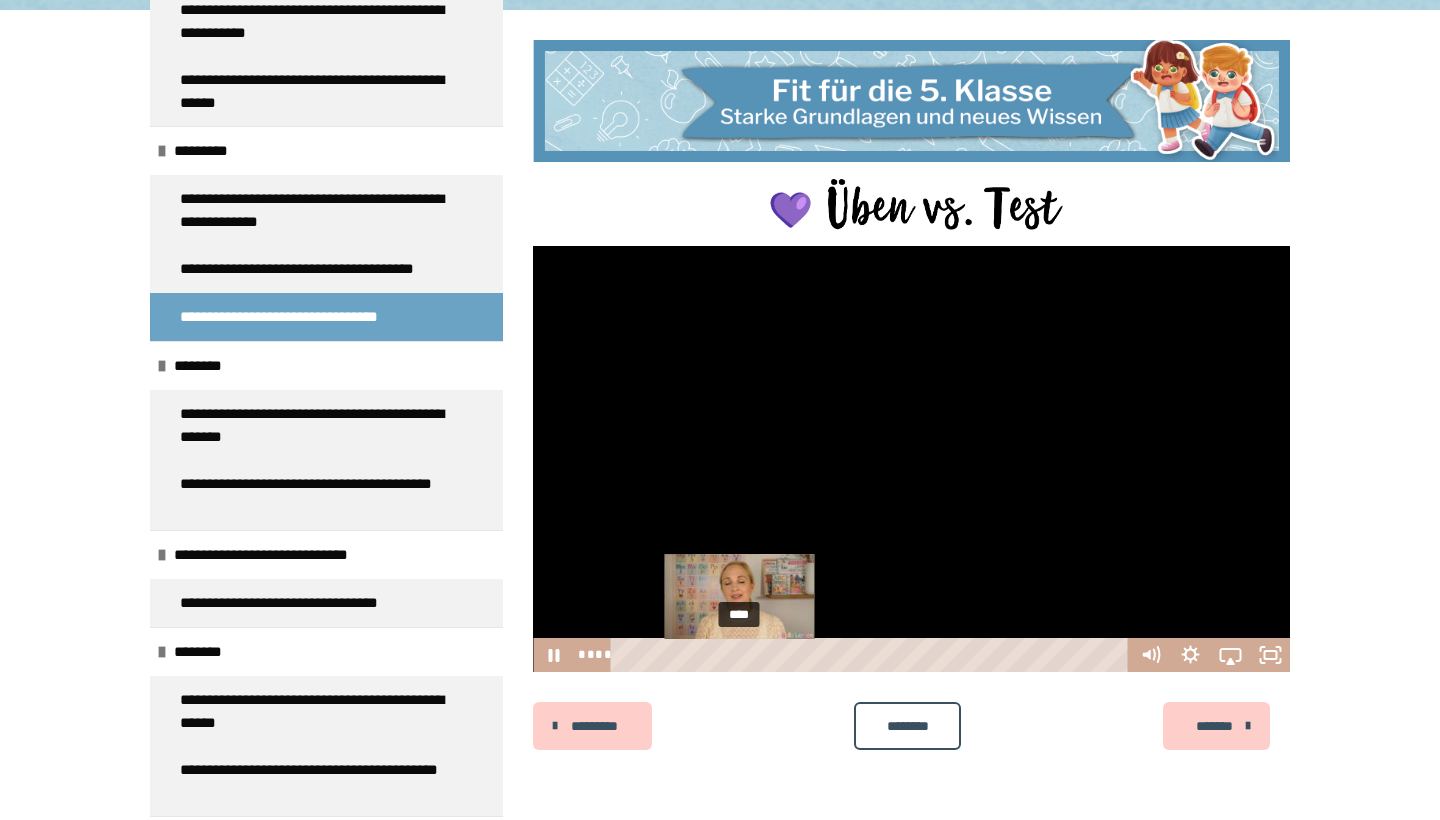 drag, startPoint x: 627, startPoint y: 655, endPoint x: 740, endPoint y: 656, distance: 113.004425 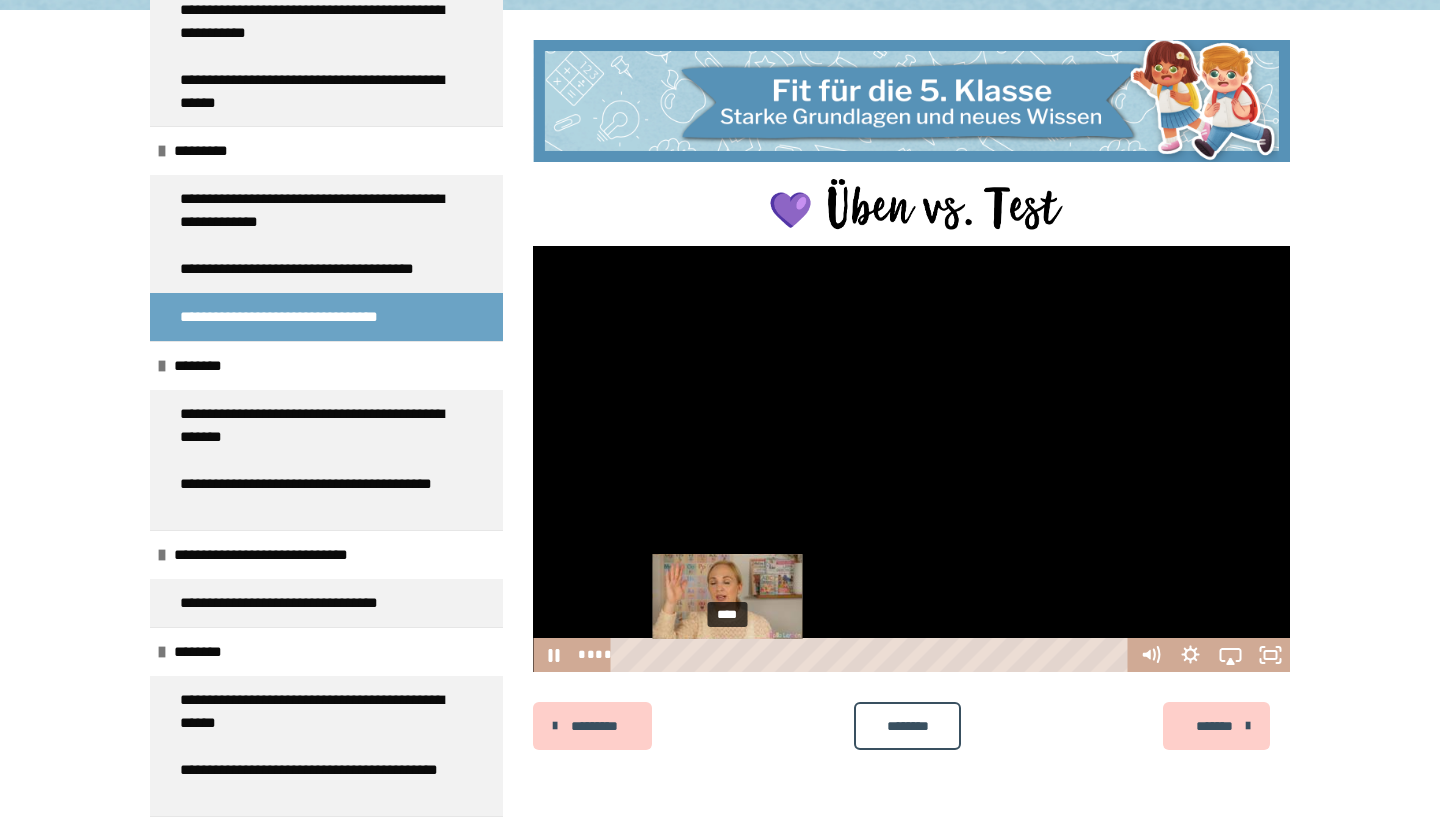 drag, startPoint x: 740, startPoint y: 657, endPoint x: 728, endPoint y: 656, distance: 12.0415945 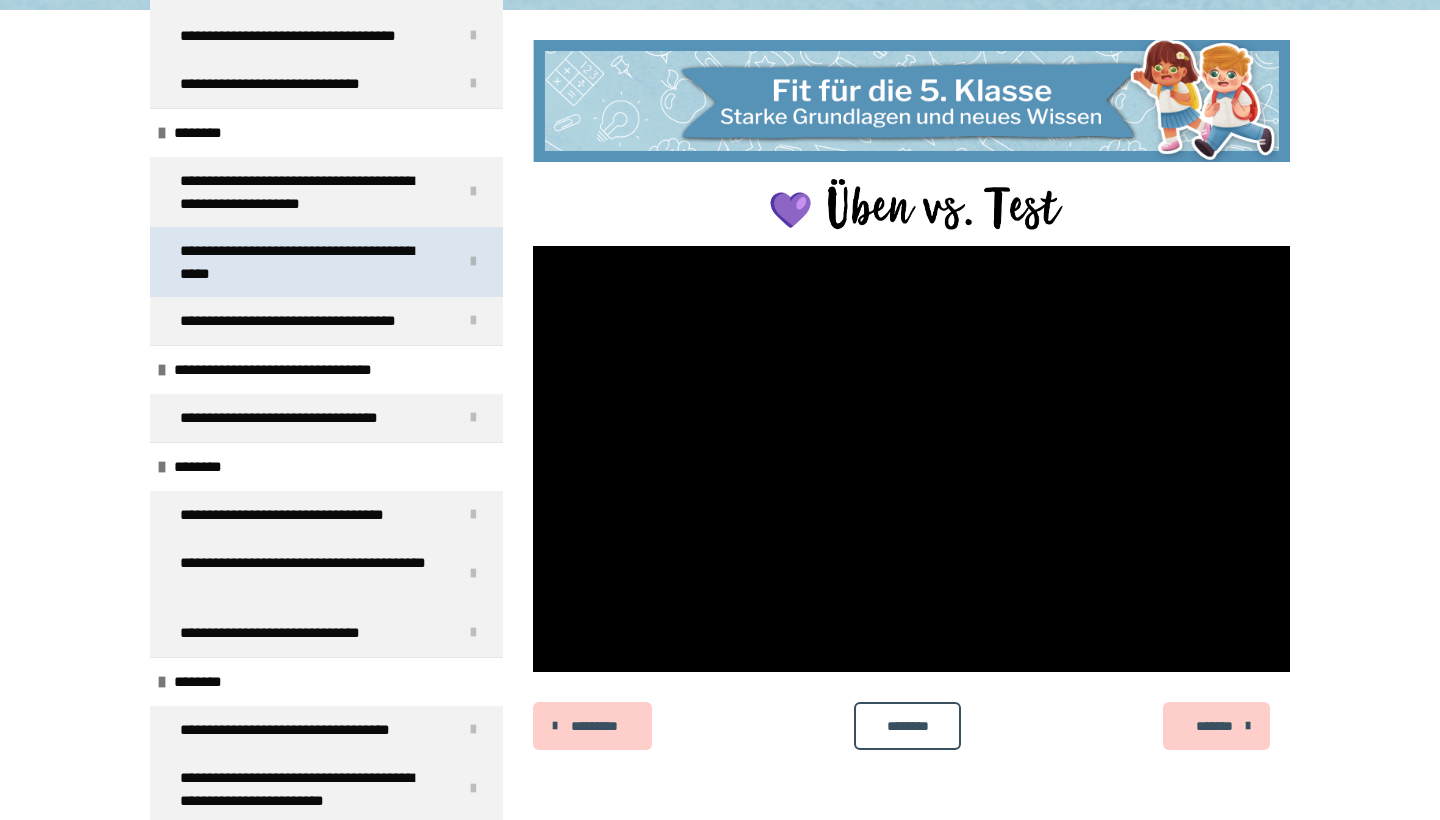 scroll, scrollTop: 7610, scrollLeft: 0, axis: vertical 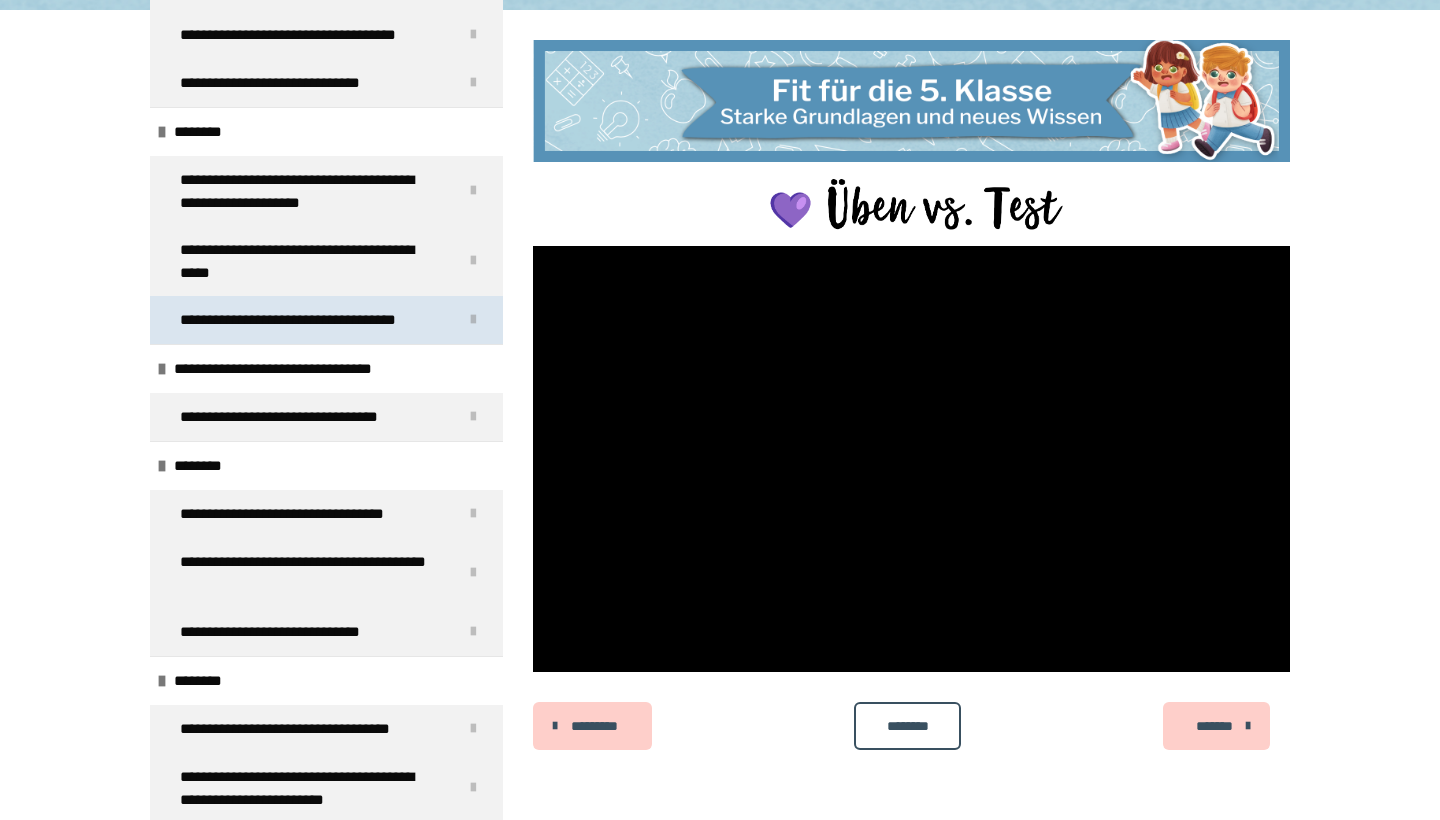 click on "**********" at bounding box center (307, 320) 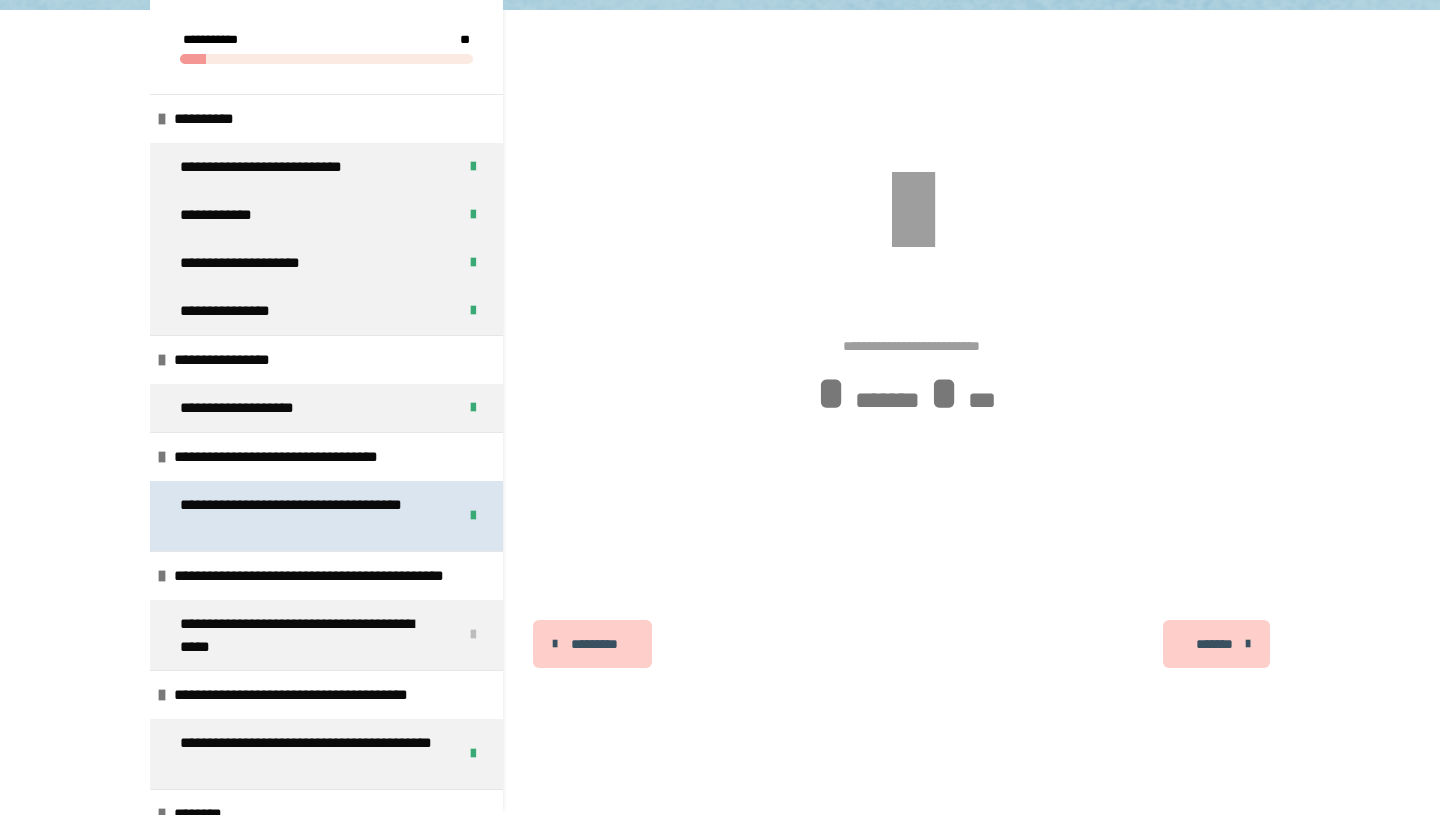 scroll, scrollTop: 0, scrollLeft: 0, axis: both 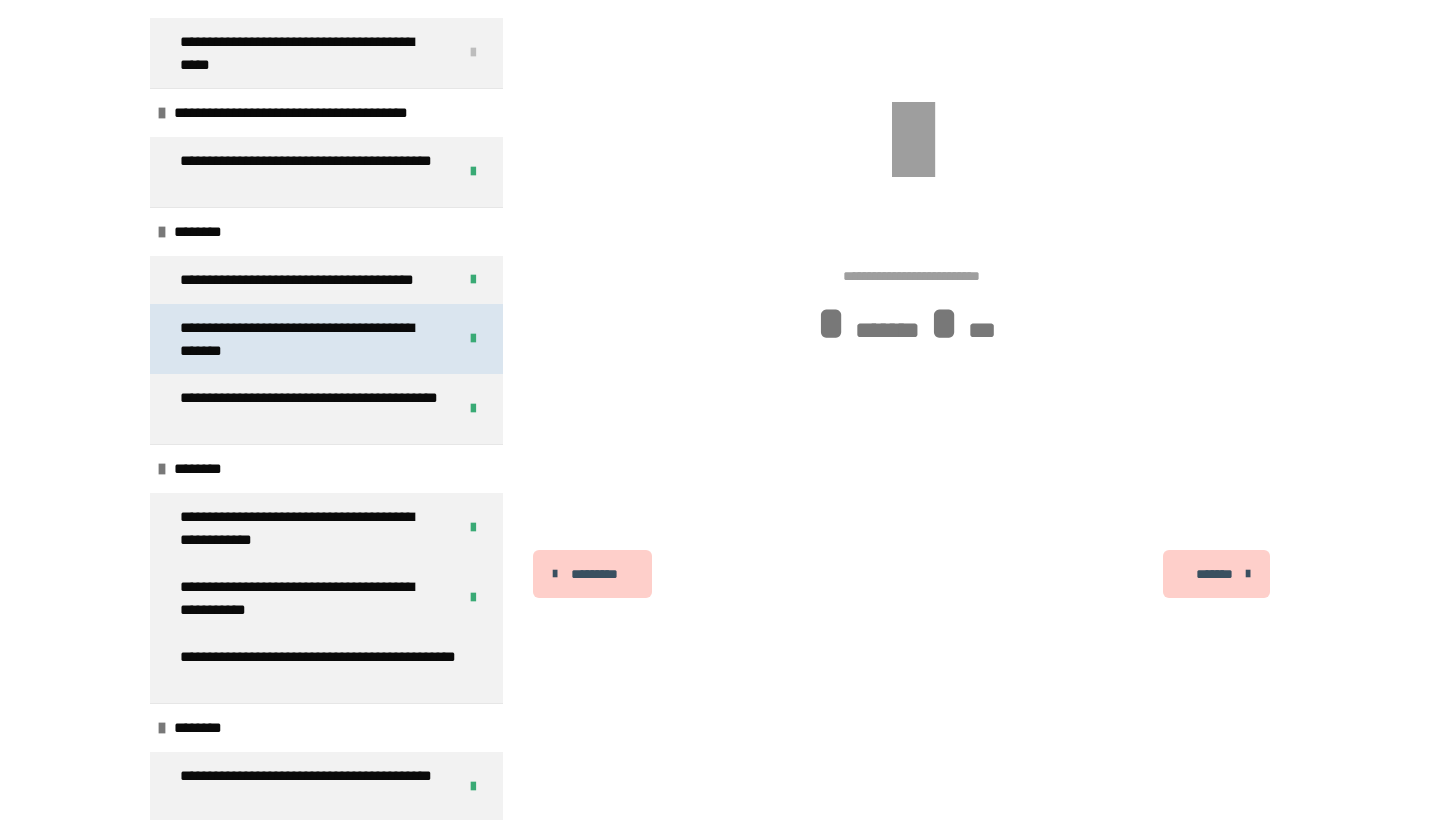 click on "**********" at bounding box center (310, 339) 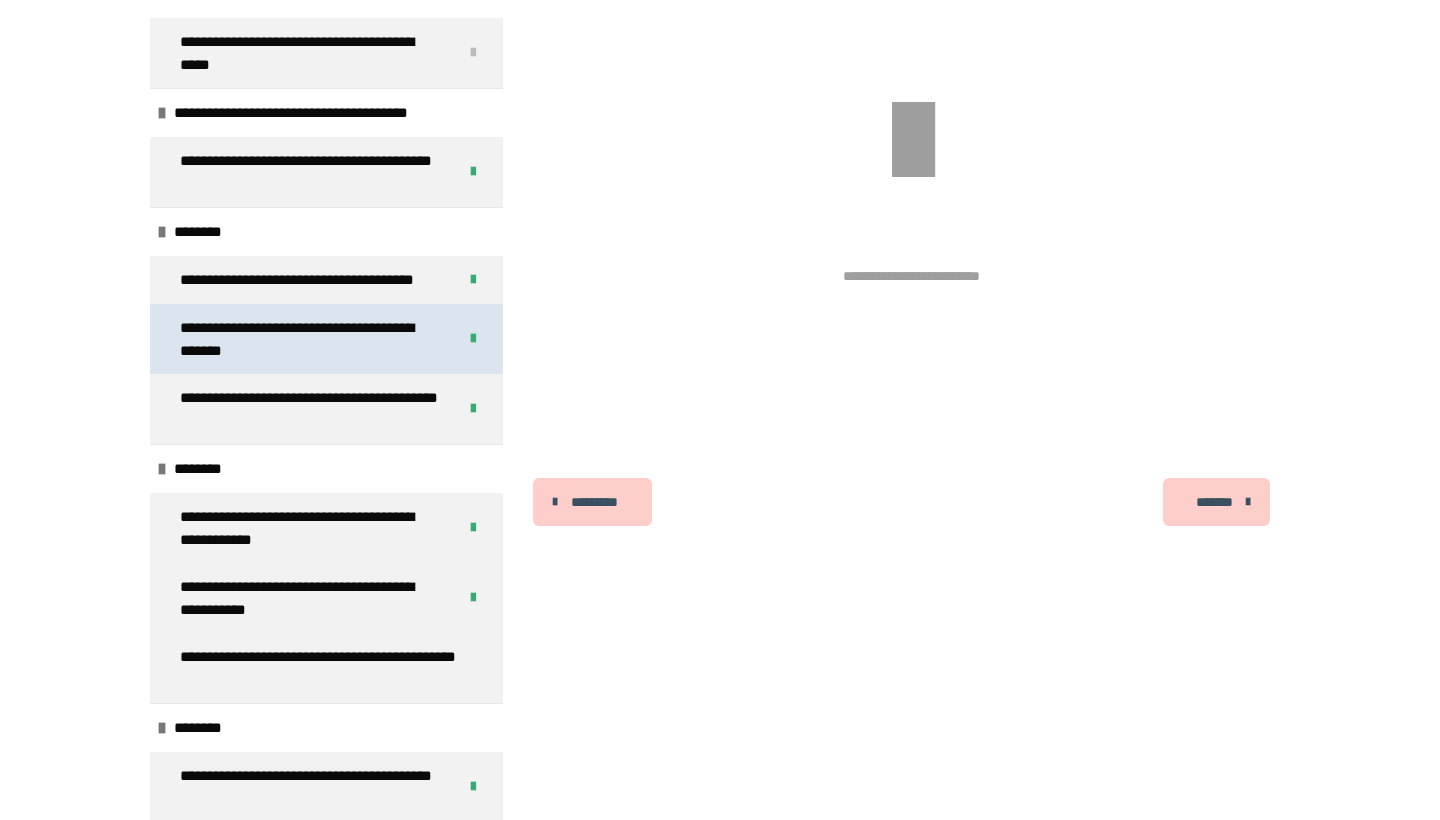 scroll, scrollTop: 270, scrollLeft: 0, axis: vertical 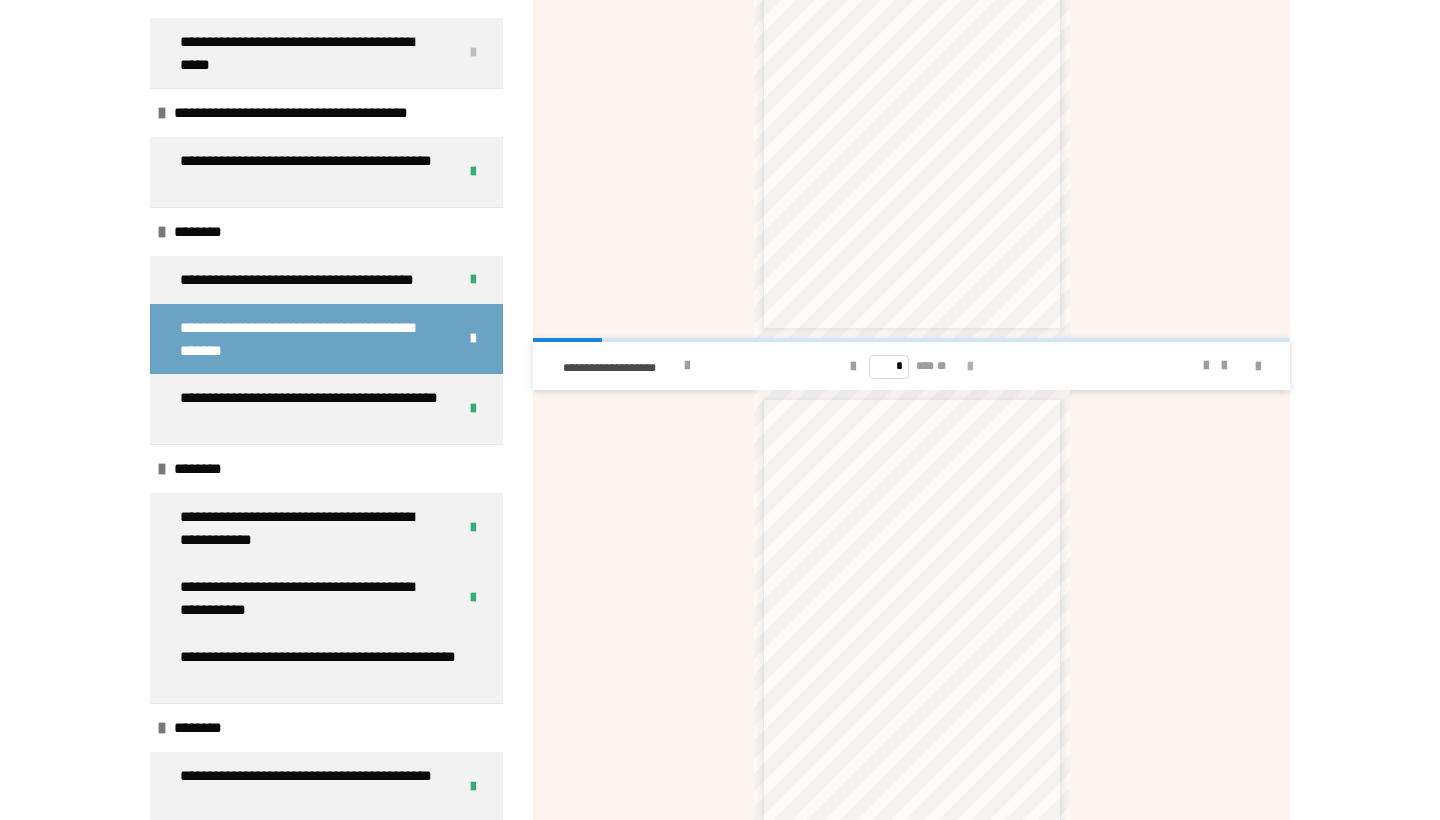 click at bounding box center (970, 367) 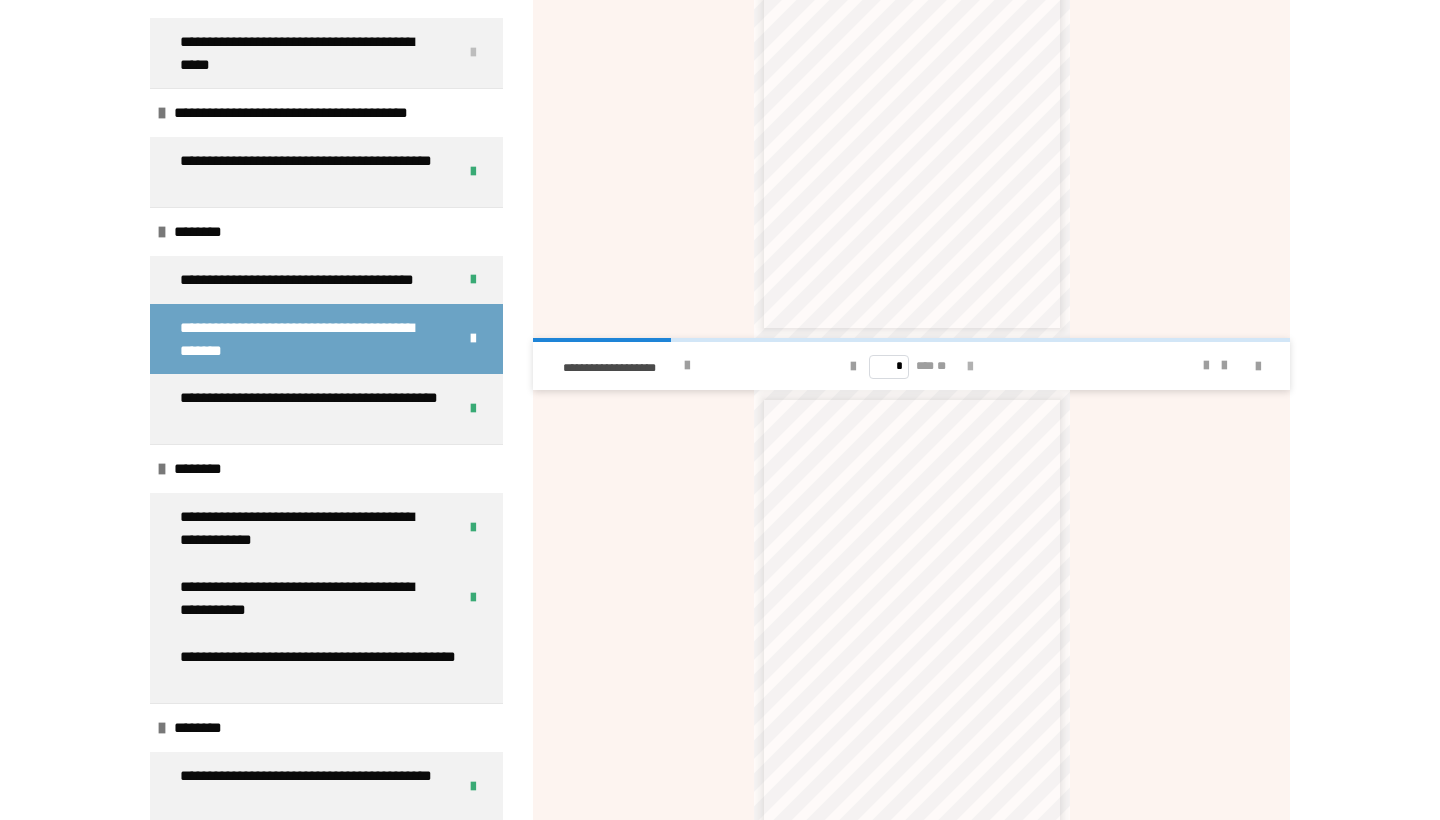 click at bounding box center (970, 367) 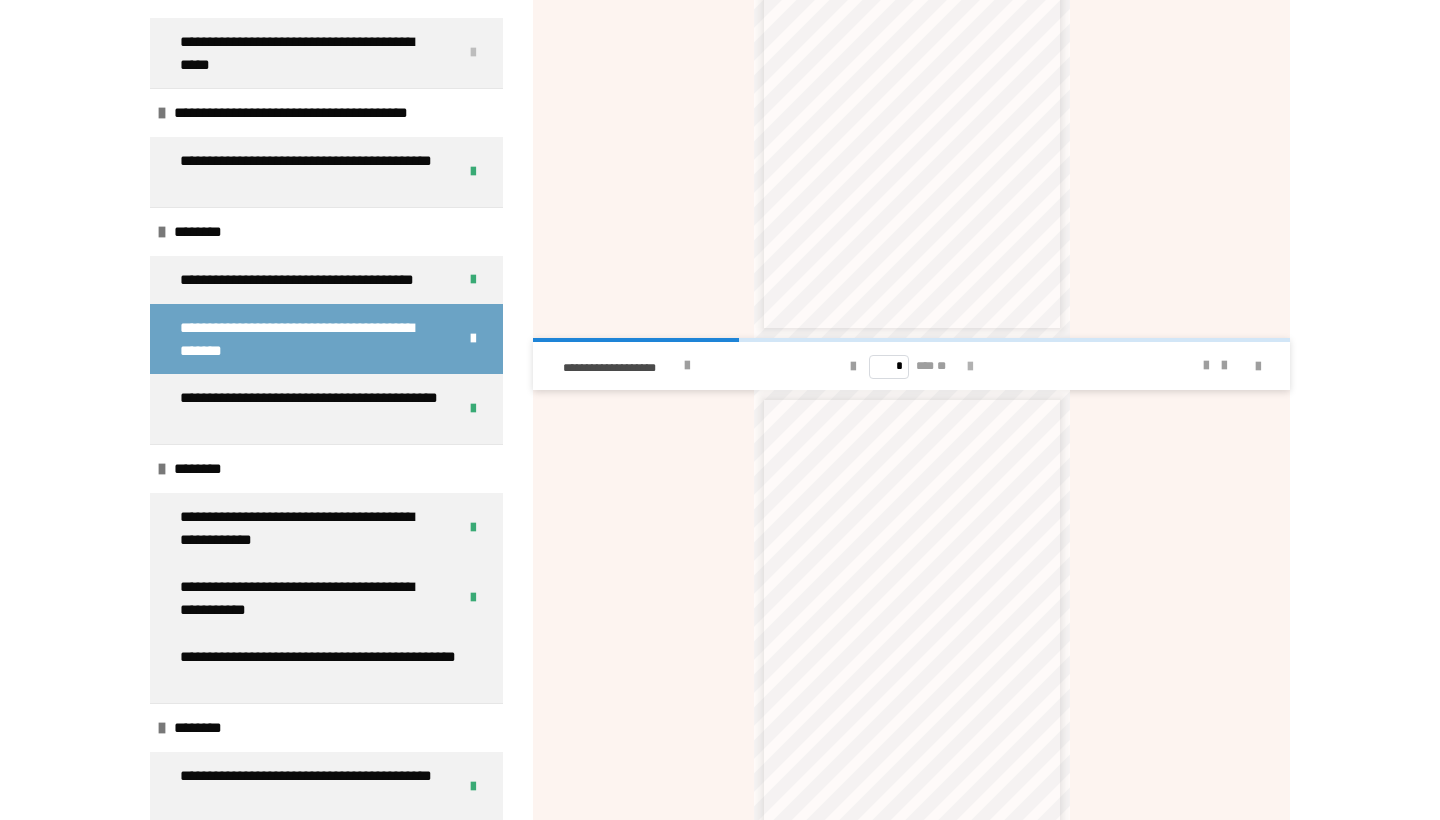 click at bounding box center [970, 367] 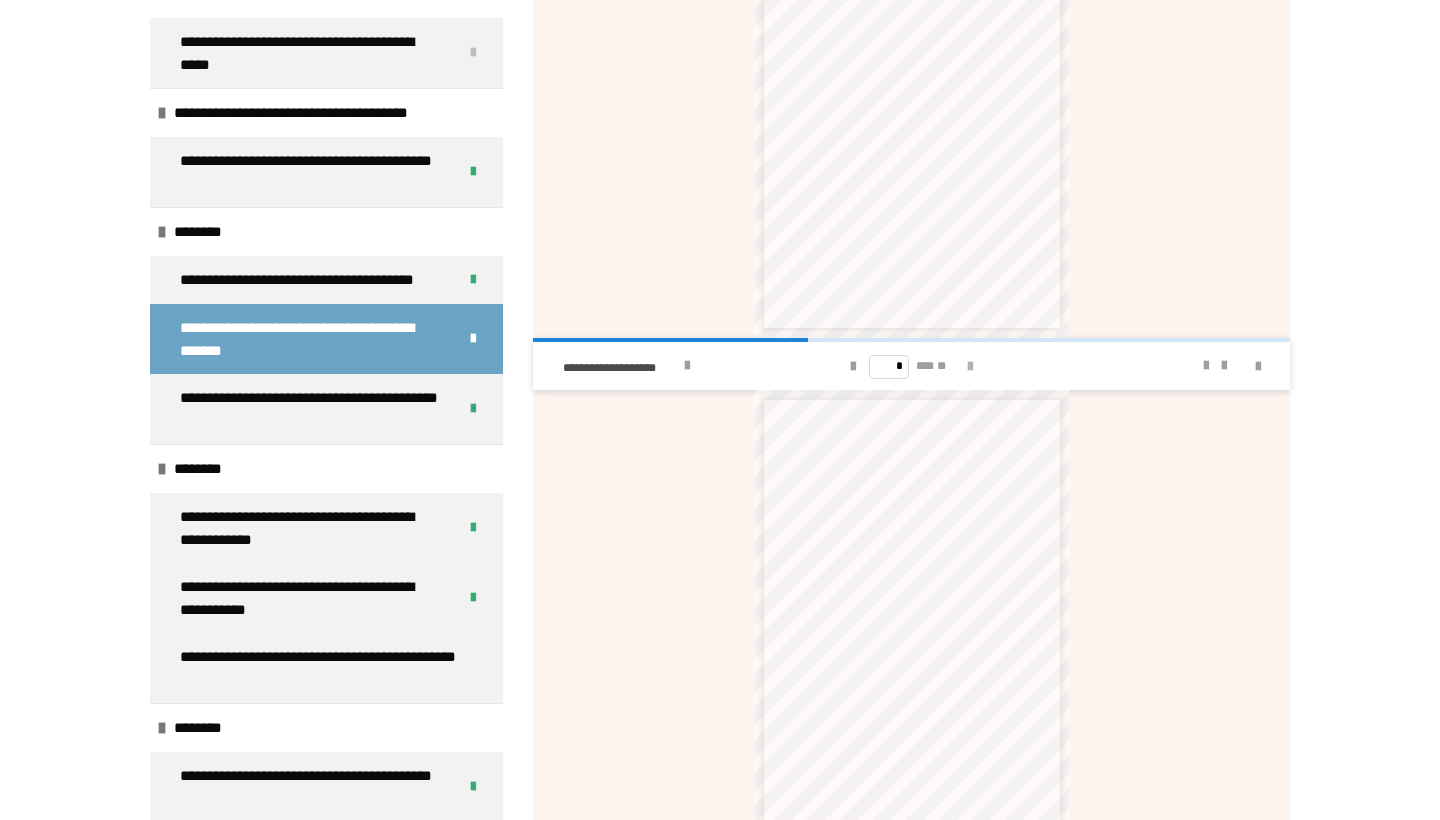 click at bounding box center (970, 367) 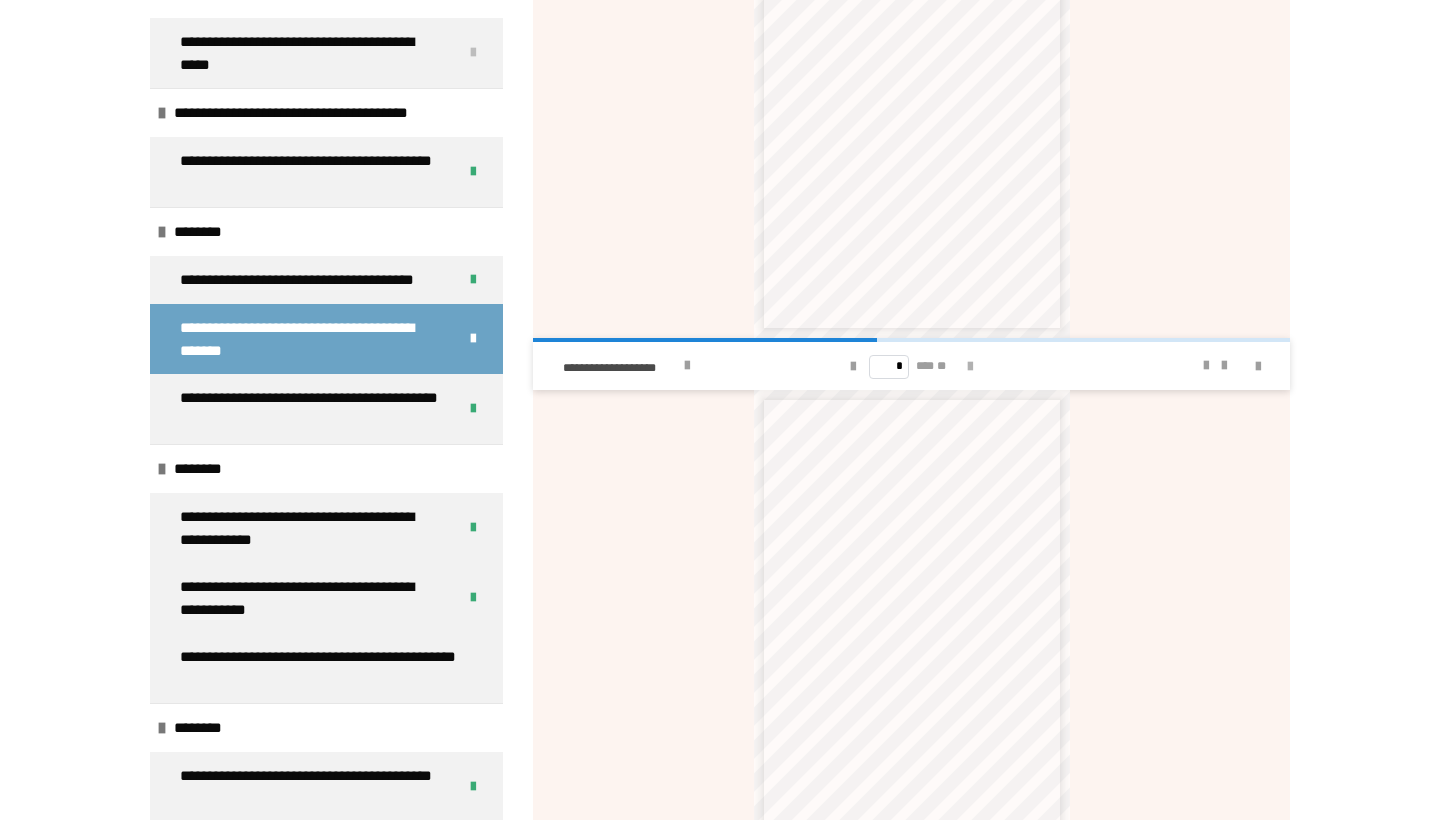 click at bounding box center [970, 367] 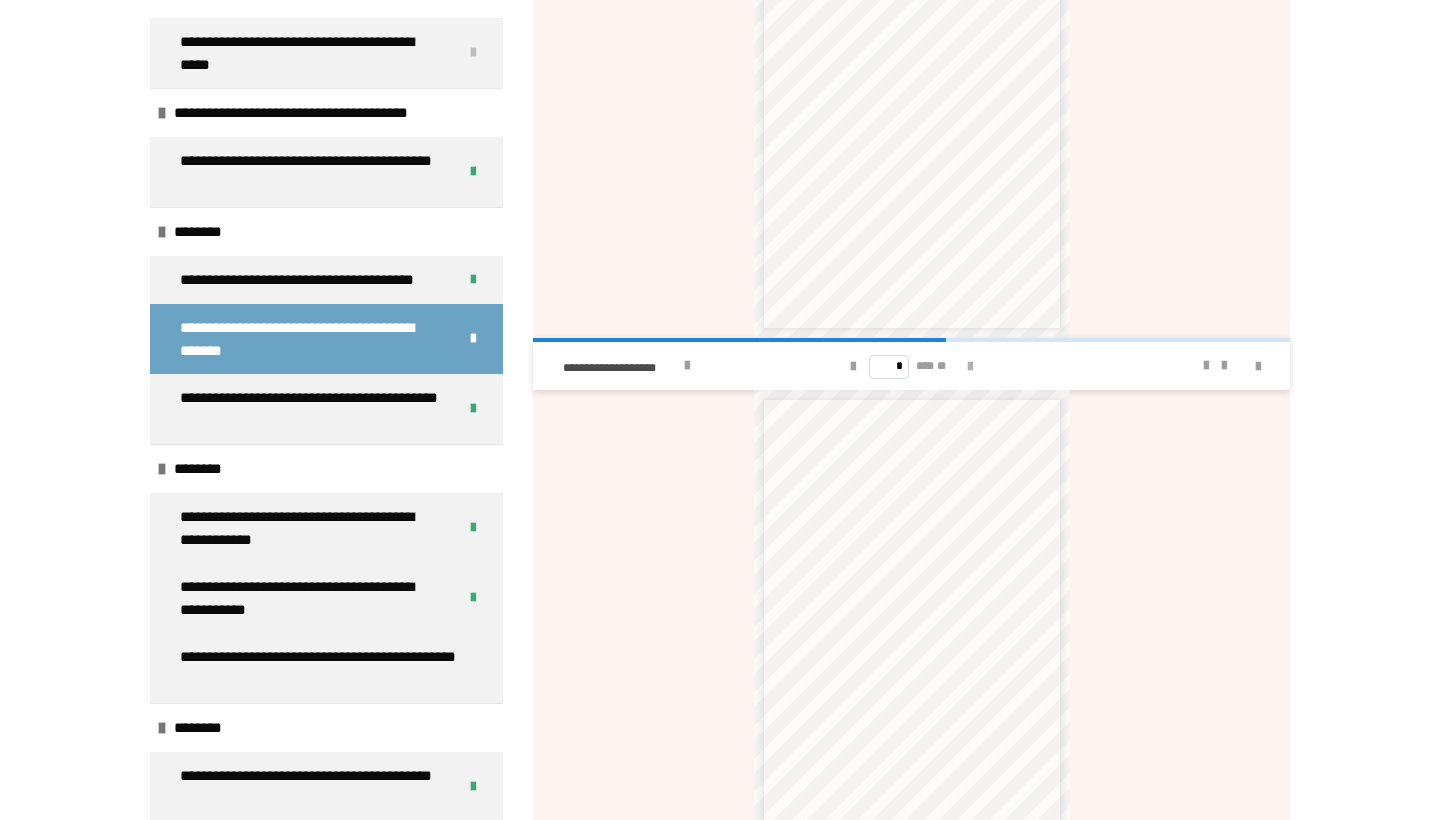 click at bounding box center [970, 367] 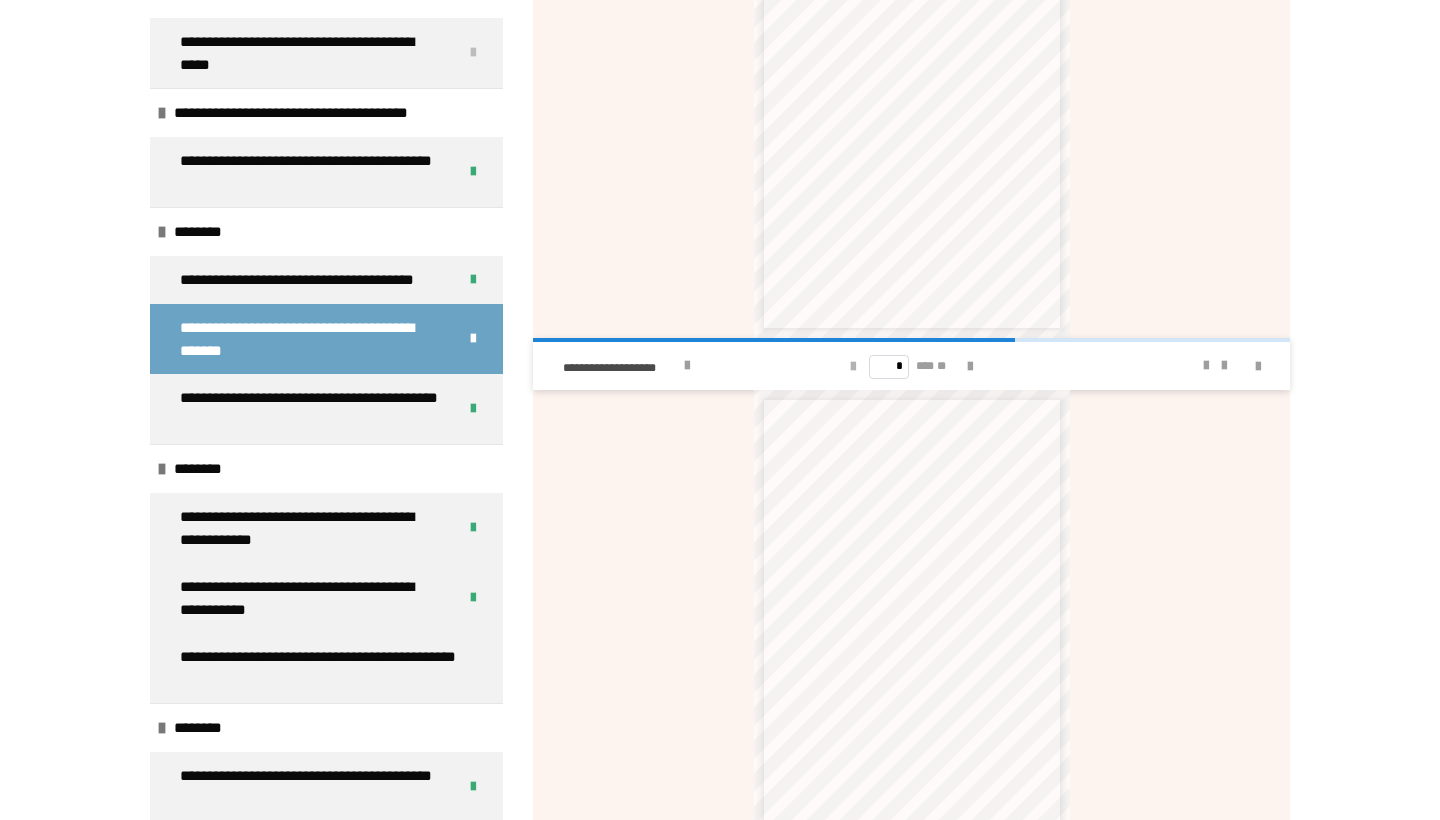 click at bounding box center [853, 367] 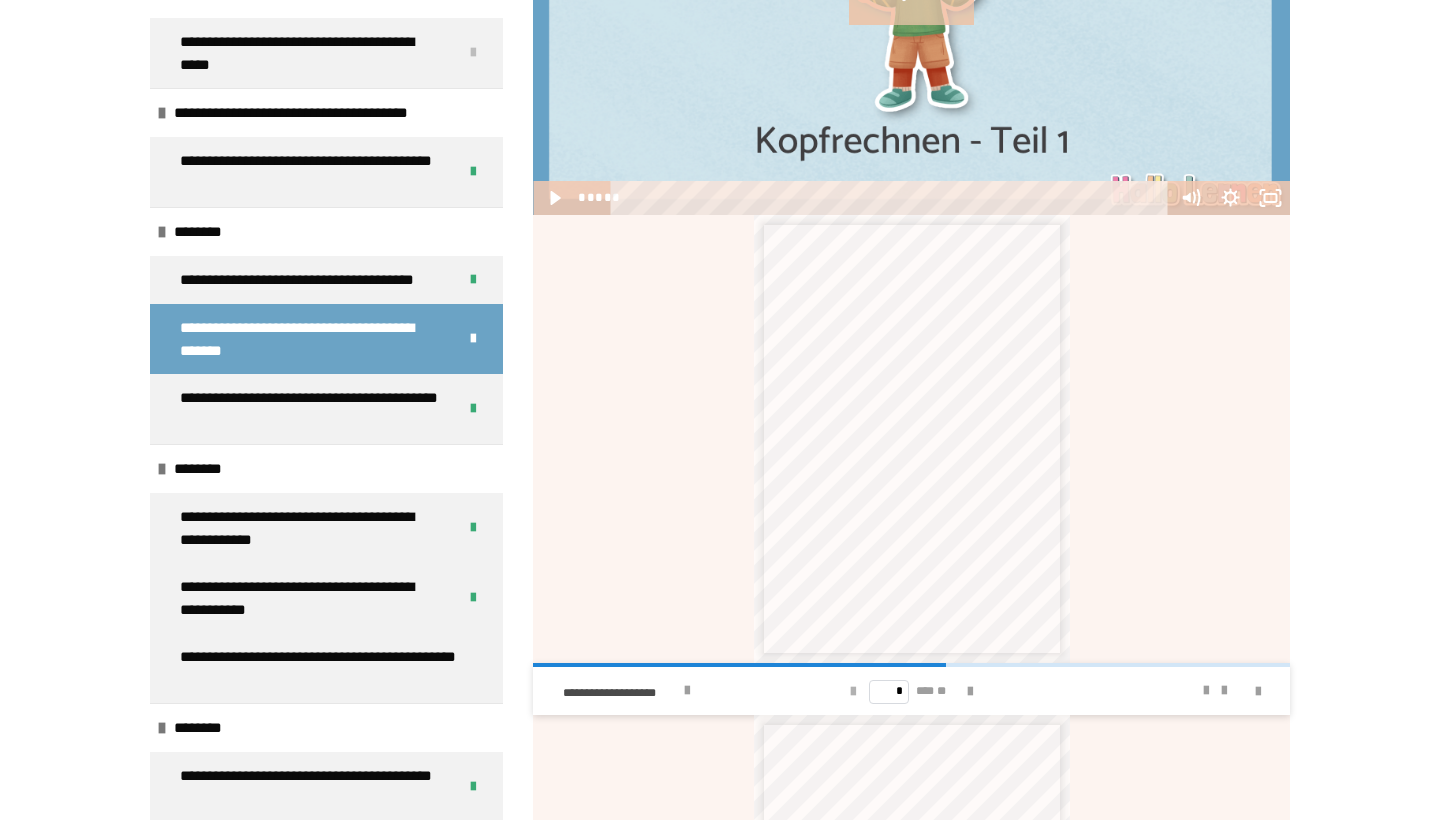 scroll, scrollTop: 730, scrollLeft: 0, axis: vertical 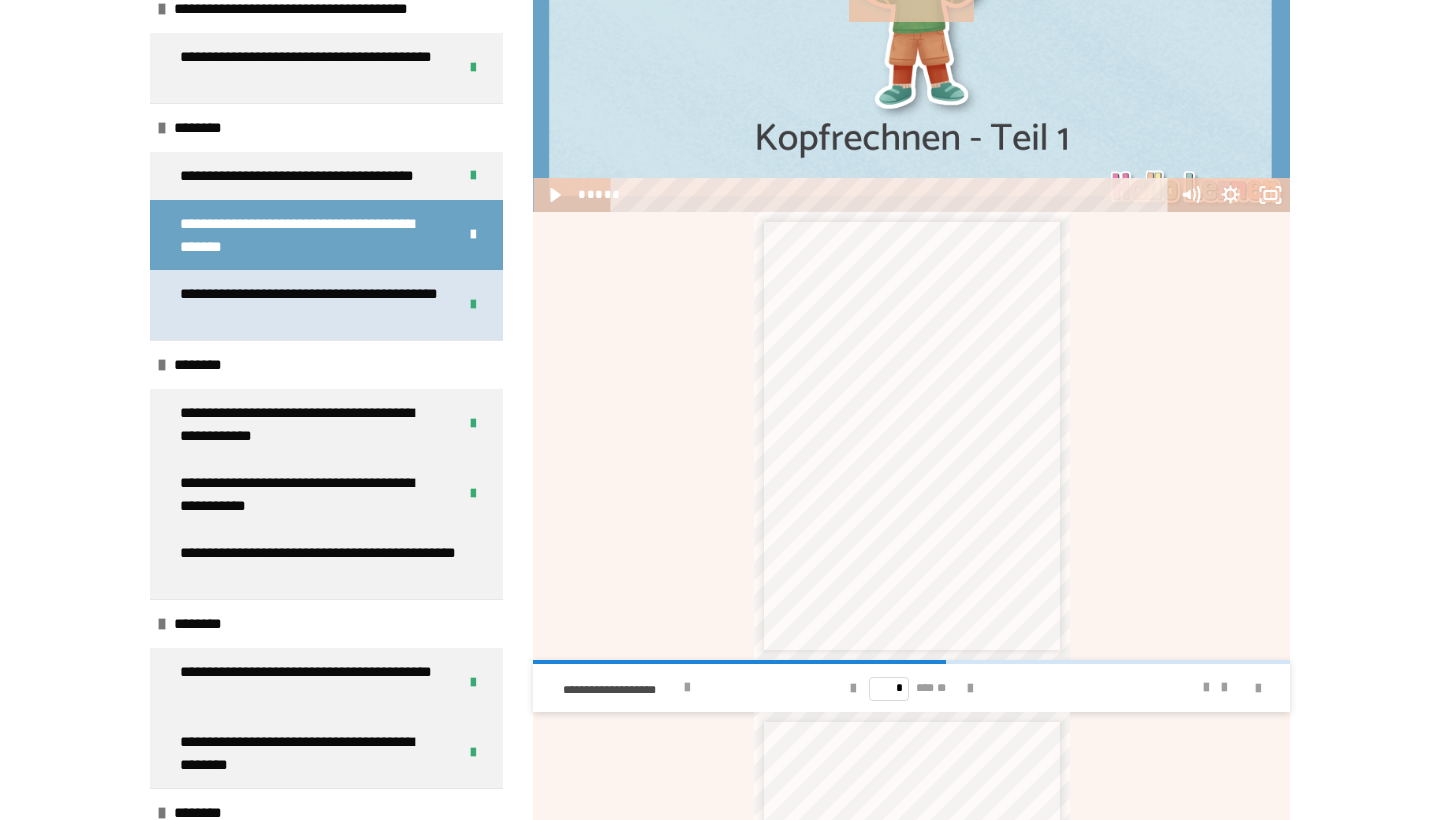 click on "**********" at bounding box center [310, 305] 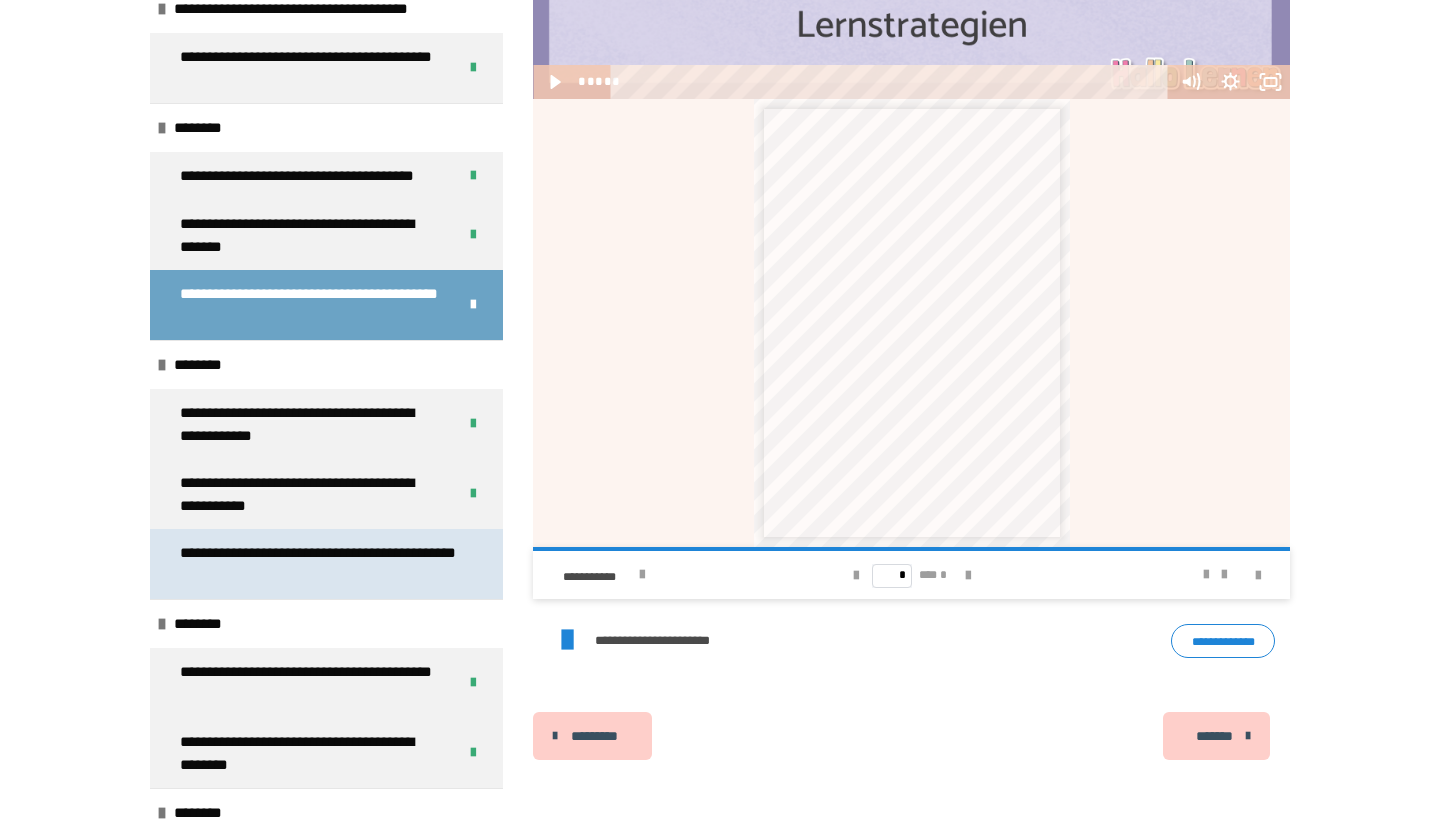 click on "**********" at bounding box center (318, 564) 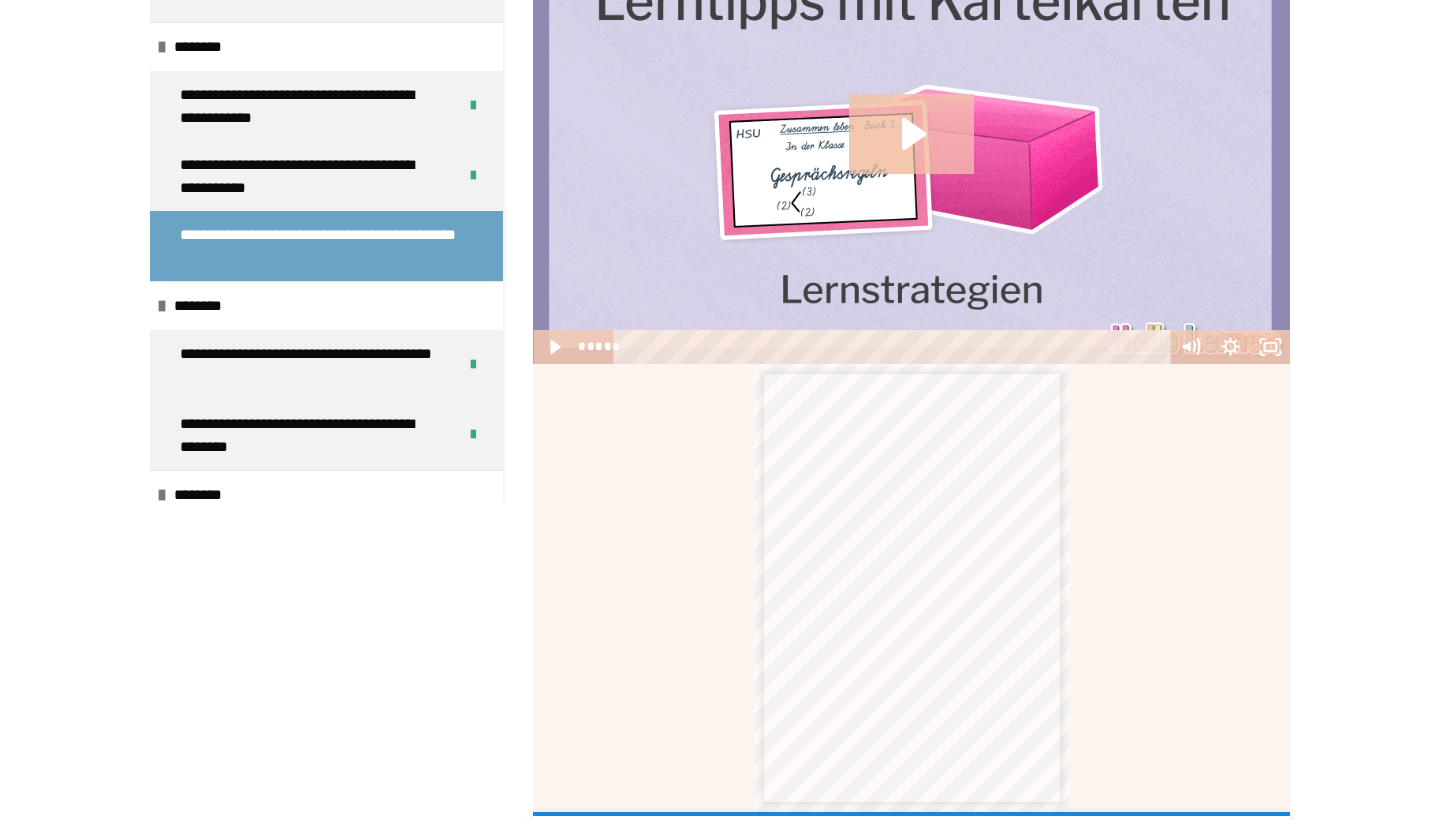 scroll, scrollTop: -3, scrollLeft: 0, axis: vertical 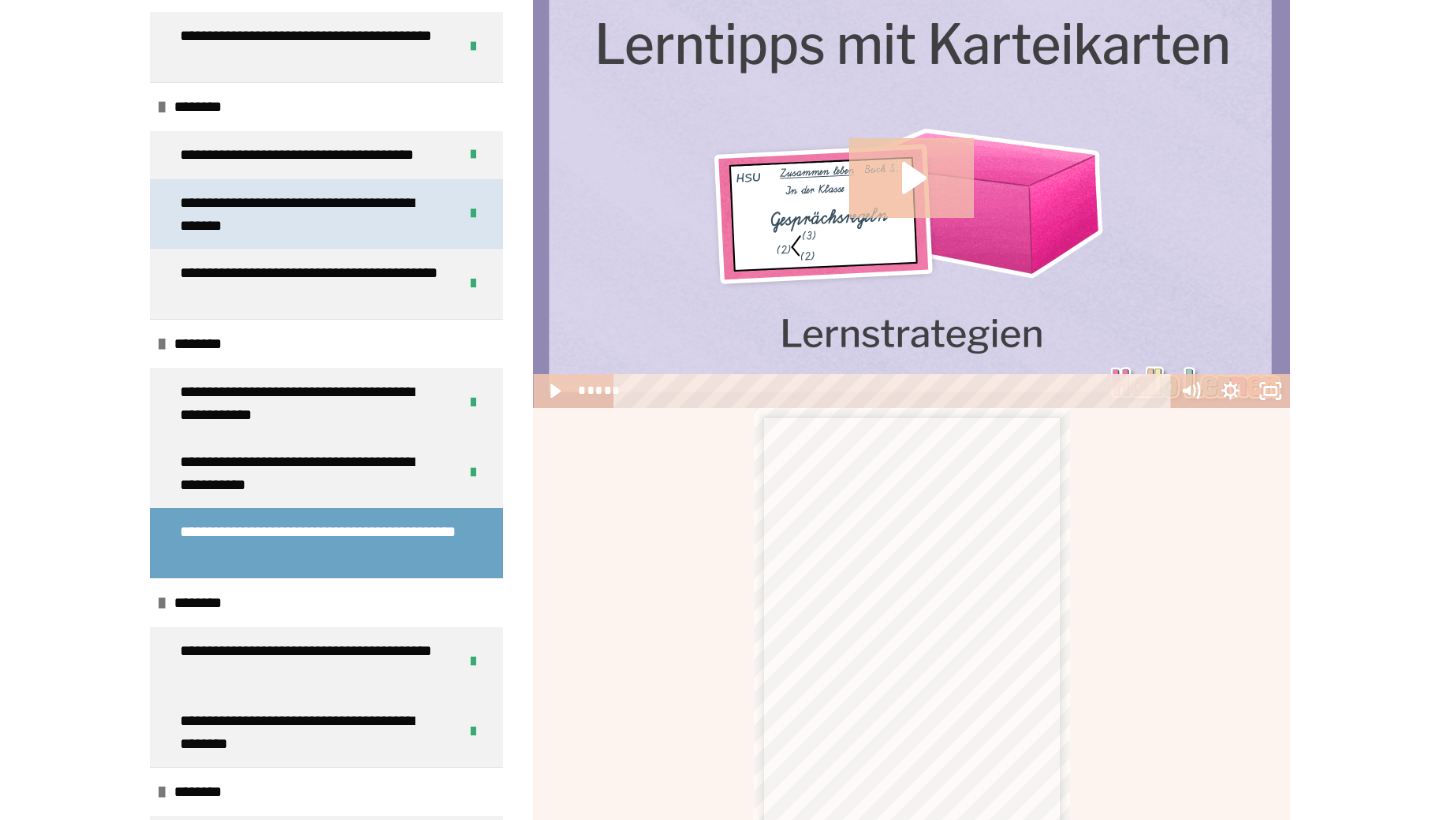 click on "**********" at bounding box center (310, 214) 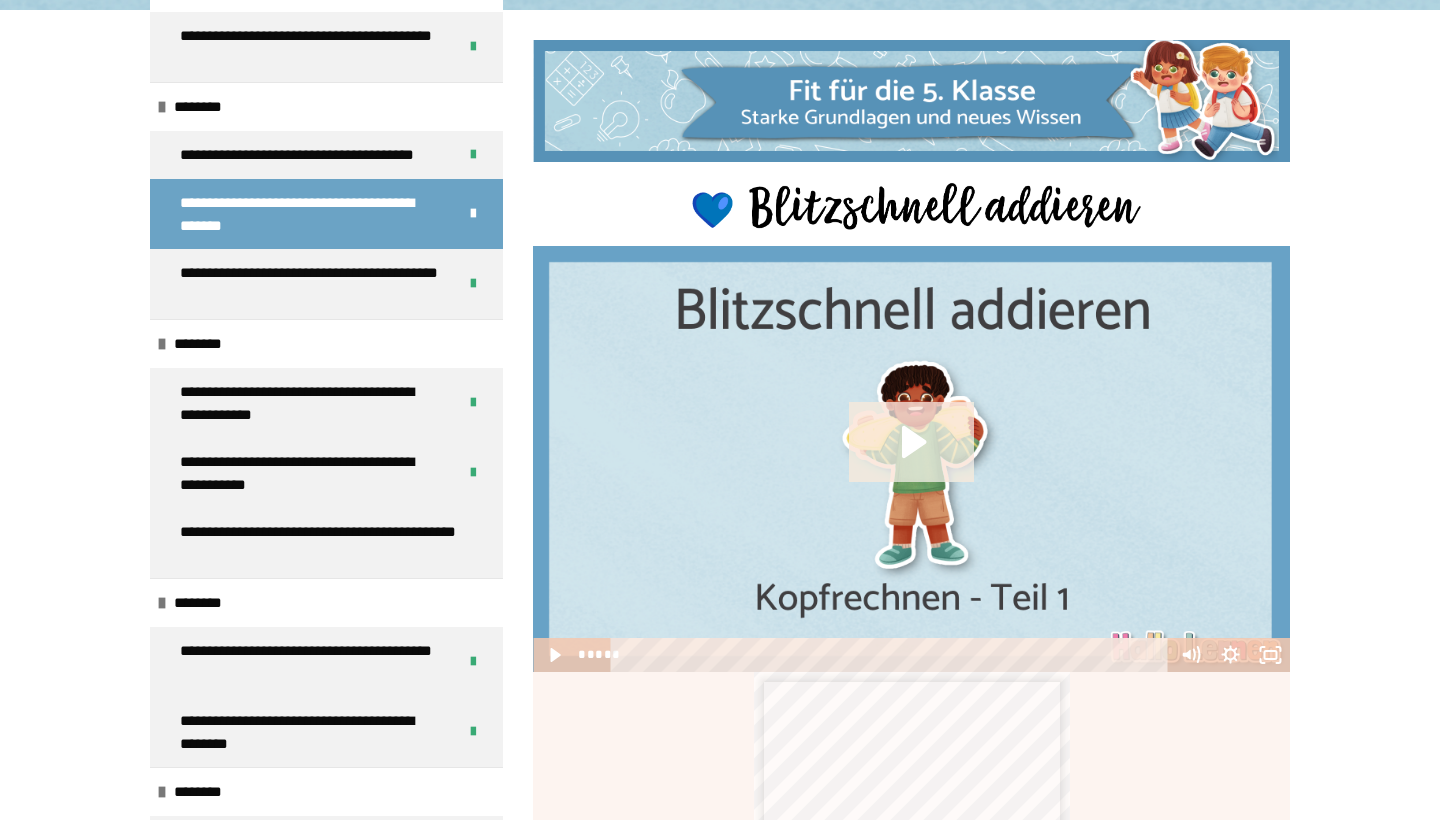 click 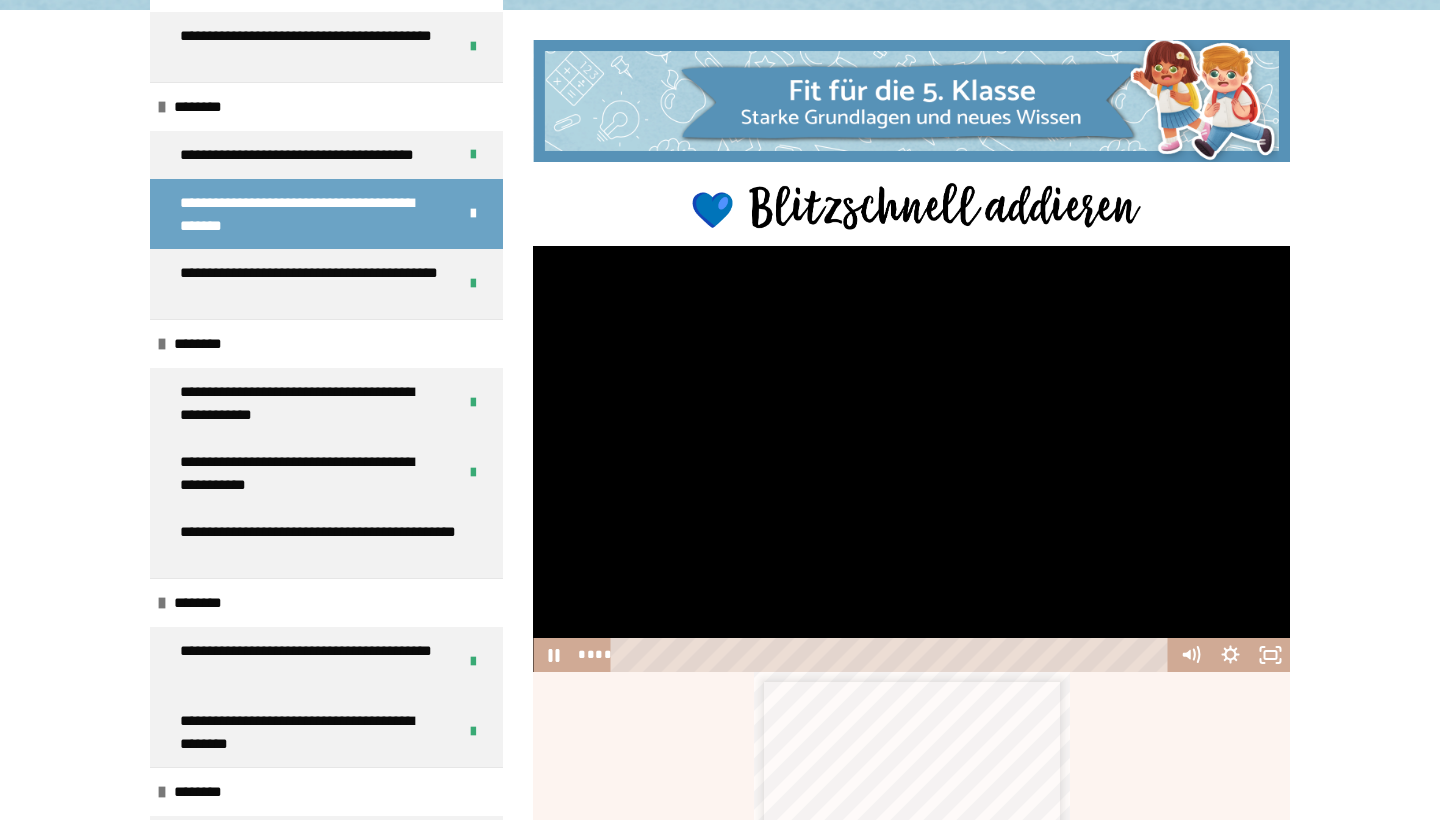 click at bounding box center (911, 459) 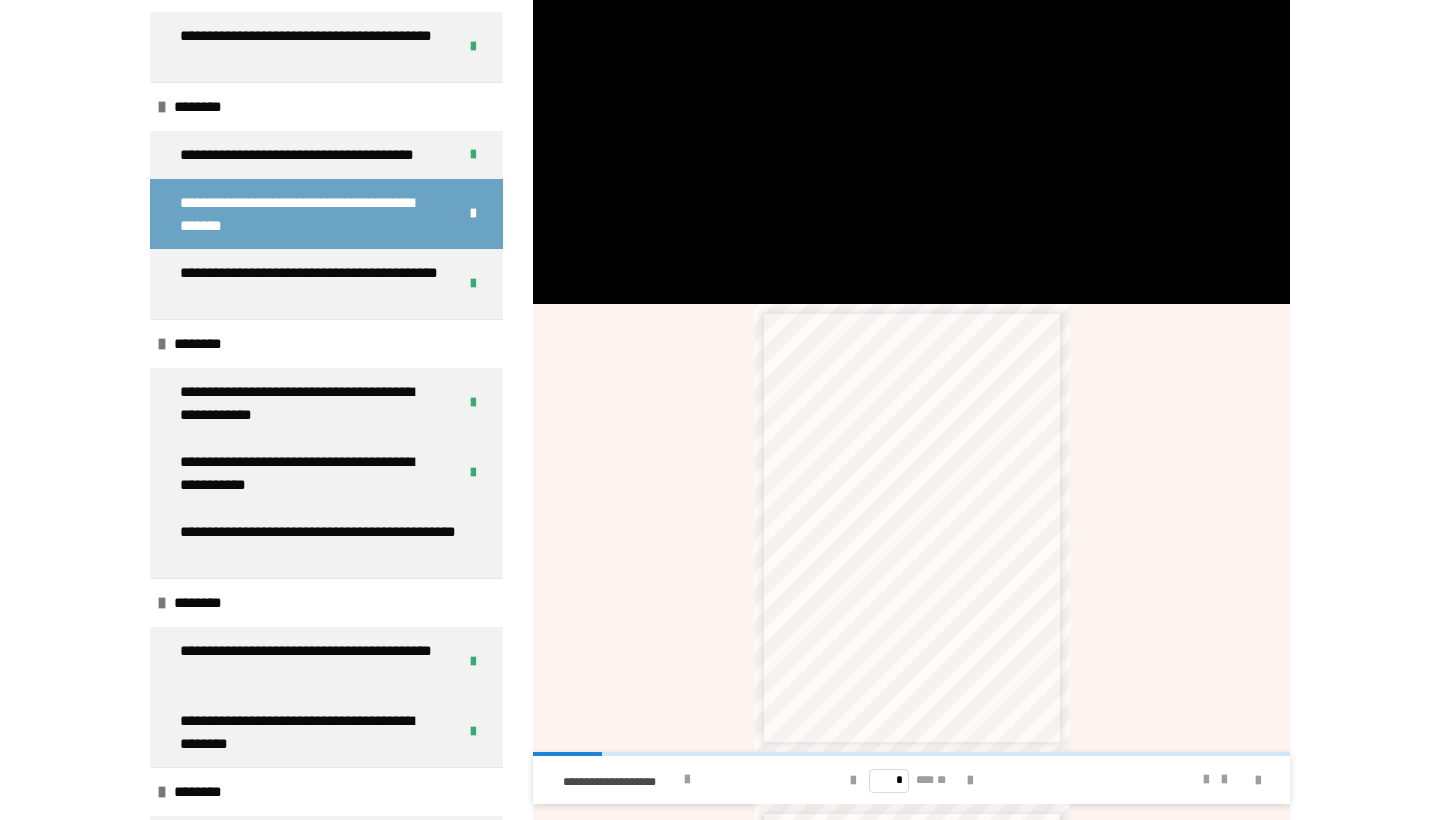 scroll, scrollTop: 638, scrollLeft: 0, axis: vertical 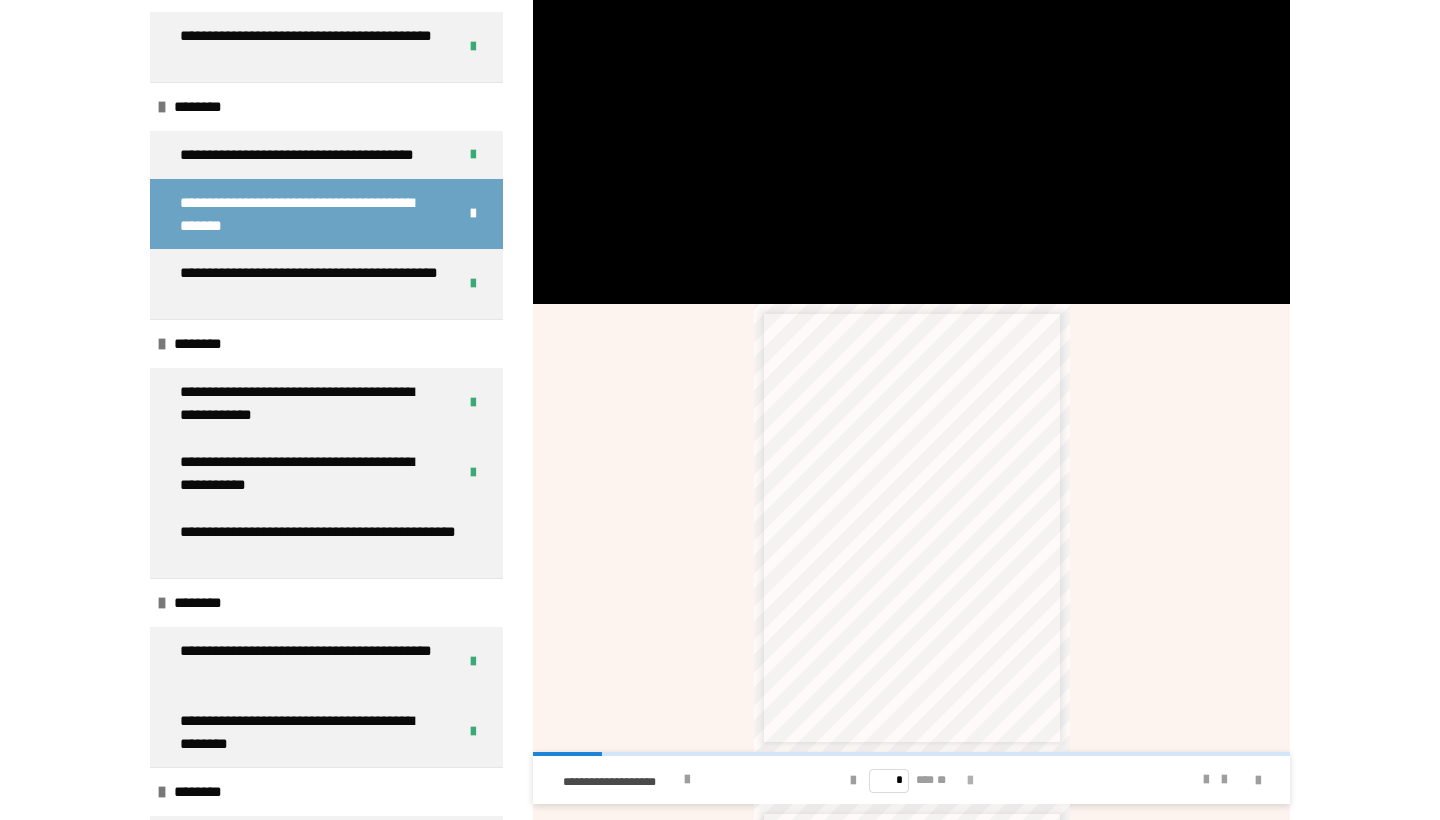 click at bounding box center (970, 781) 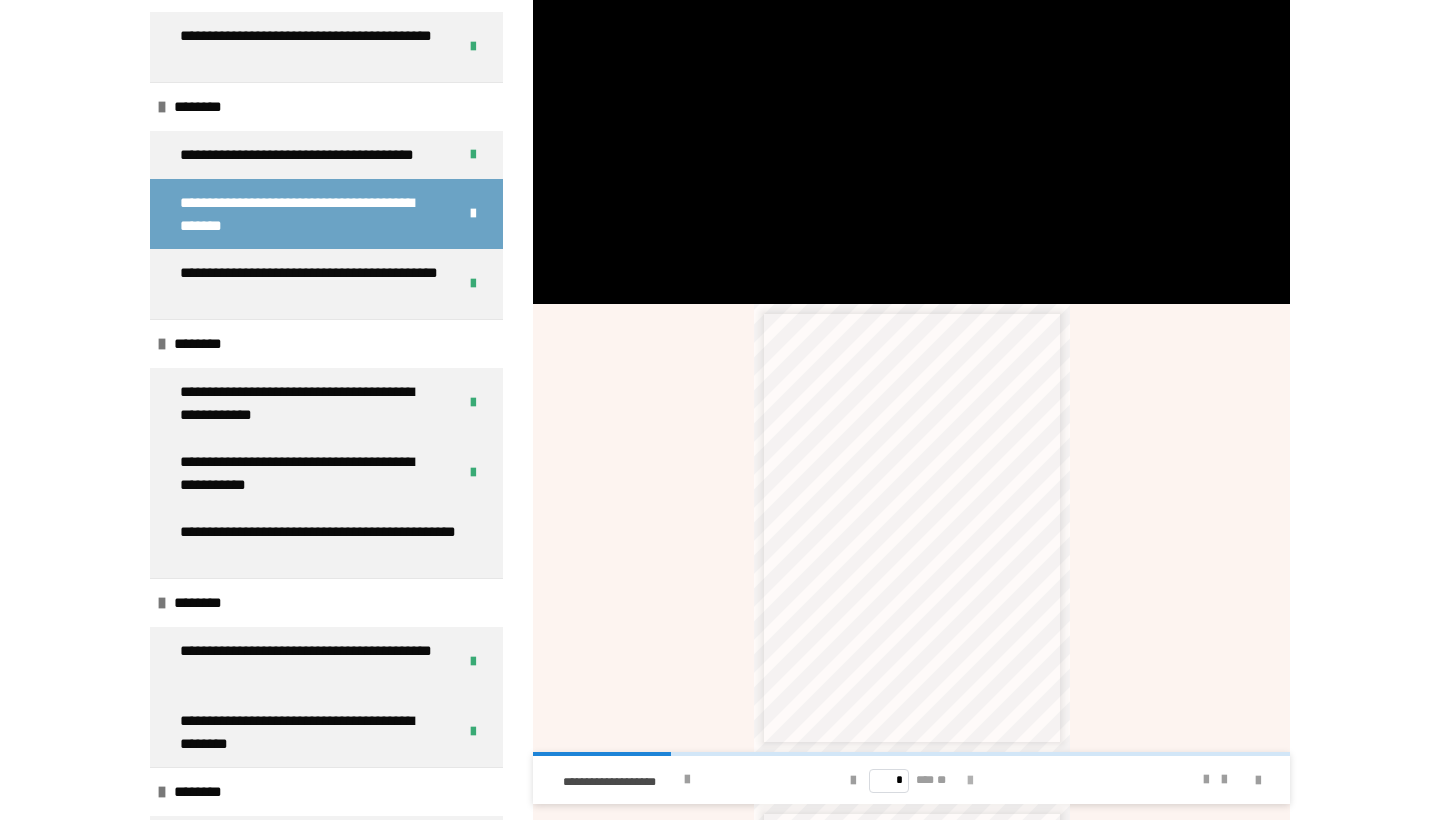 click at bounding box center (970, 781) 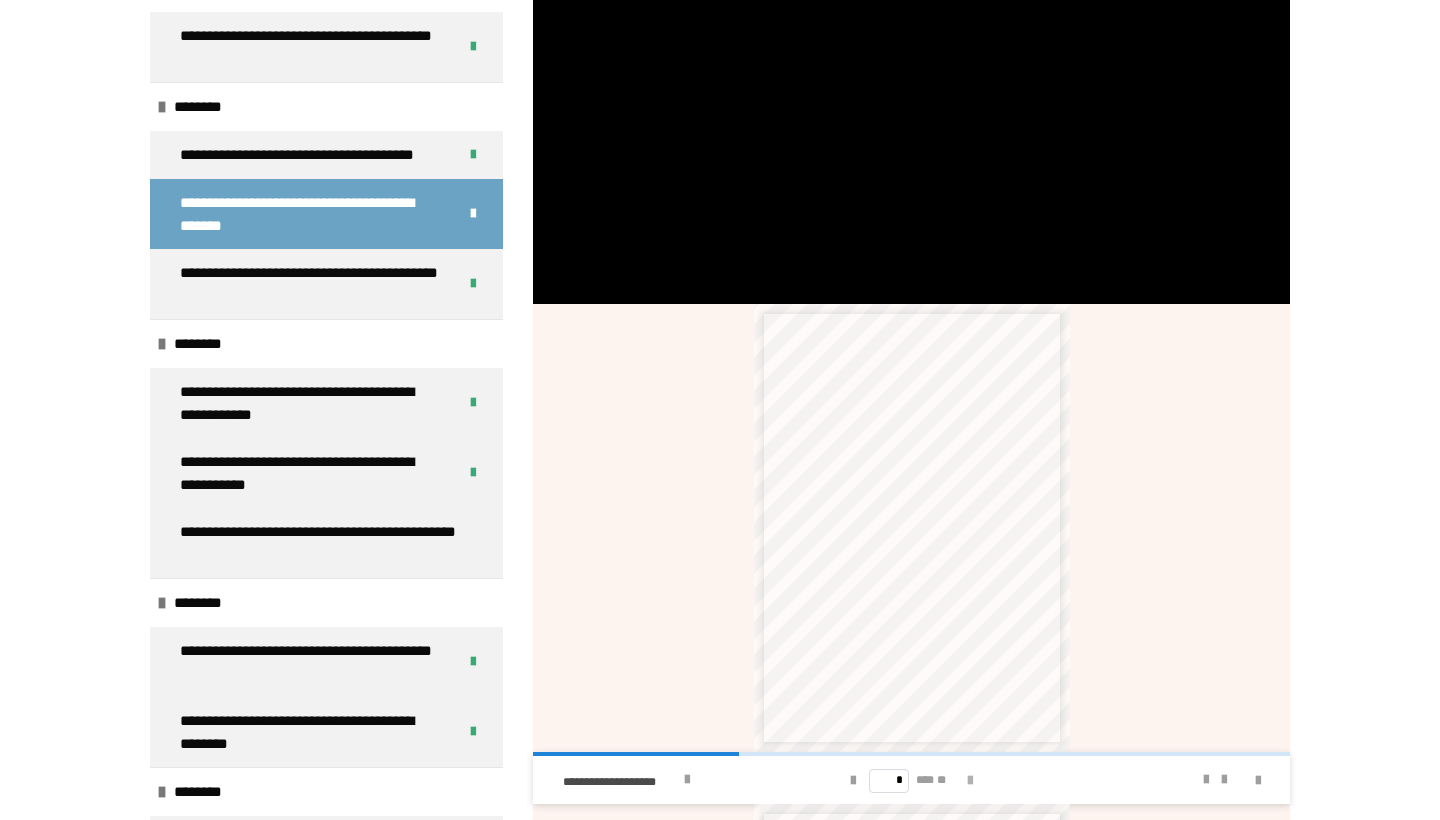click at bounding box center [970, 781] 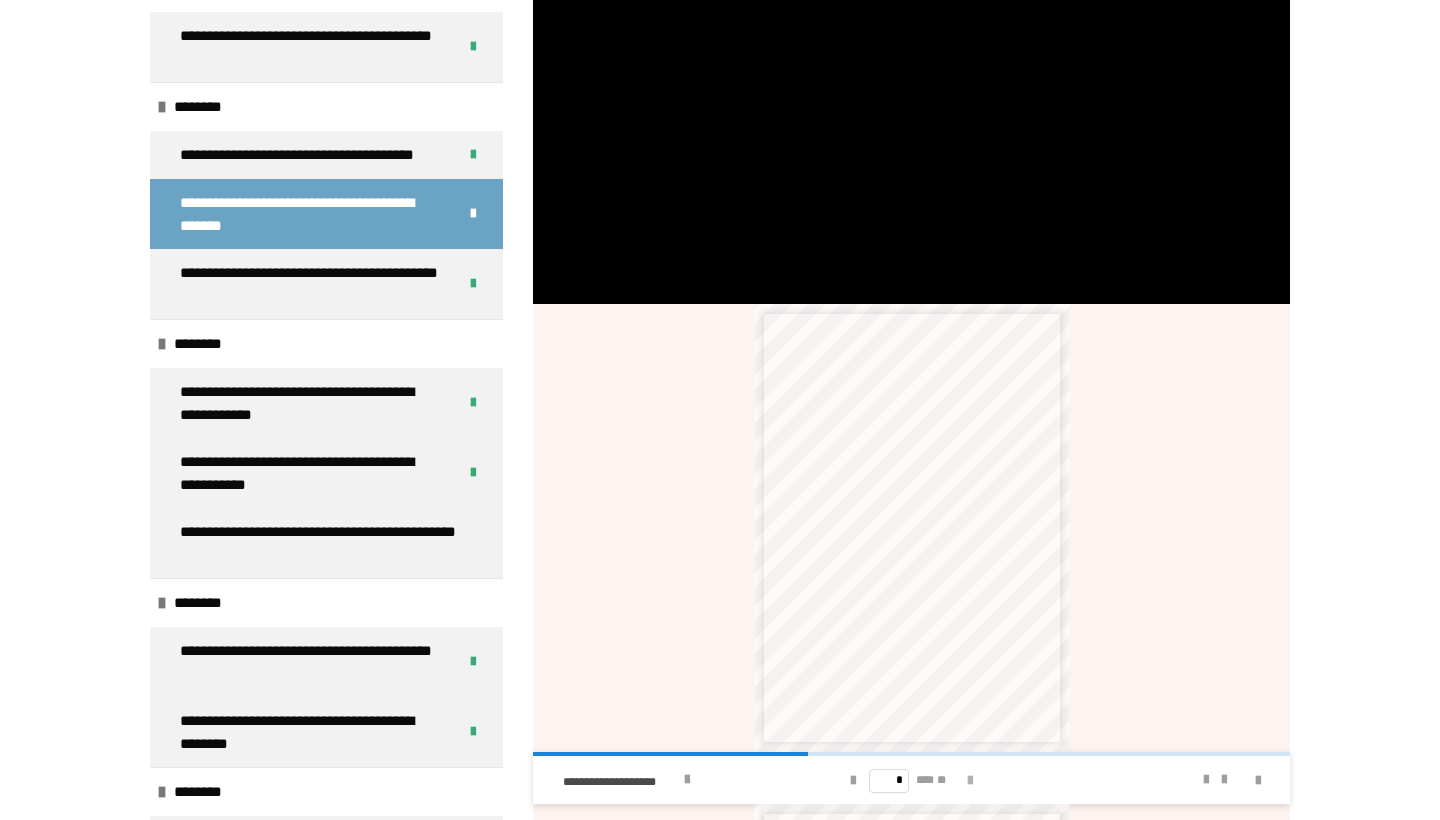click at bounding box center (970, 781) 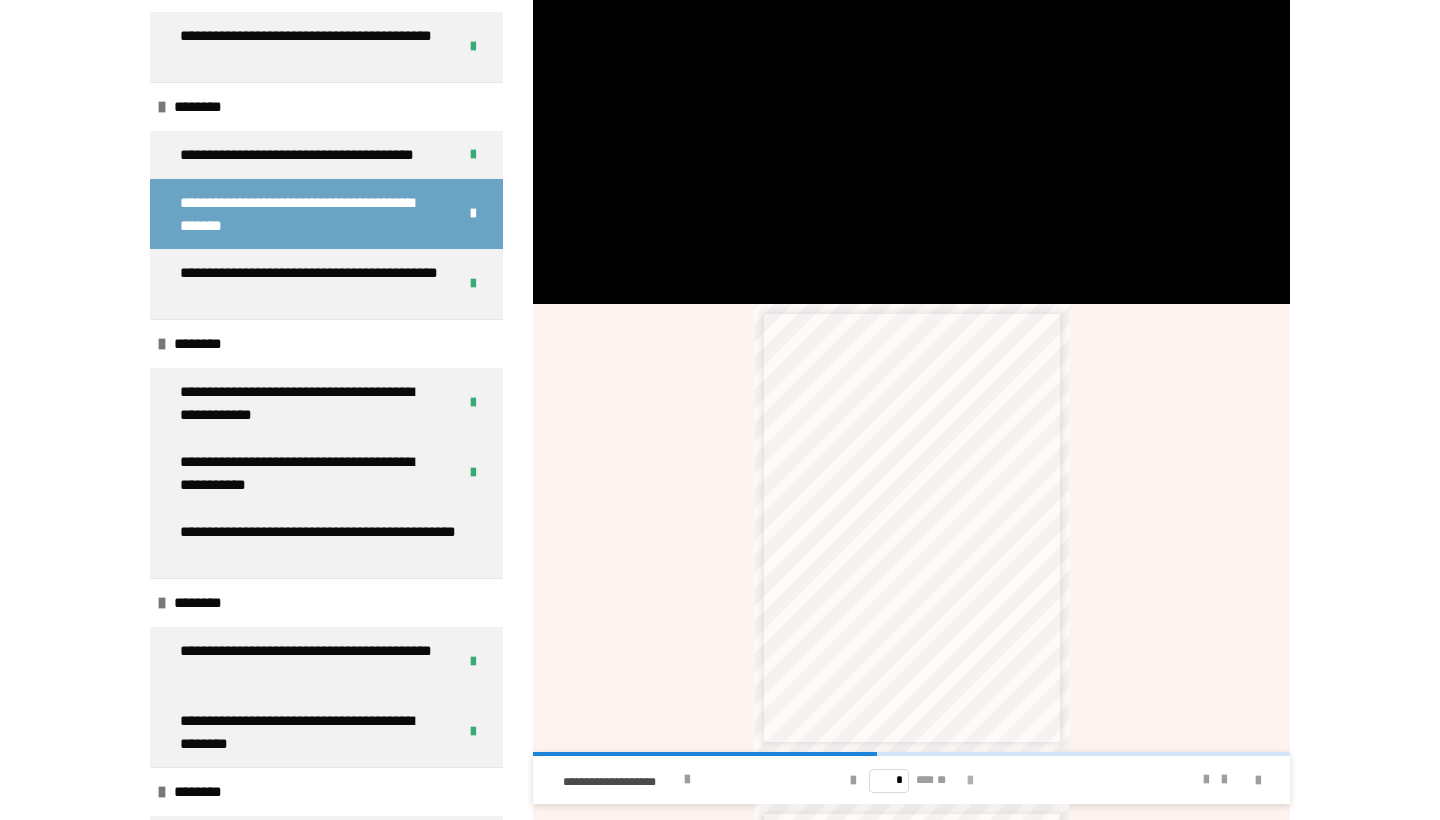 click at bounding box center (970, 781) 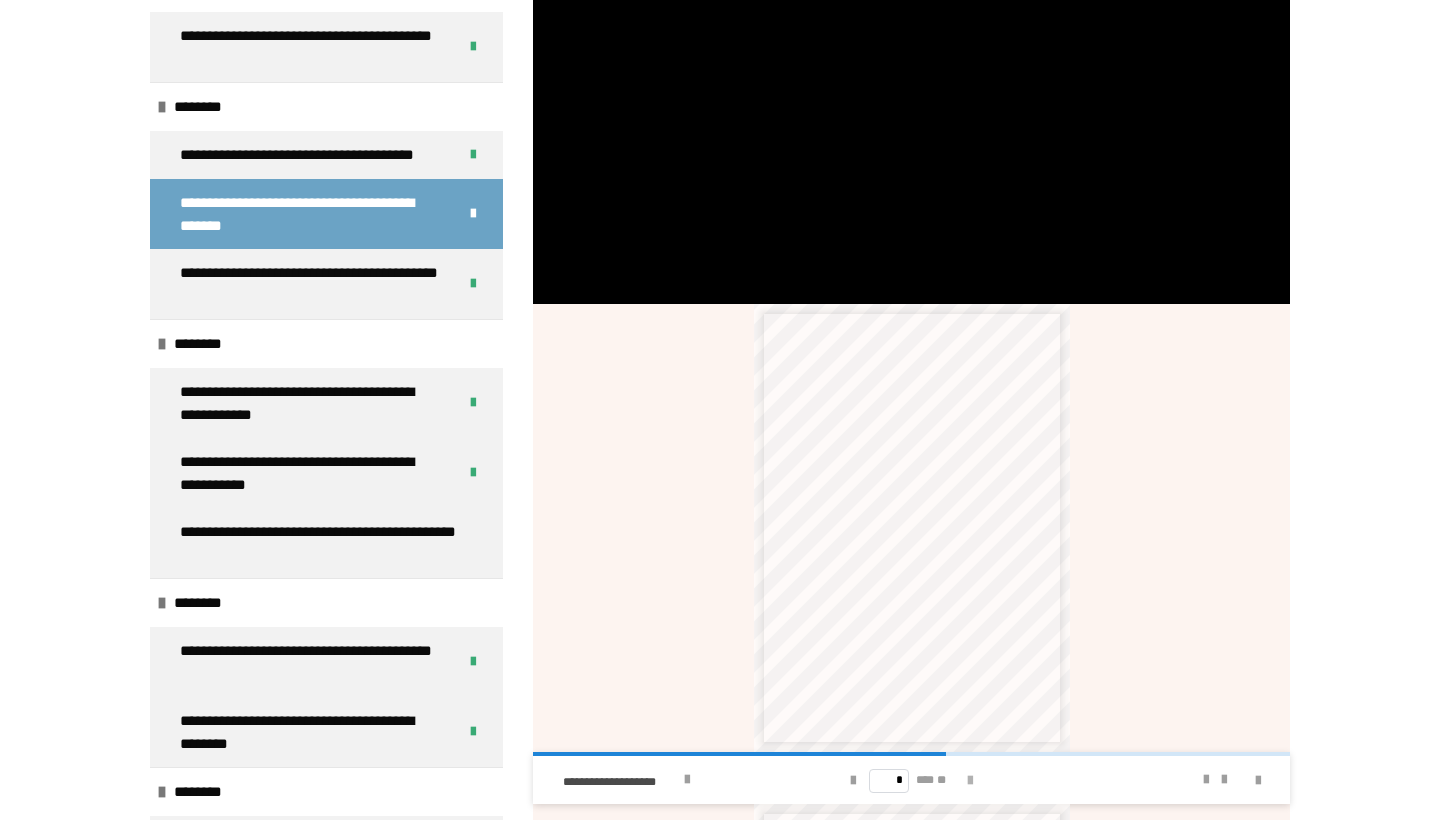 click at bounding box center (970, 781) 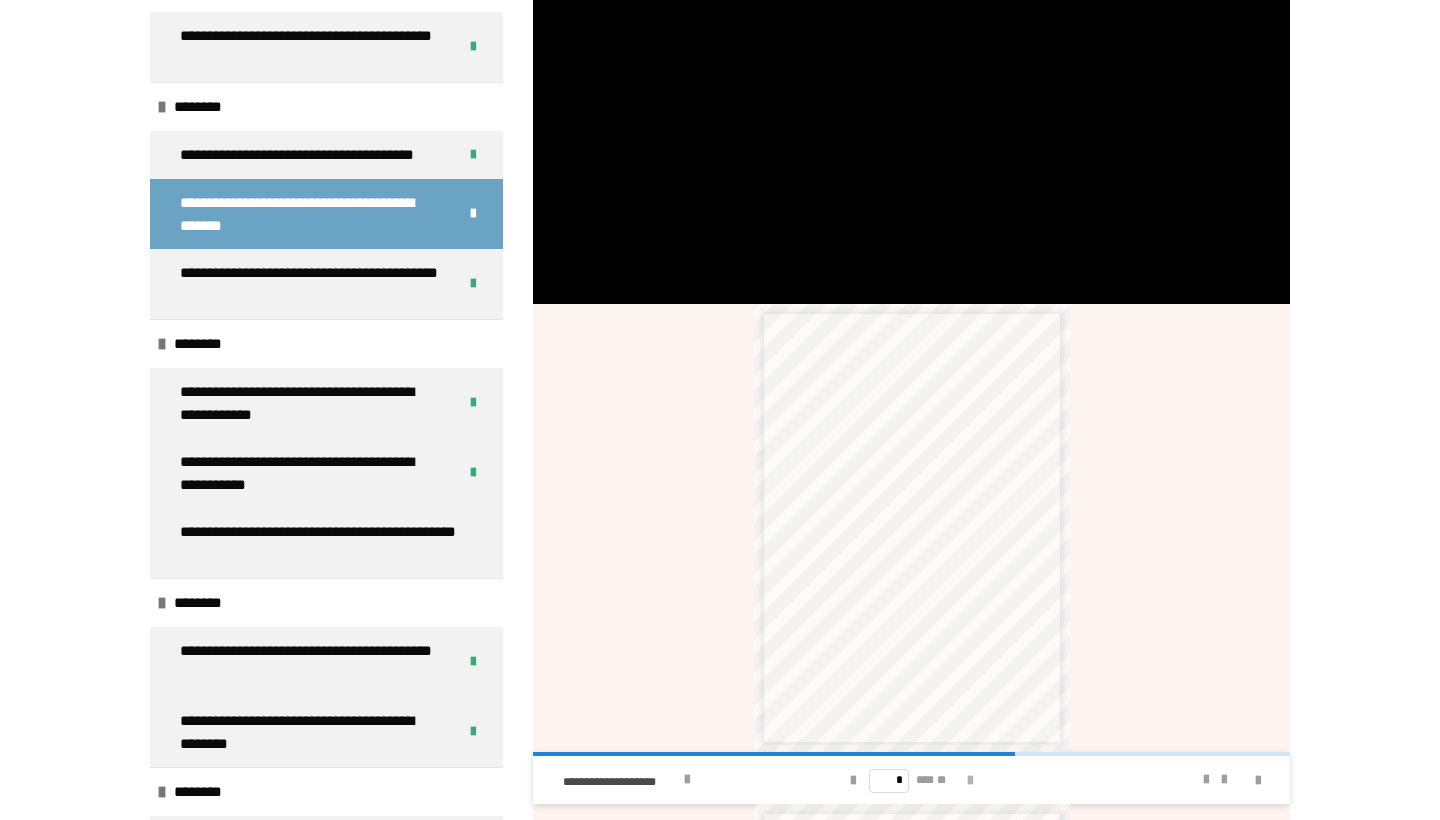 click at bounding box center (970, 781) 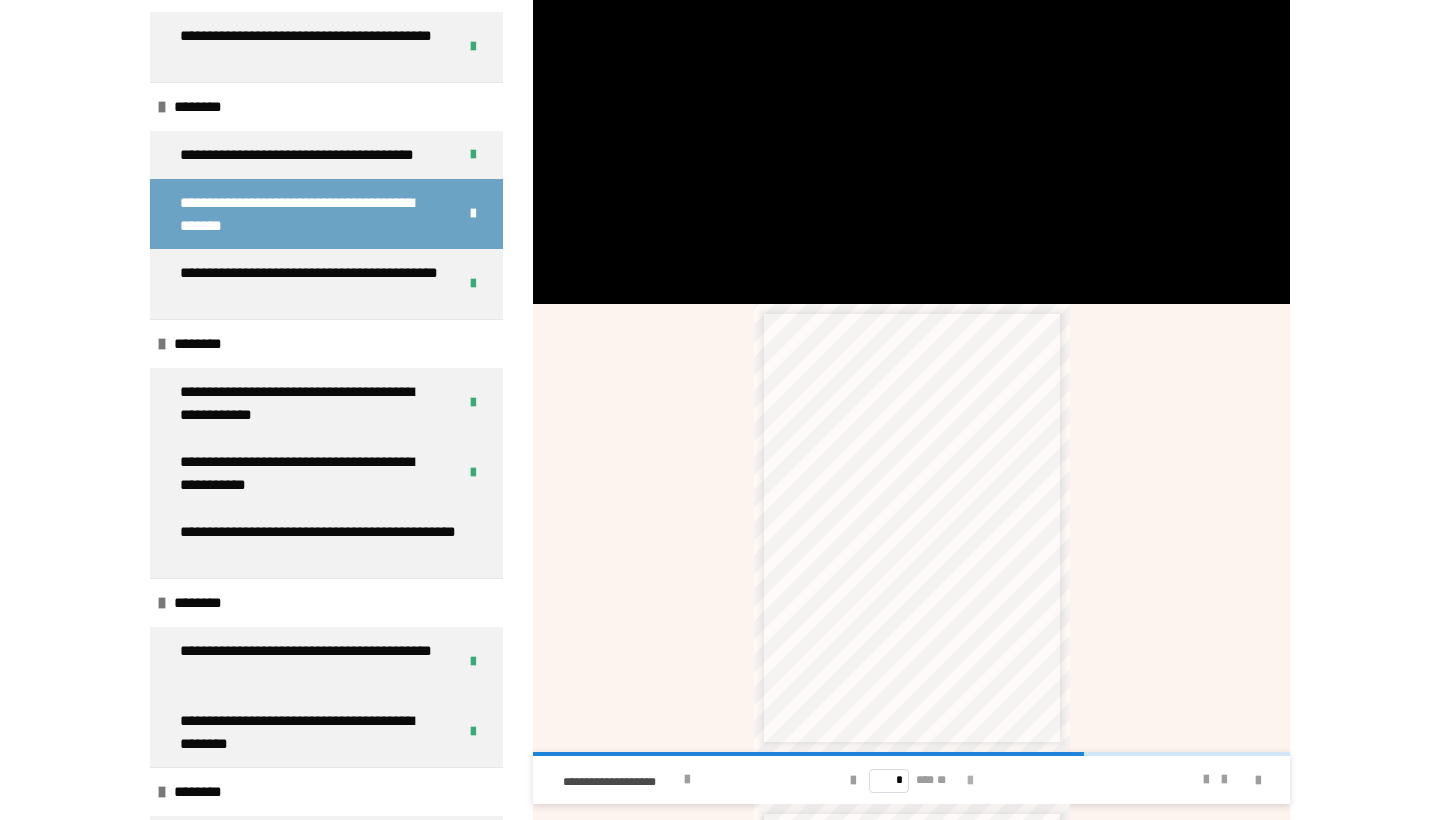 click at bounding box center [970, 781] 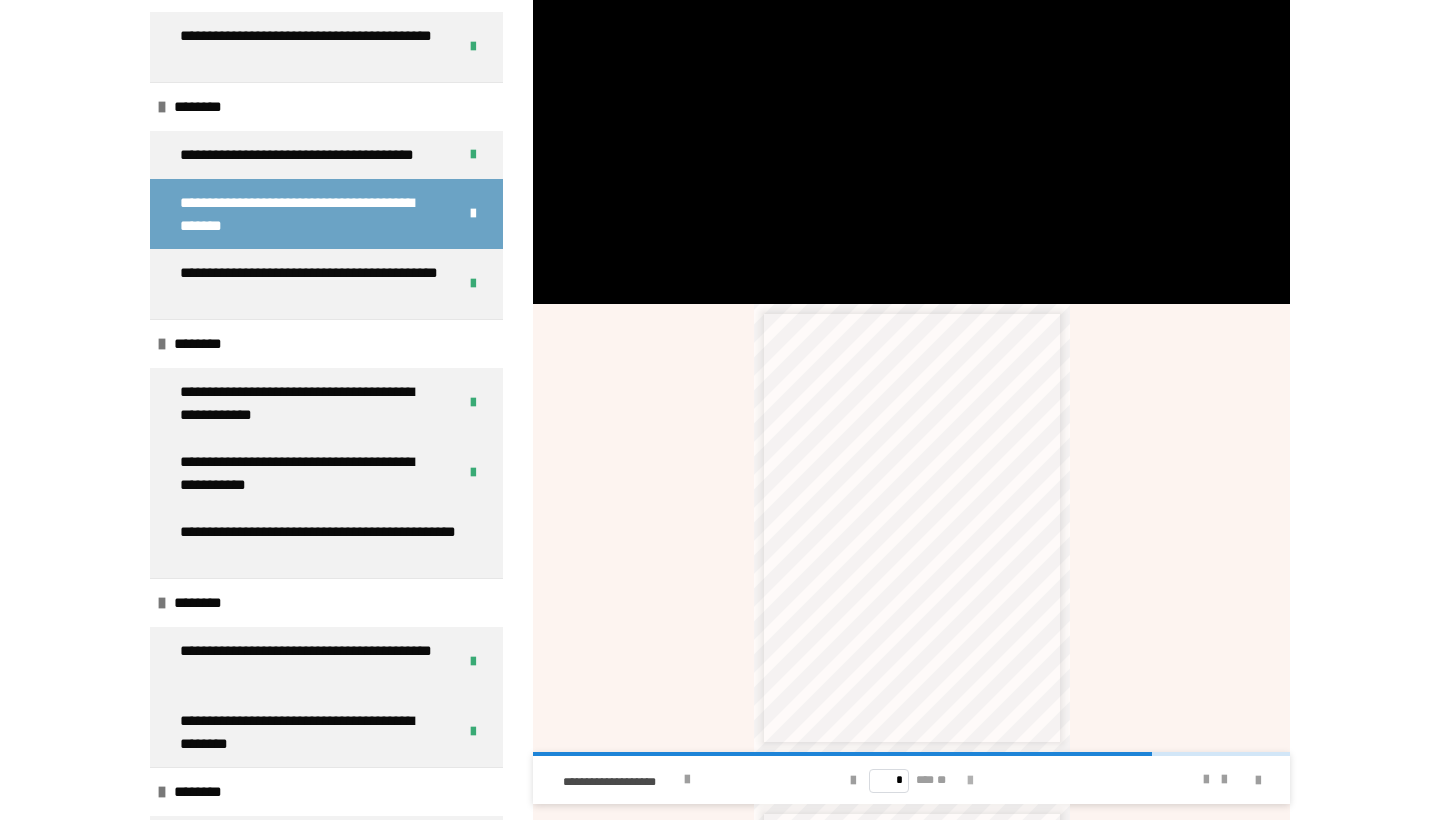 click at bounding box center [970, 781] 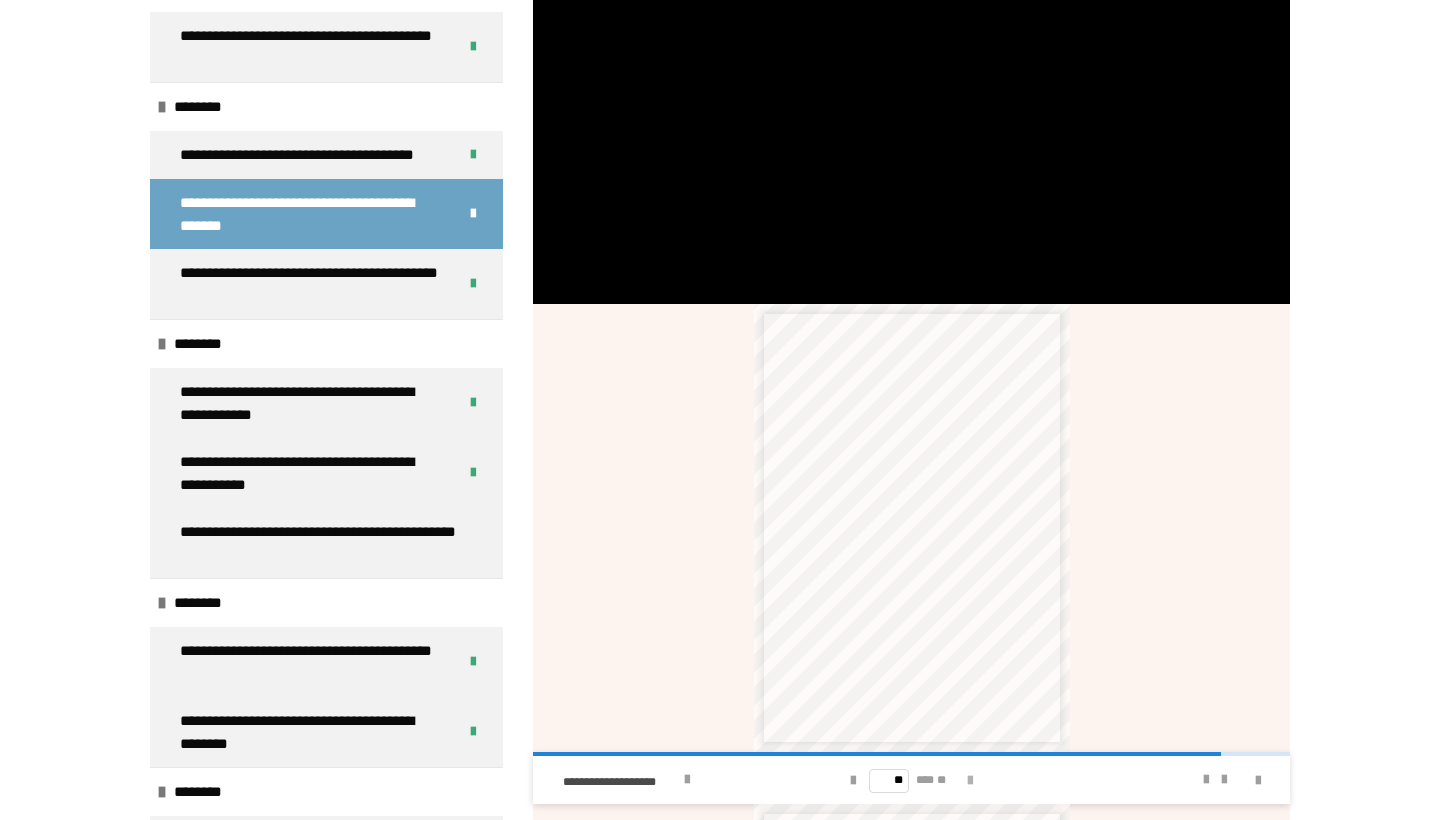 click at bounding box center [970, 781] 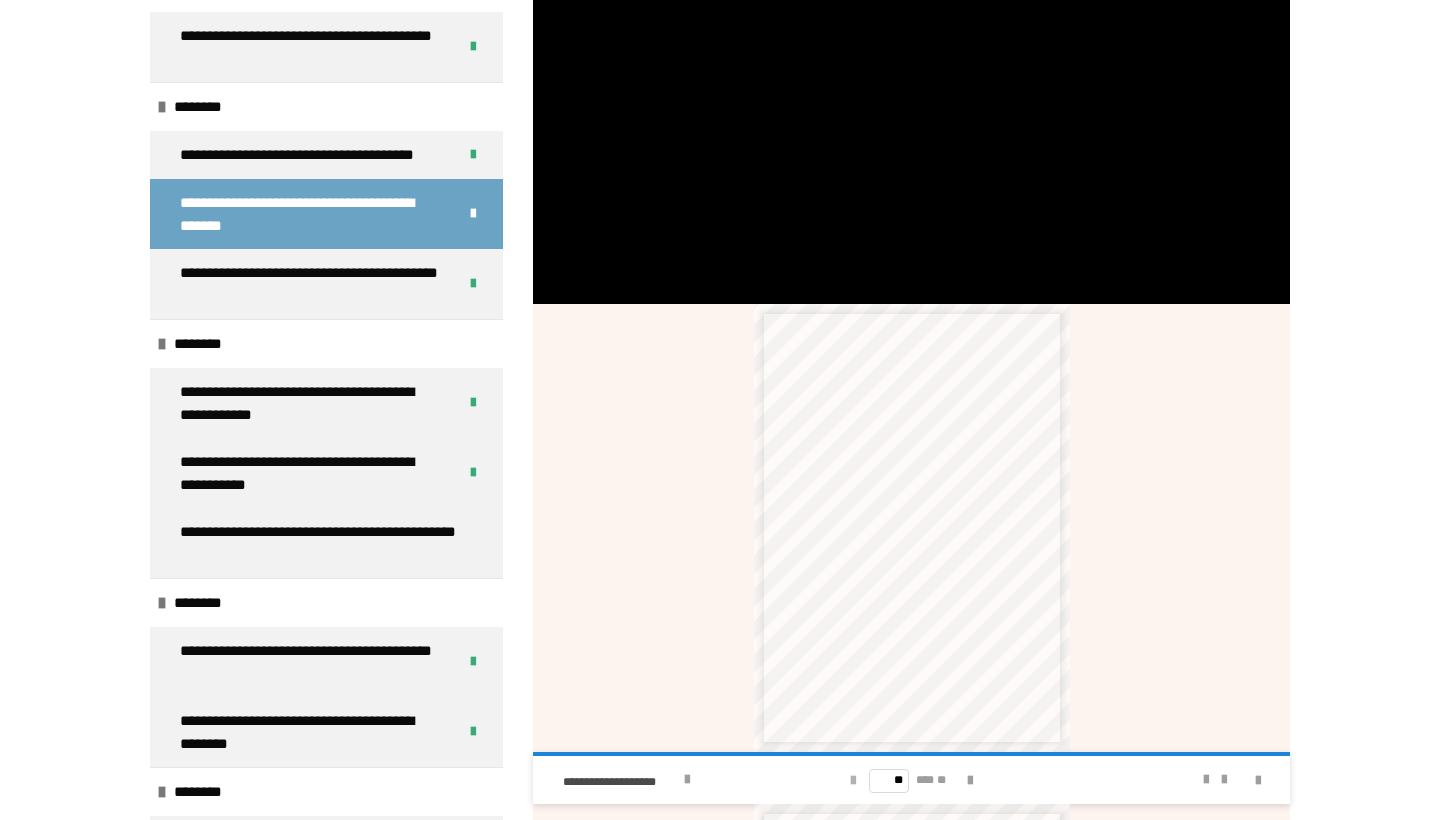 click at bounding box center [853, 781] 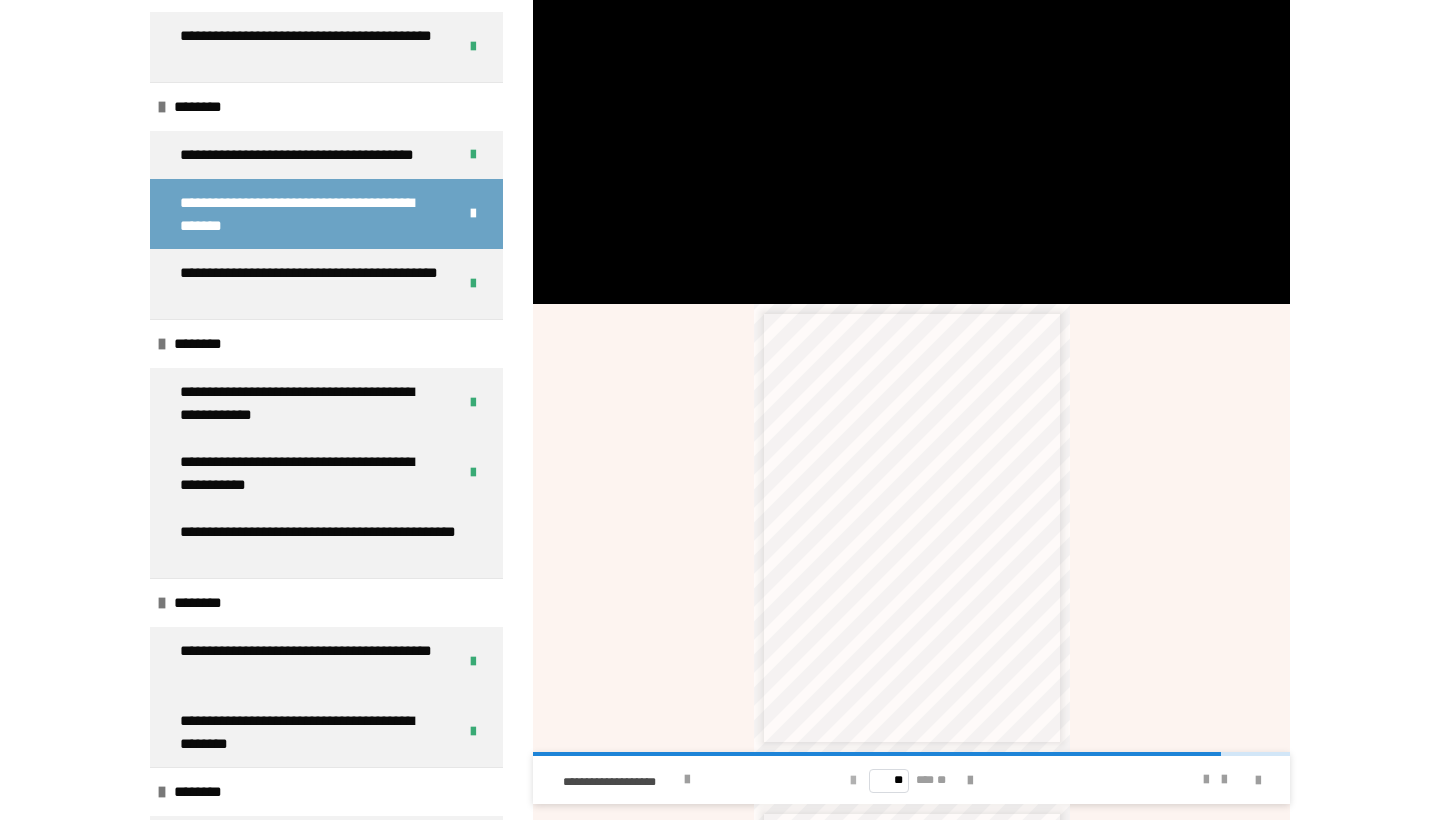 click at bounding box center [853, 781] 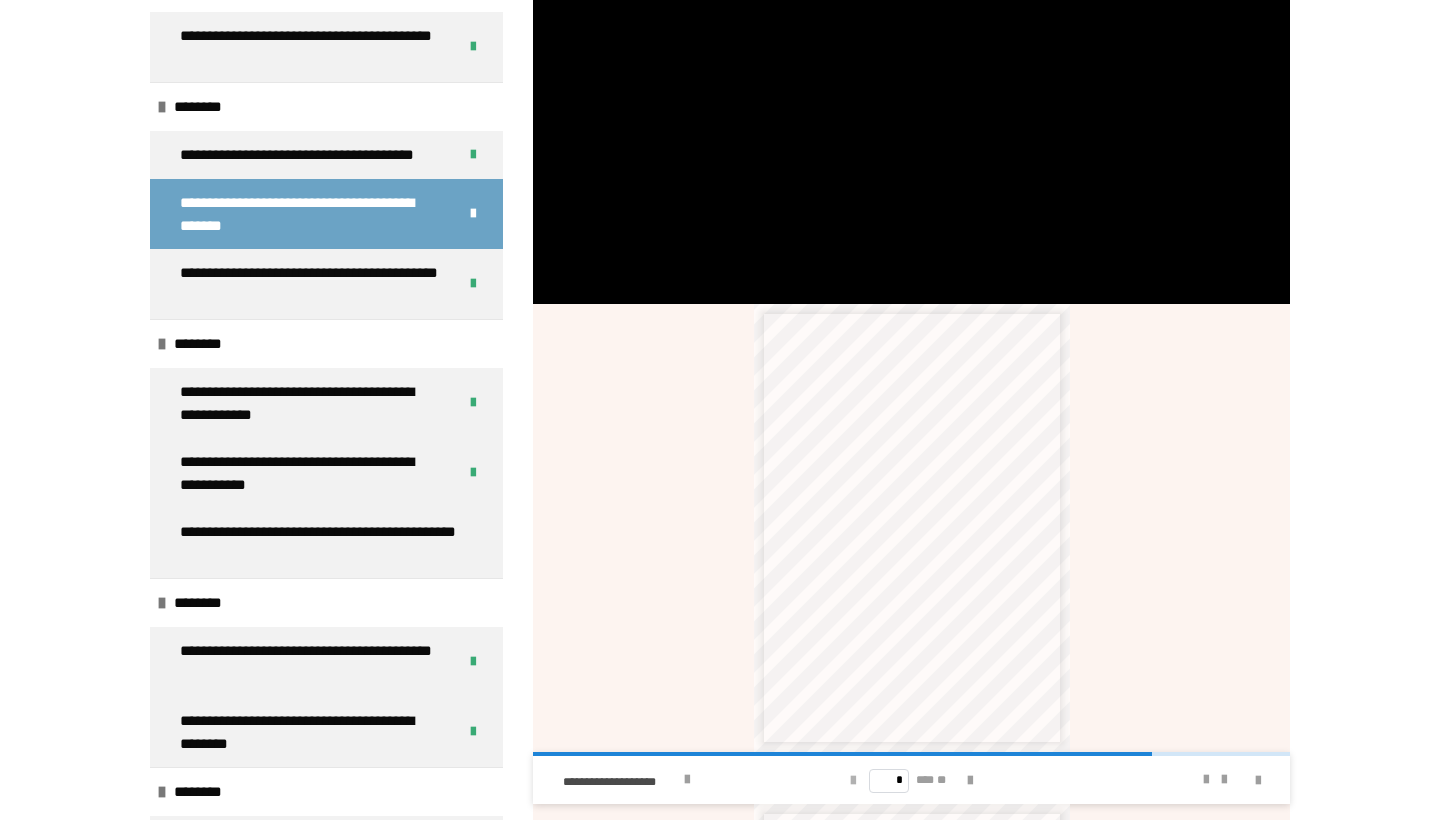 click at bounding box center [853, 781] 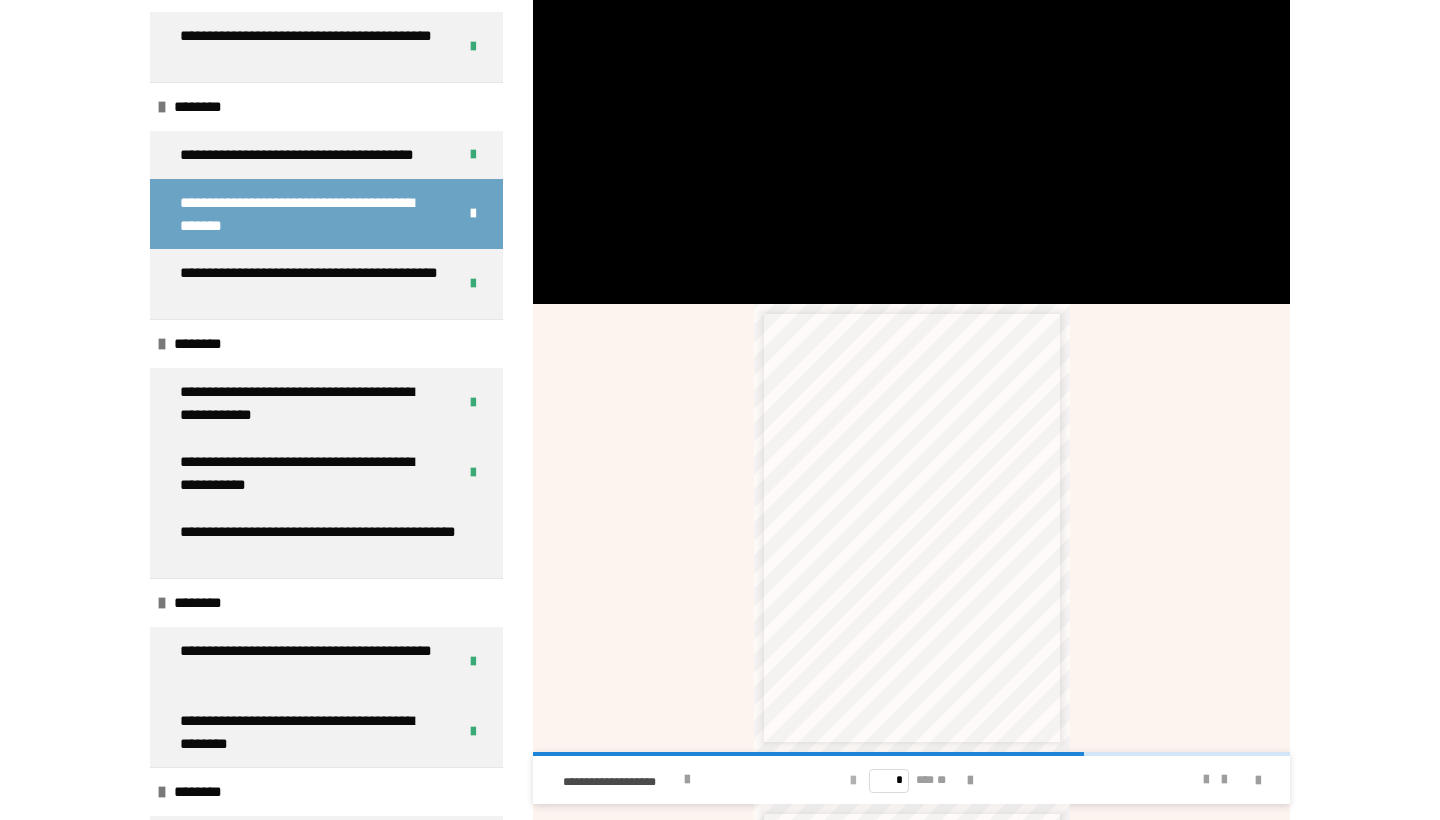 type on "*" 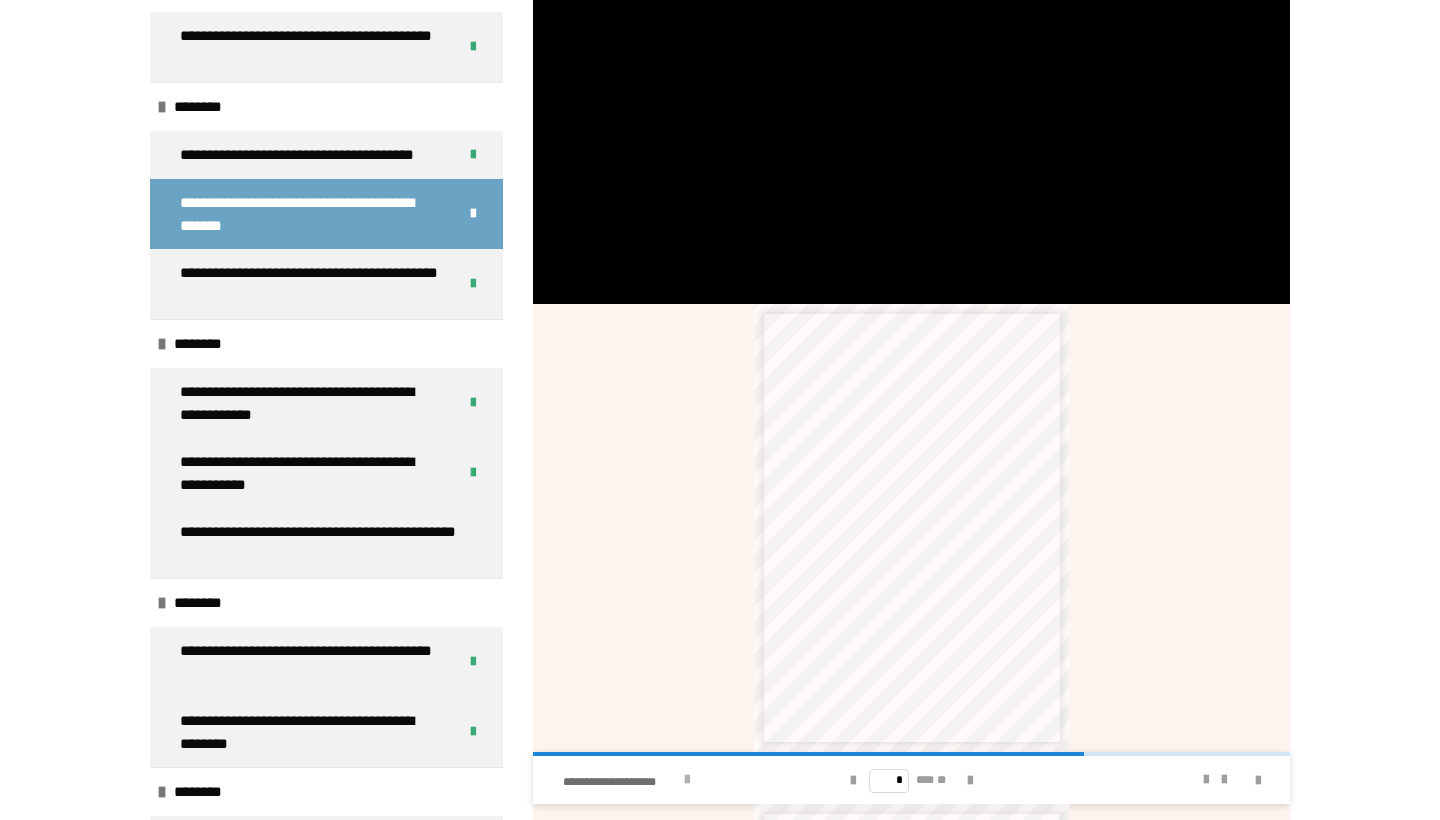 click on "**********" at bounding box center (620, 782) 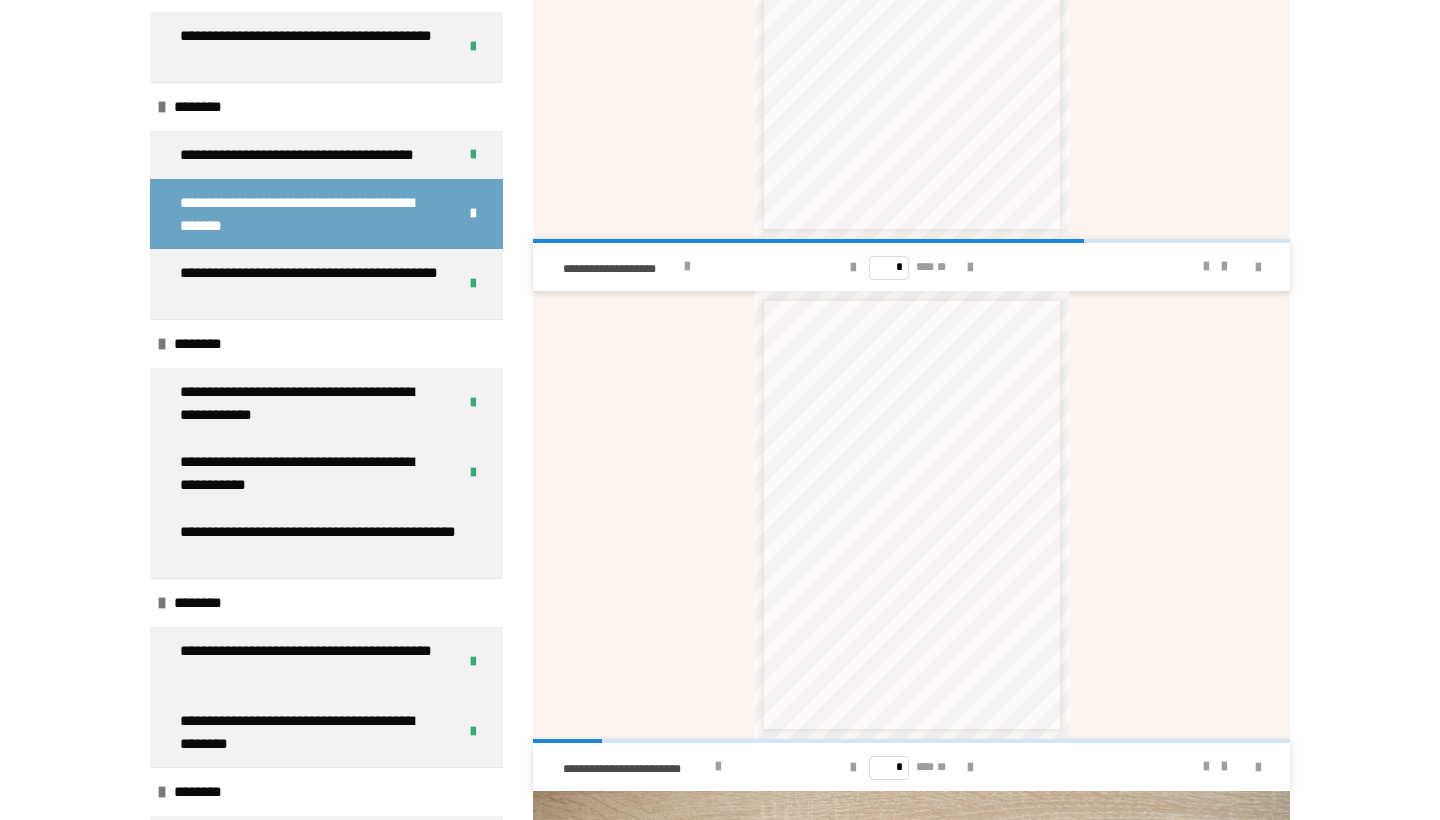 scroll, scrollTop: 1152, scrollLeft: 0, axis: vertical 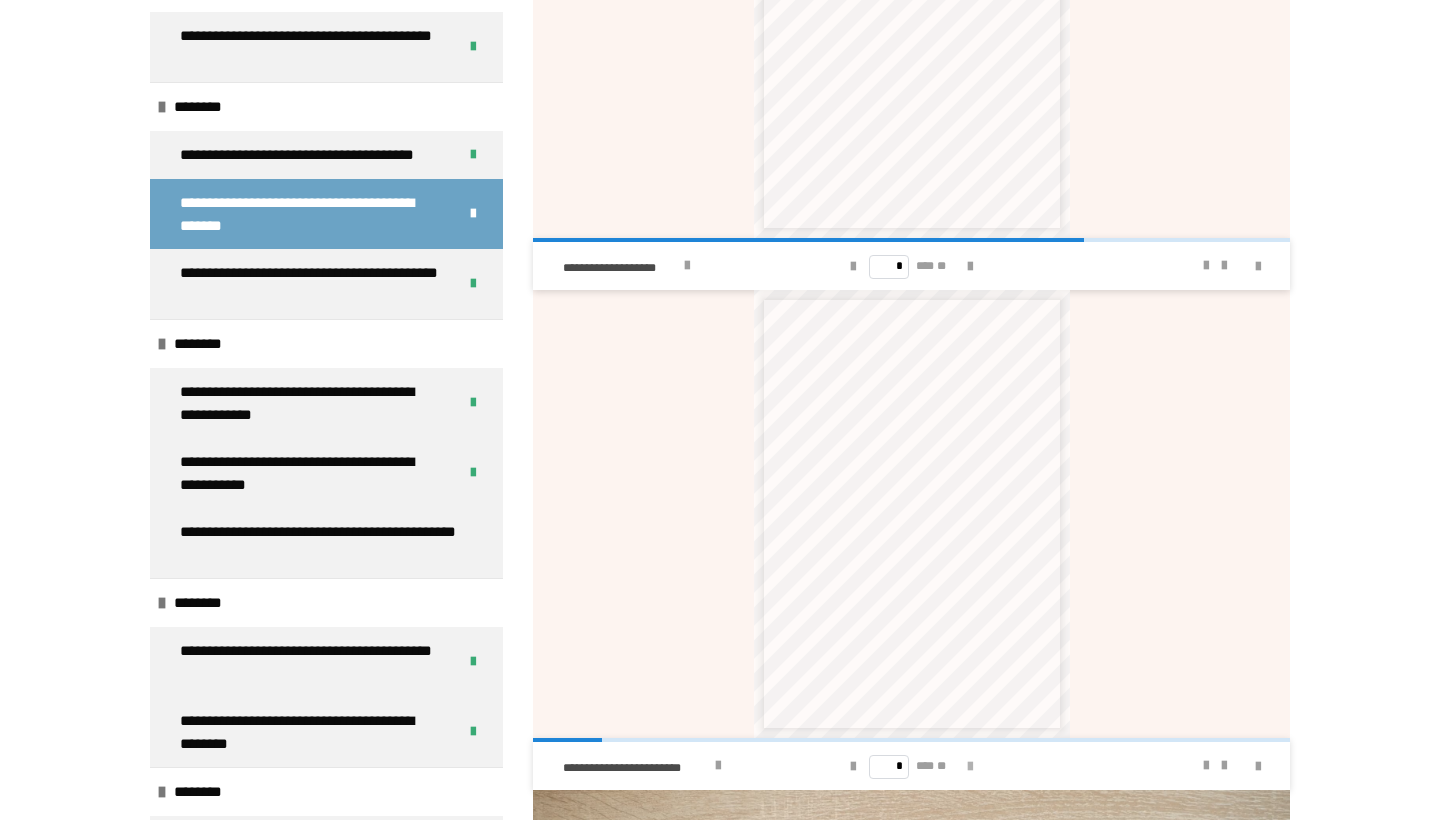 click at bounding box center [970, 767] 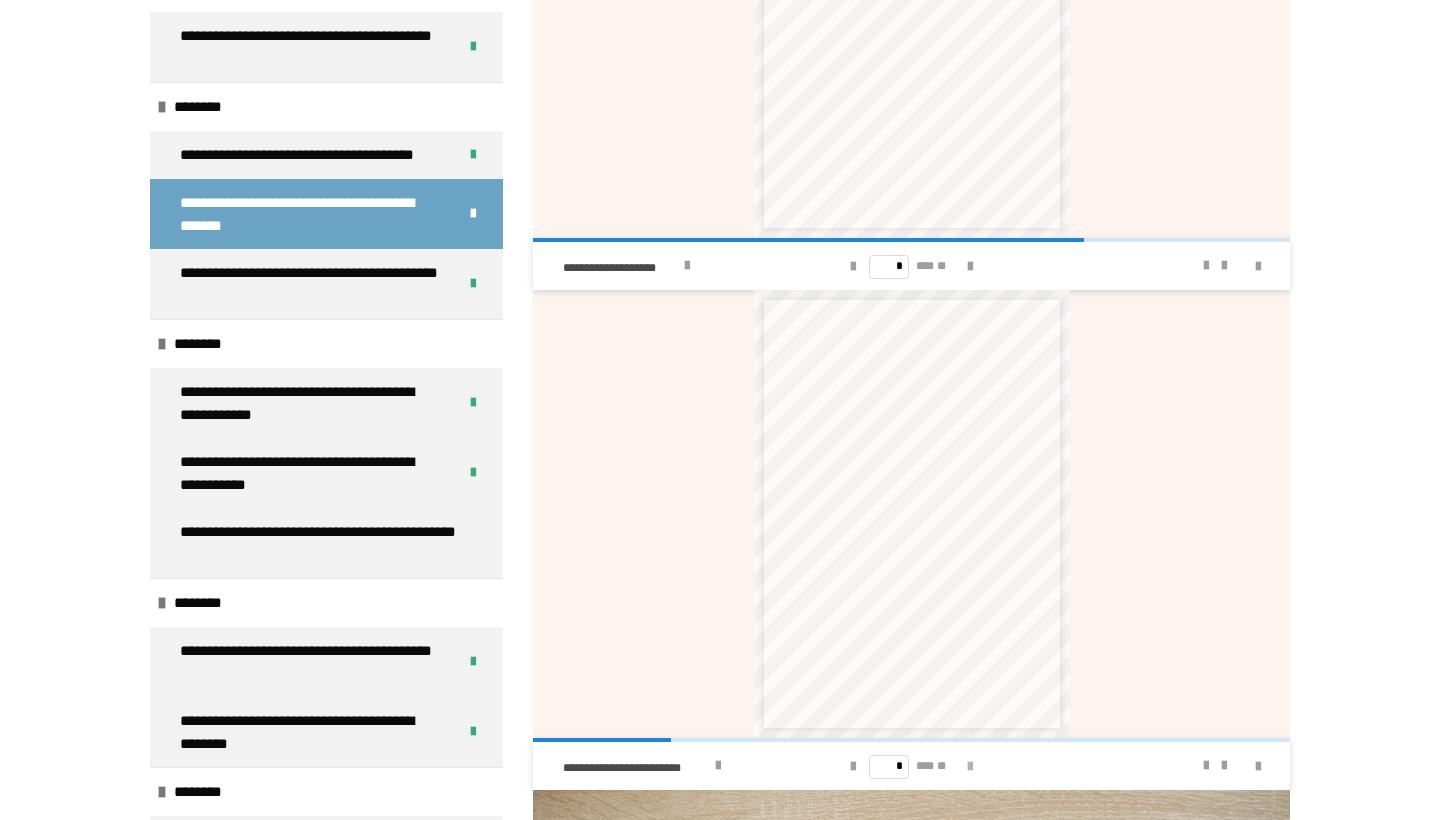 click at bounding box center [970, 767] 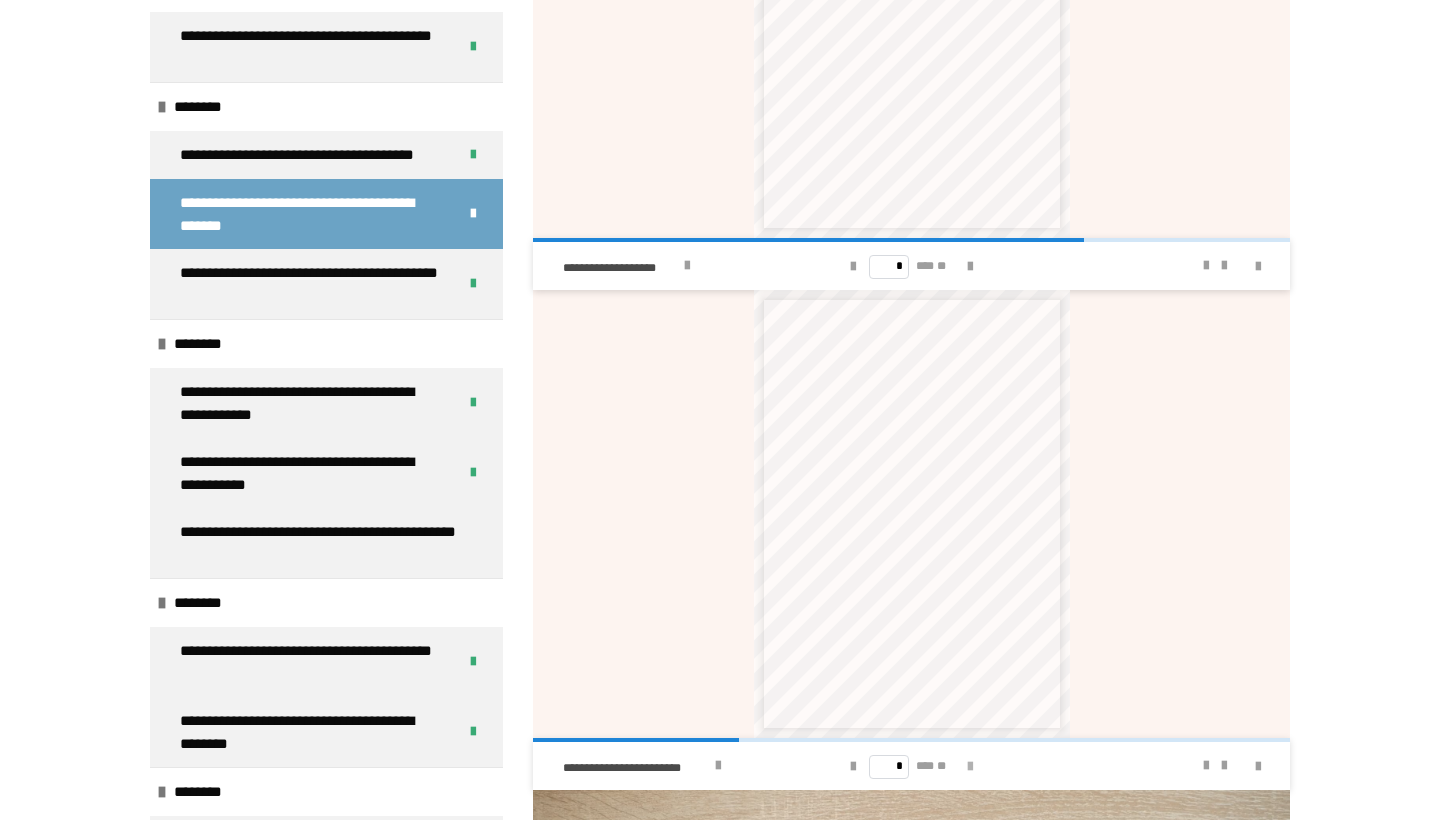 click at bounding box center (970, 767) 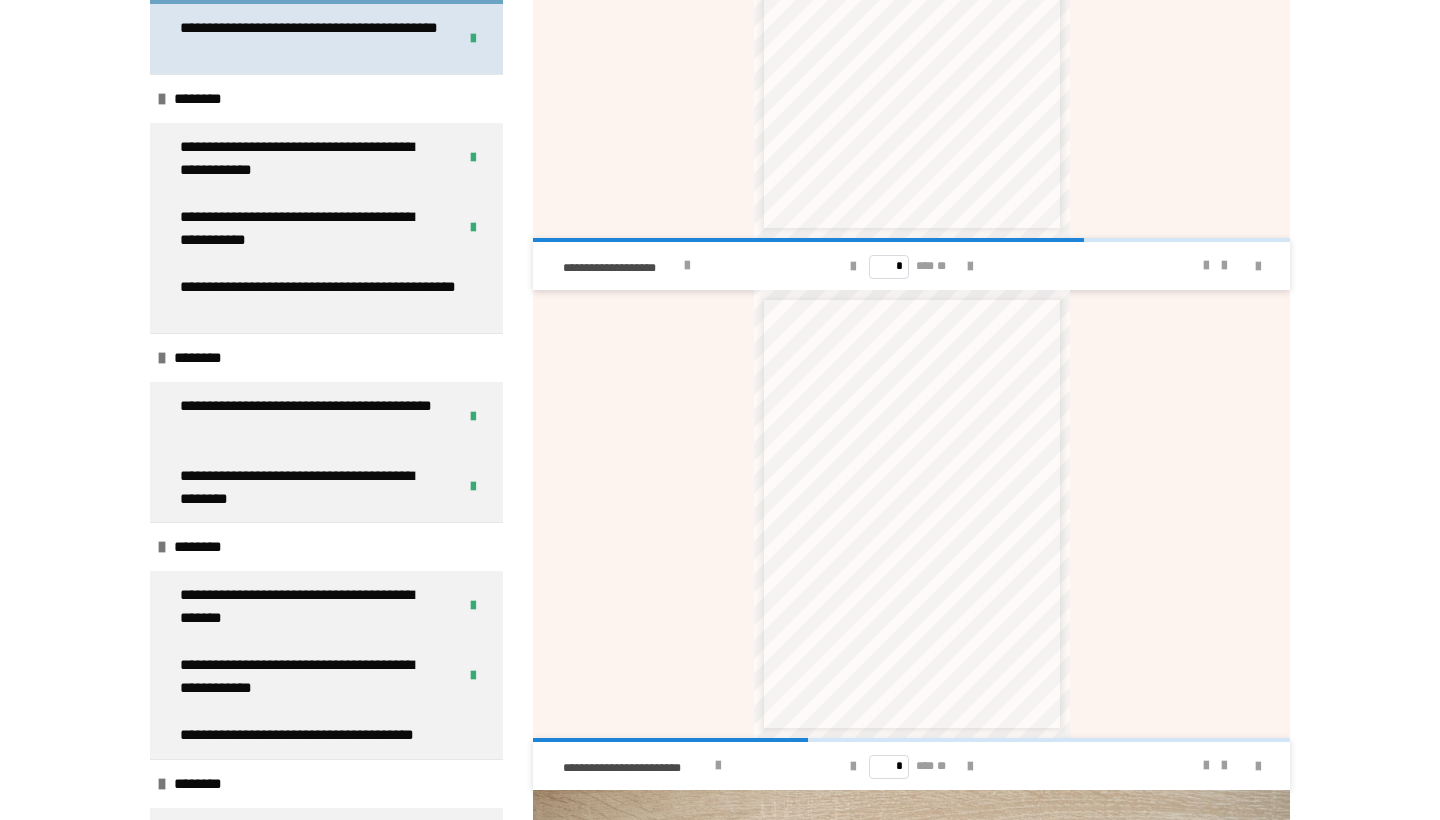 scroll, scrollTop: 968, scrollLeft: 0, axis: vertical 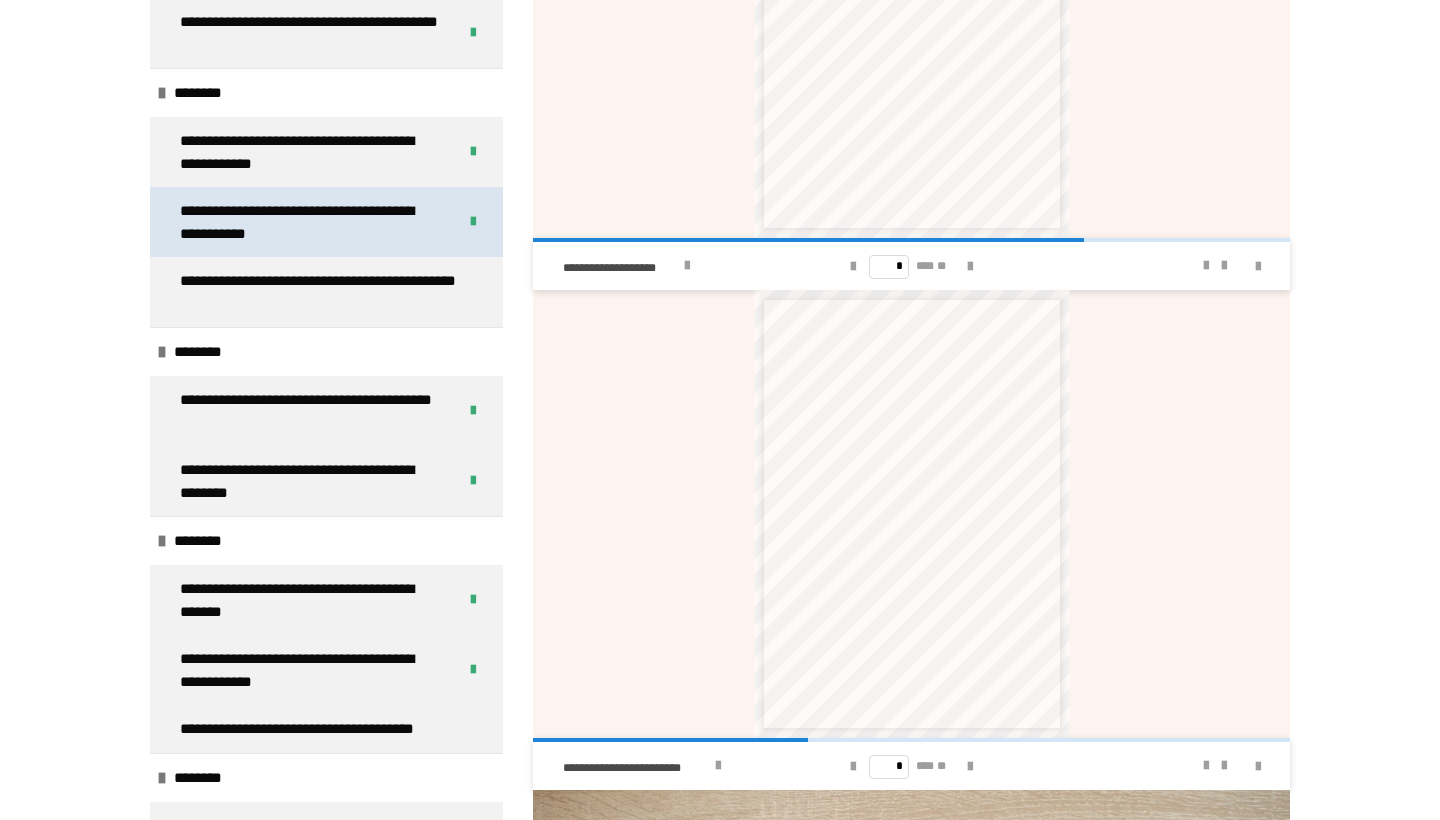 click on "**********" at bounding box center (310, 222) 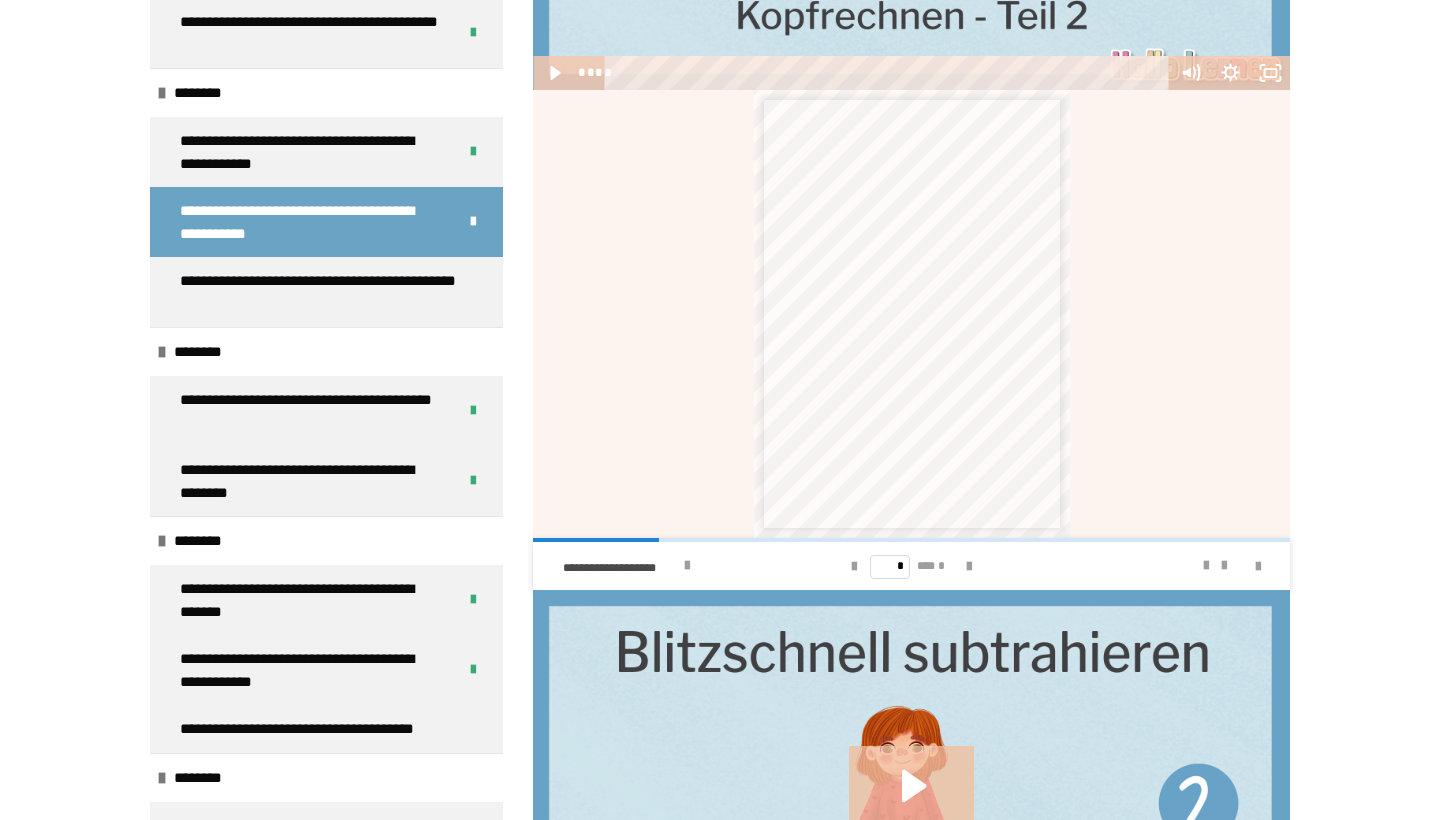 scroll, scrollTop: 852, scrollLeft: 0, axis: vertical 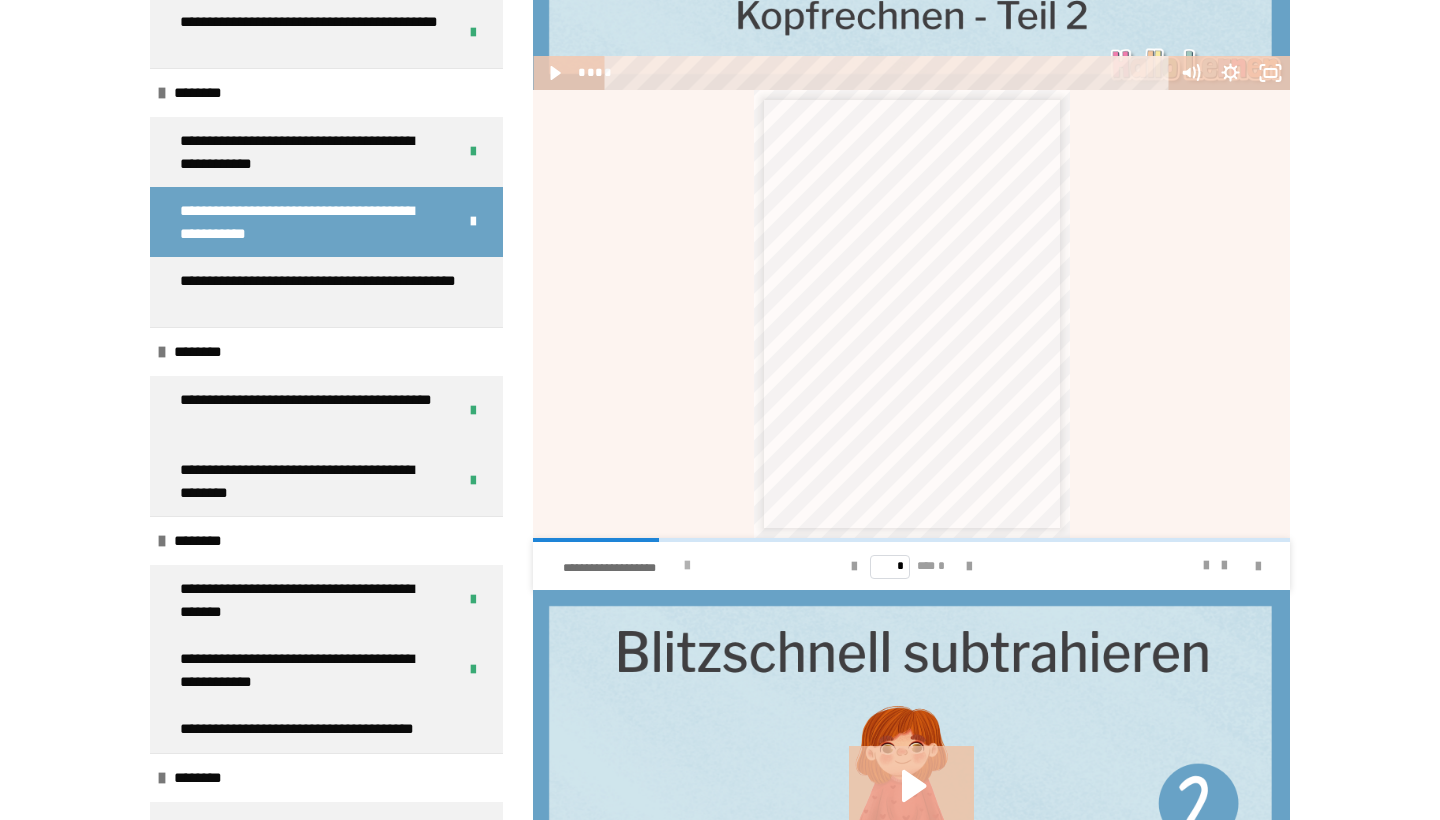click at bounding box center [687, 566] 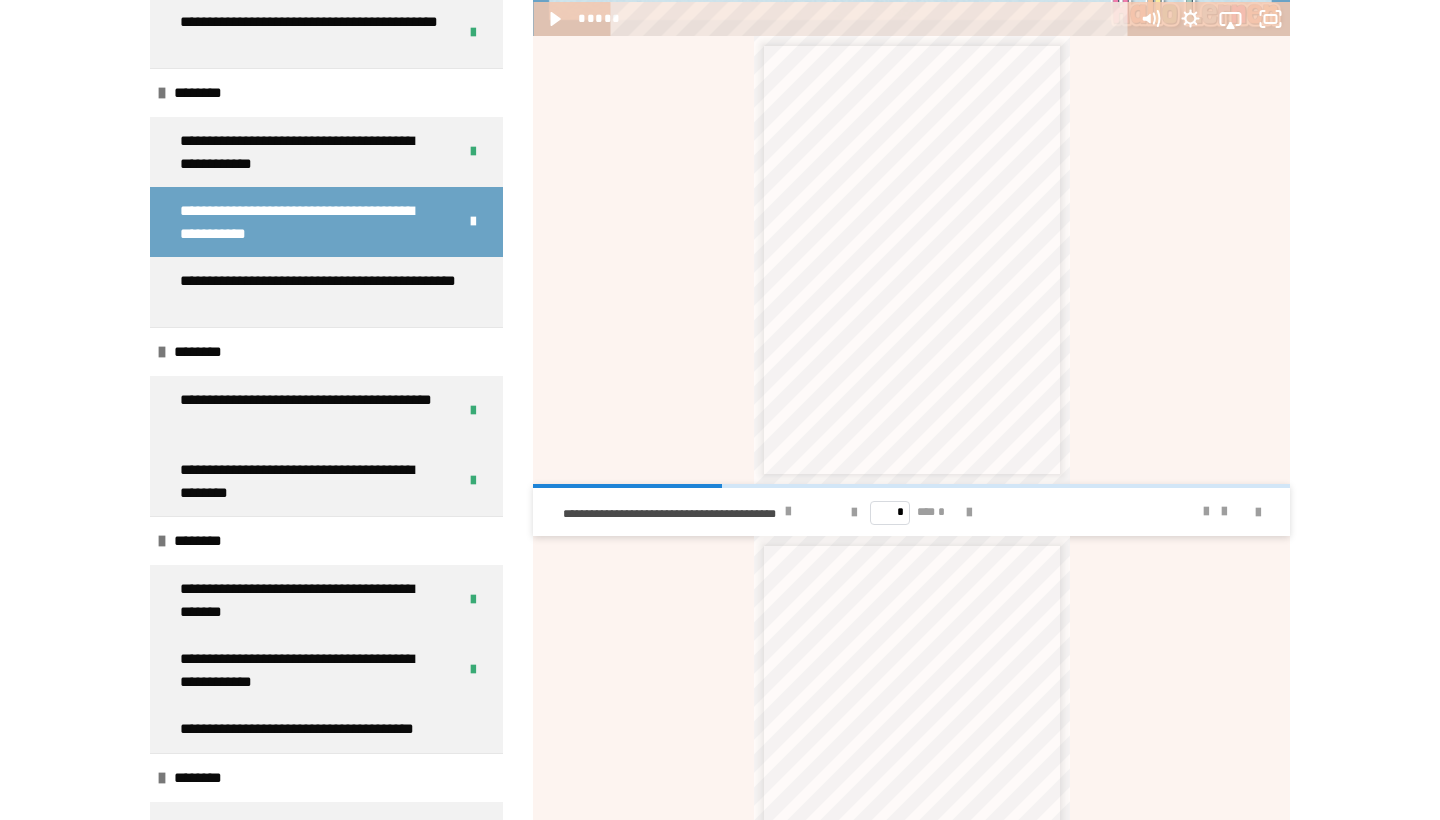 scroll, scrollTop: 3729, scrollLeft: 0, axis: vertical 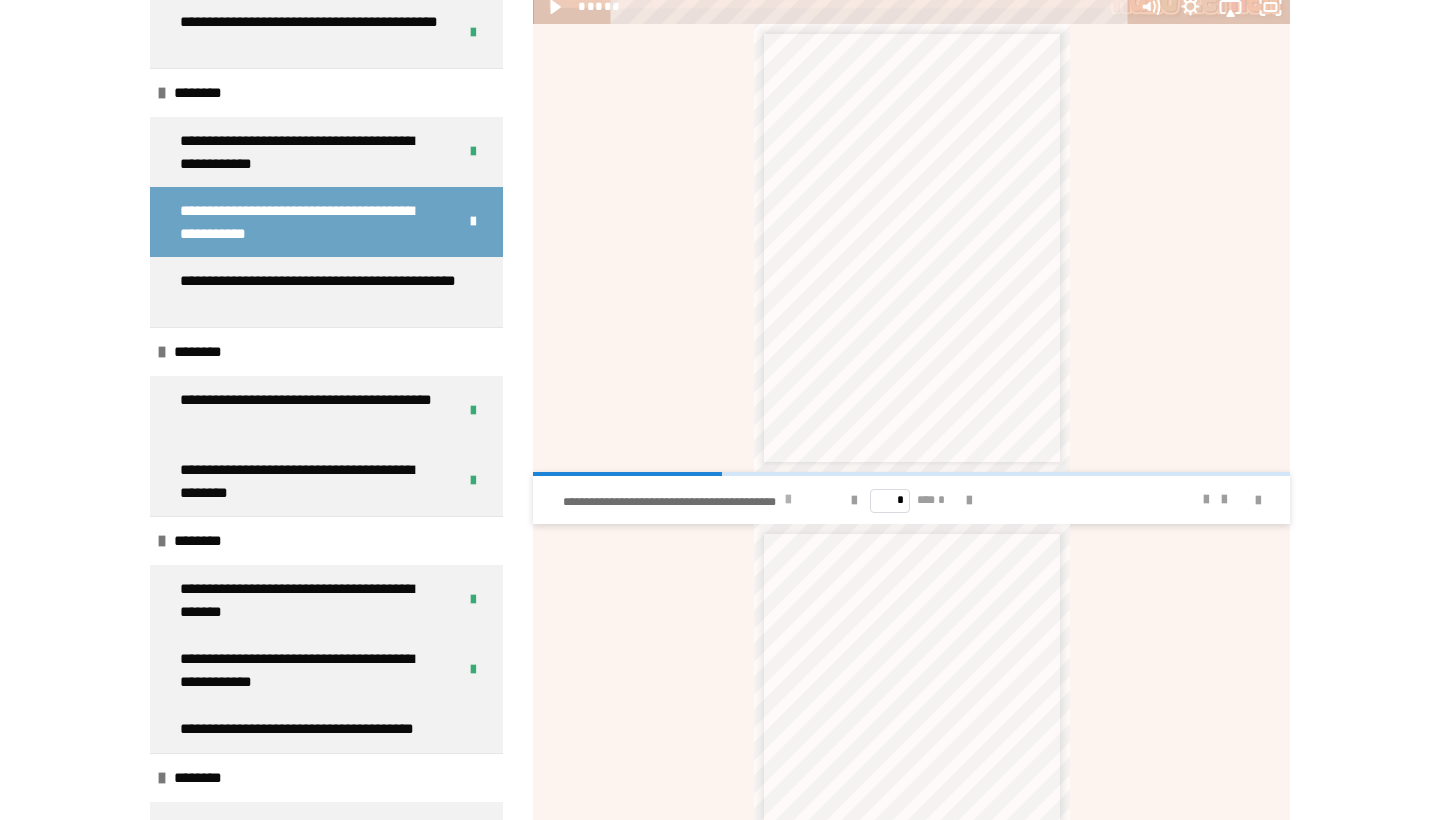 click at bounding box center (788, 500) 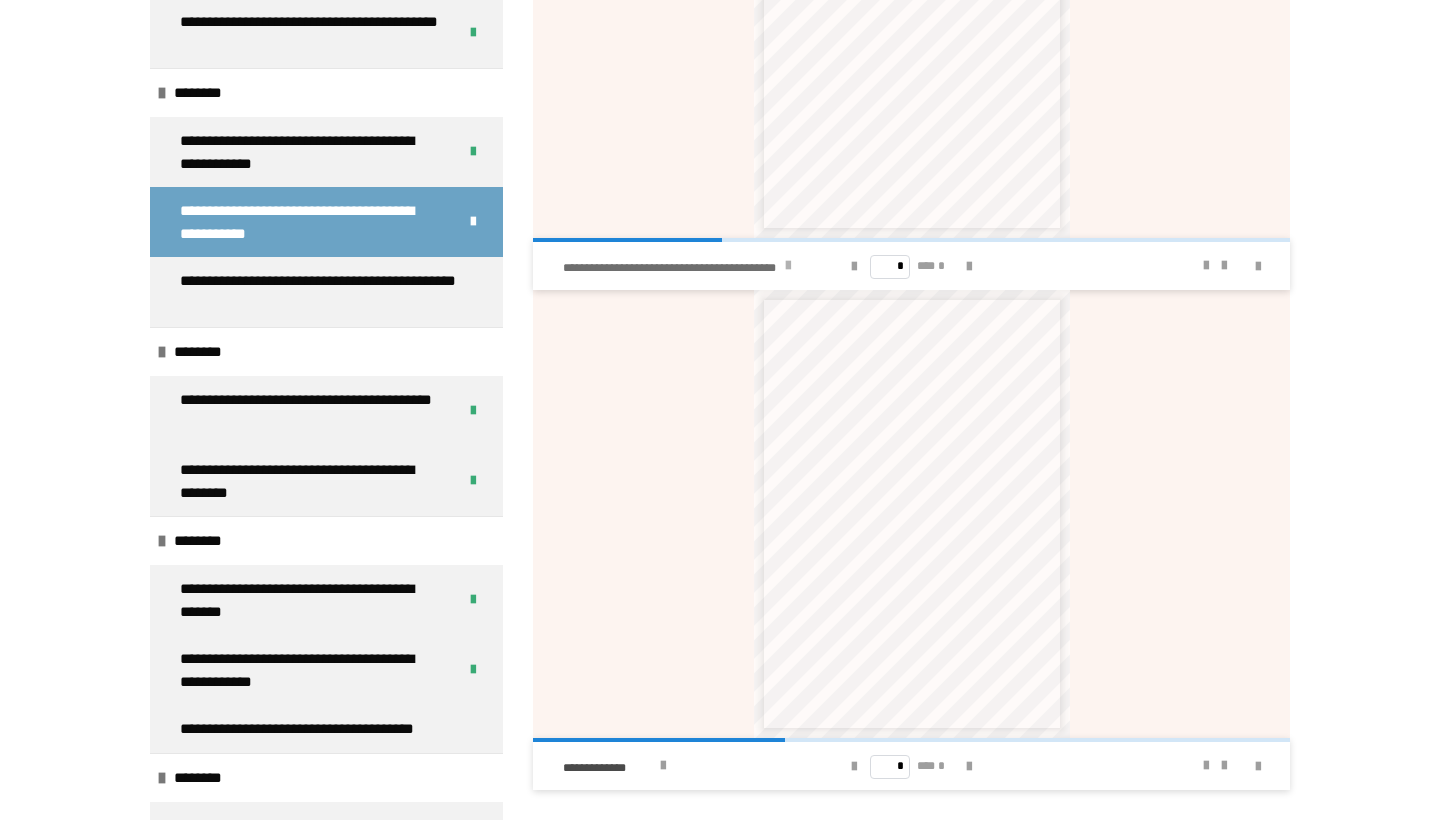 scroll, scrollTop: 3975, scrollLeft: 0, axis: vertical 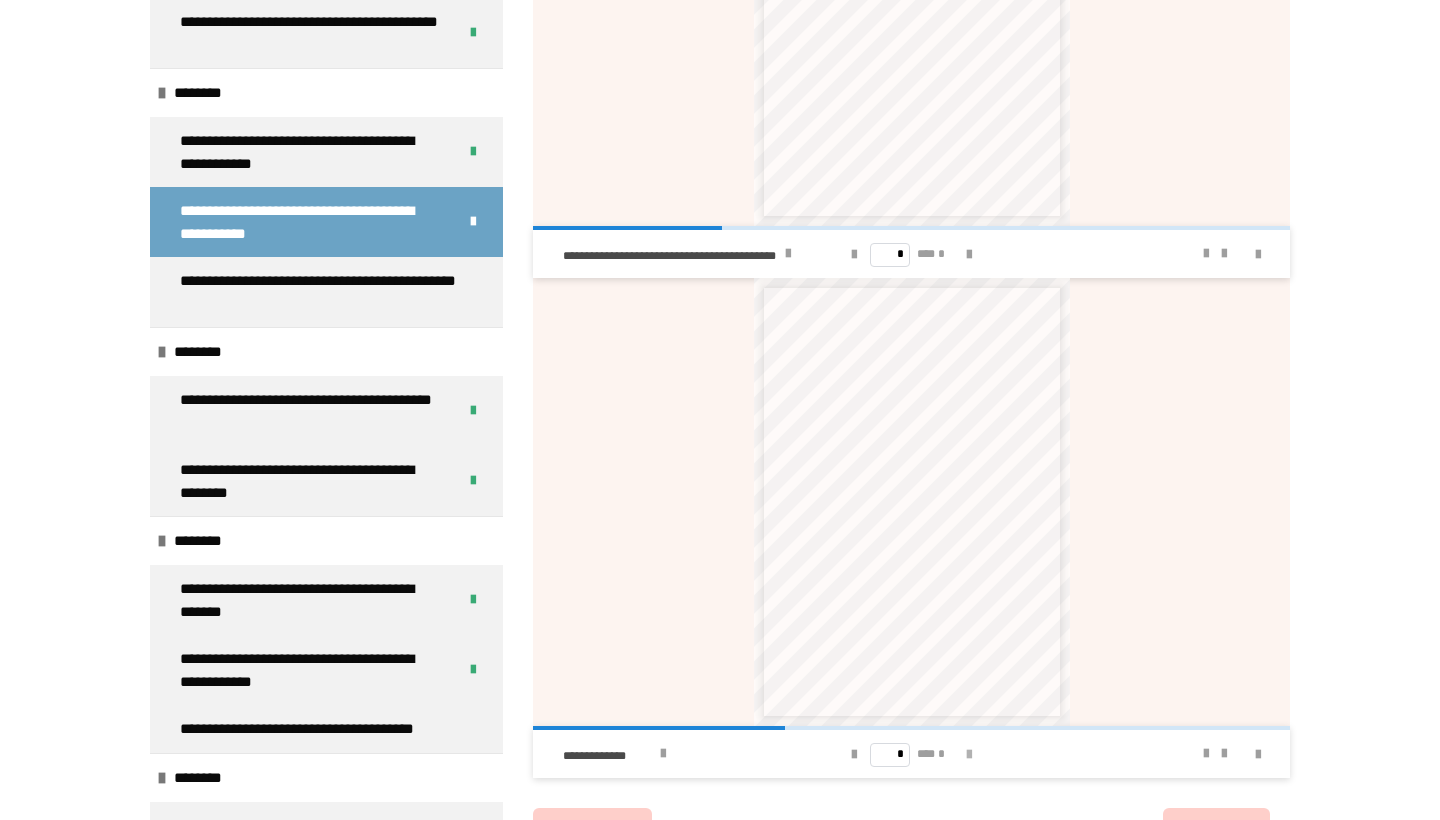 click at bounding box center [969, 755] 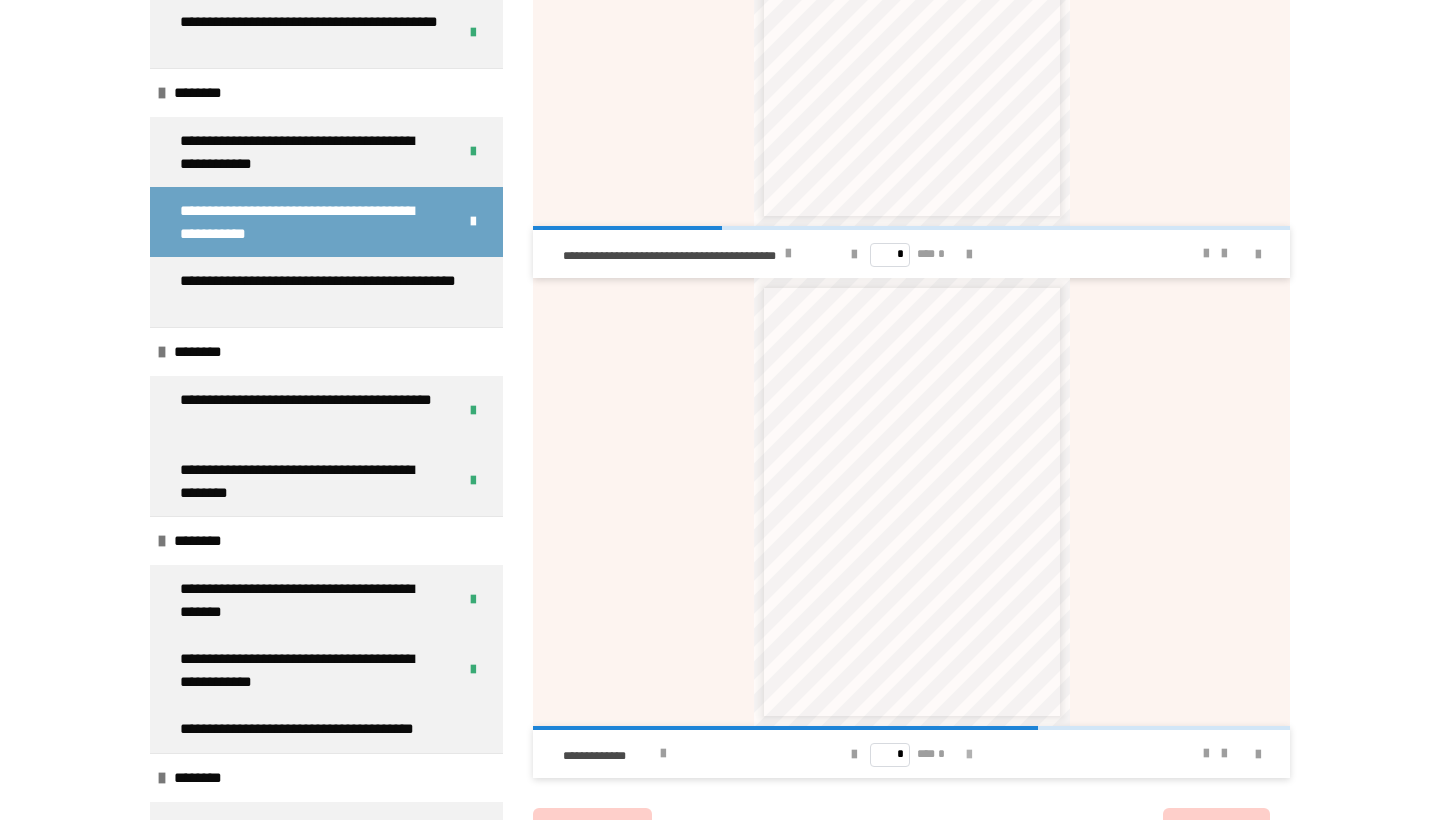 click at bounding box center (969, 755) 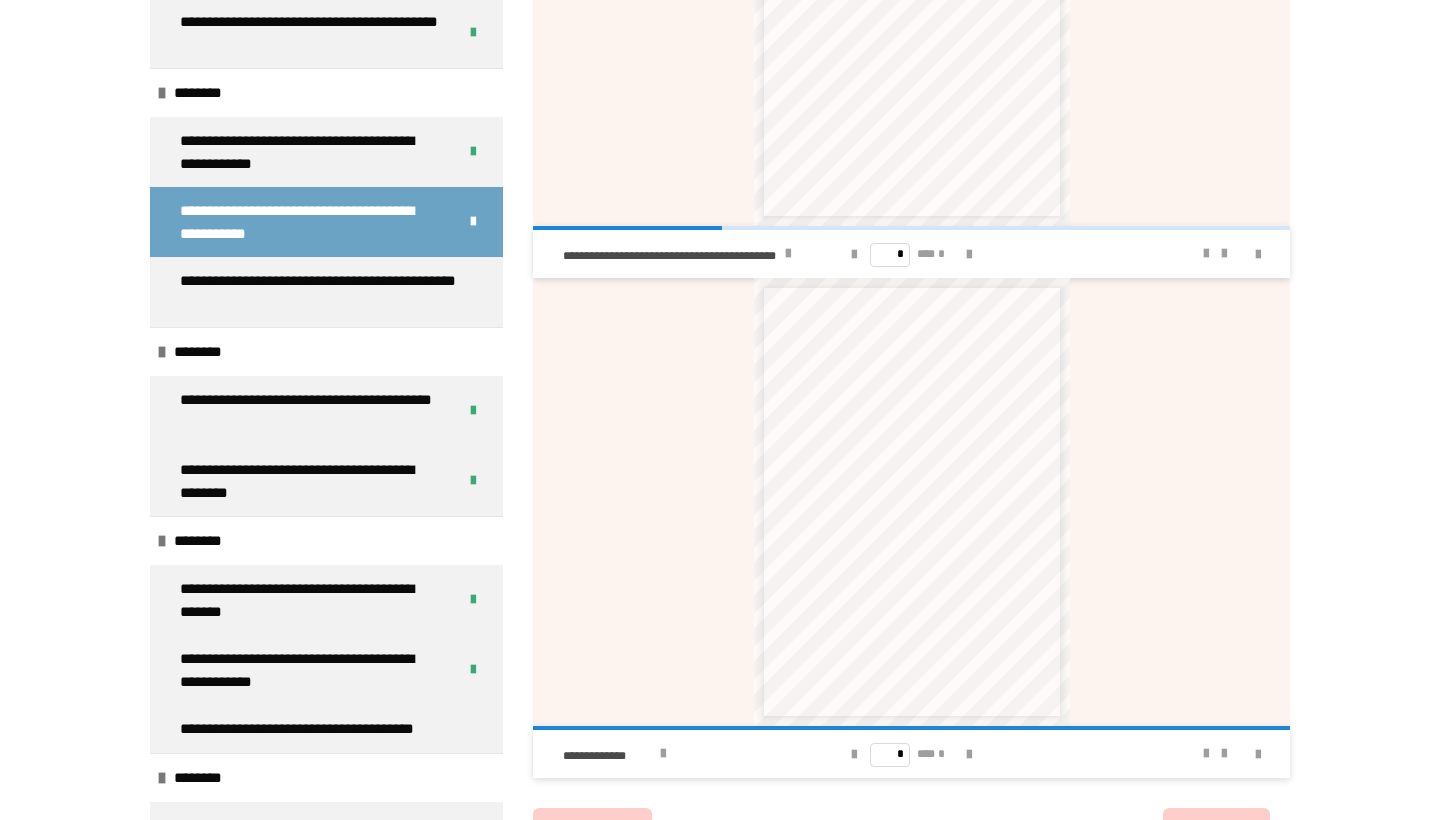 click on "* *** *" at bounding box center (911, 754) 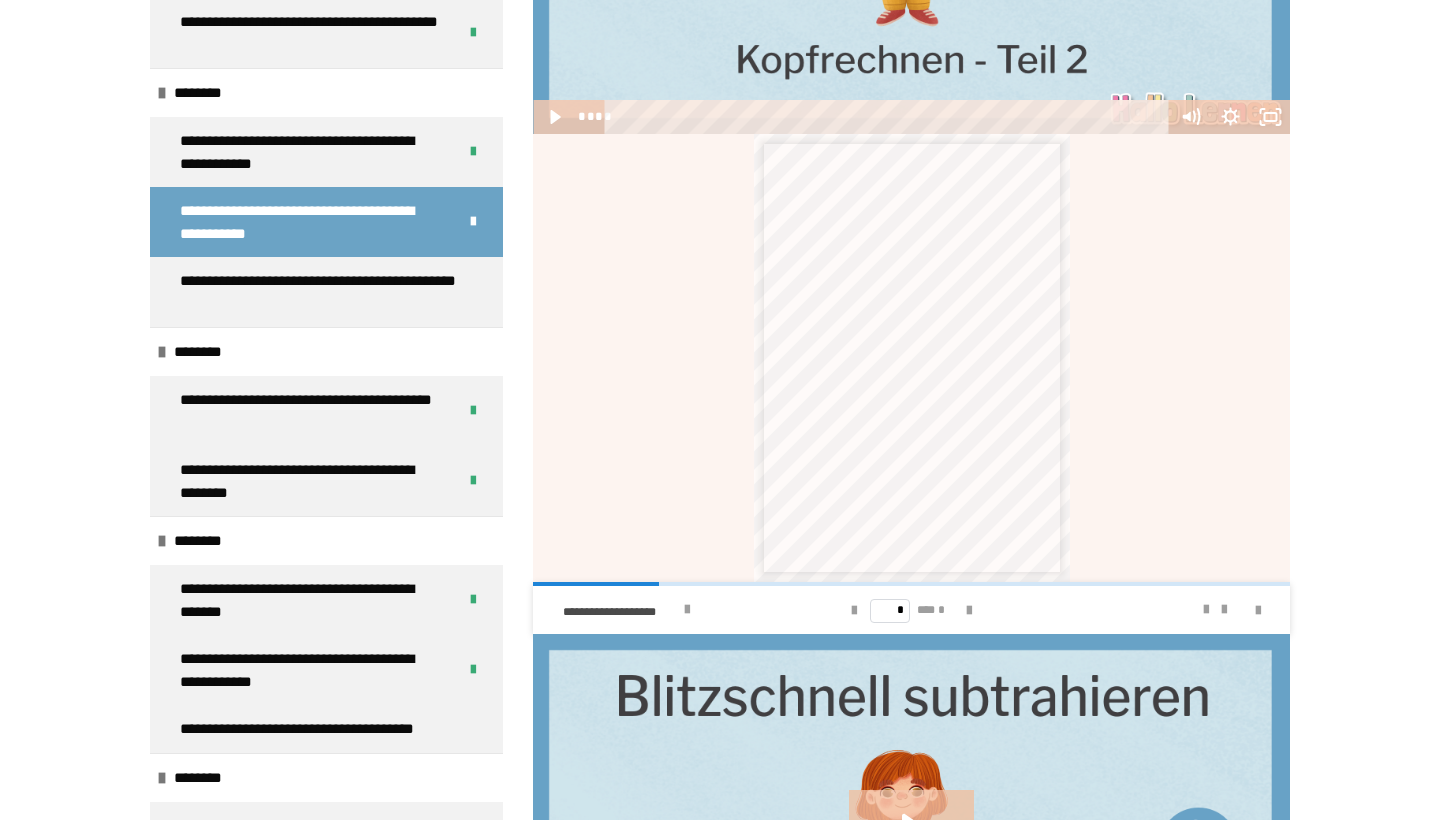 scroll, scrollTop: 806, scrollLeft: 0, axis: vertical 